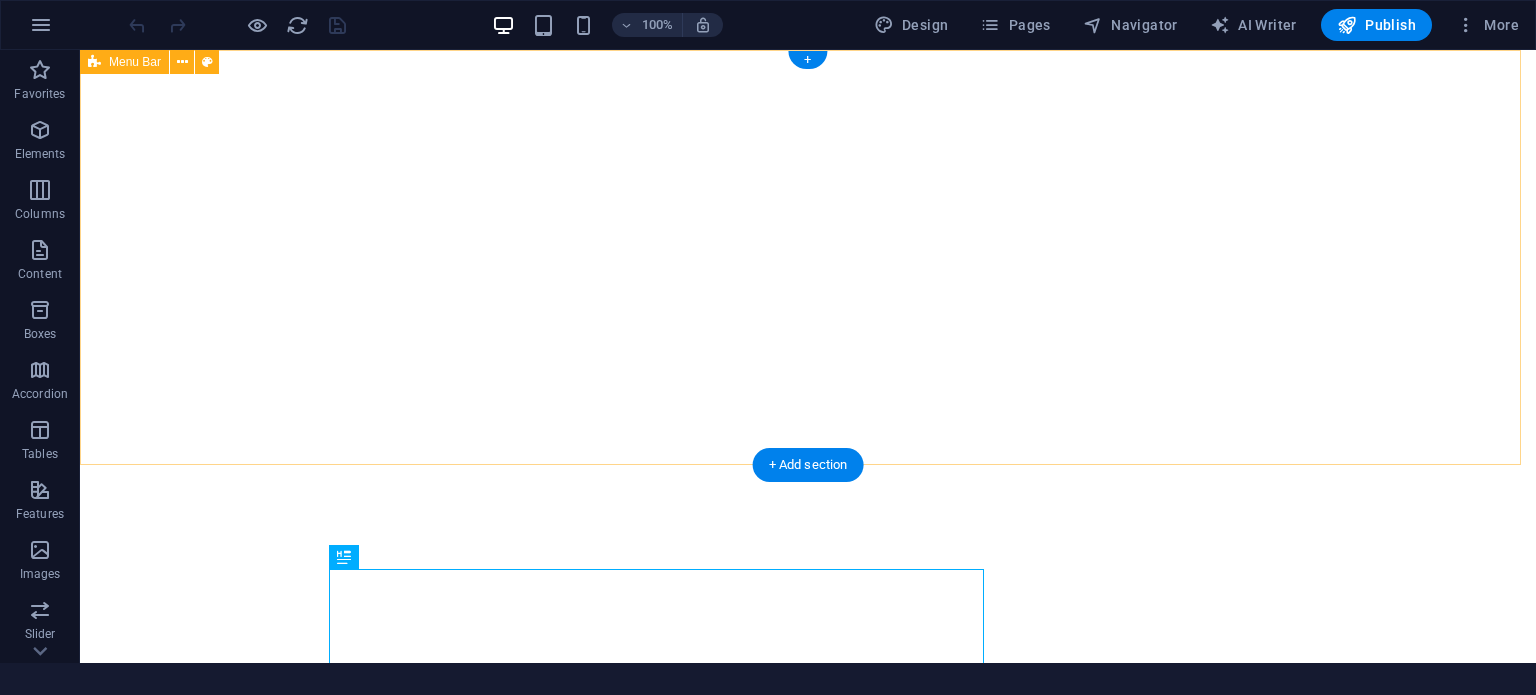 scroll, scrollTop: 0, scrollLeft: 0, axis: both 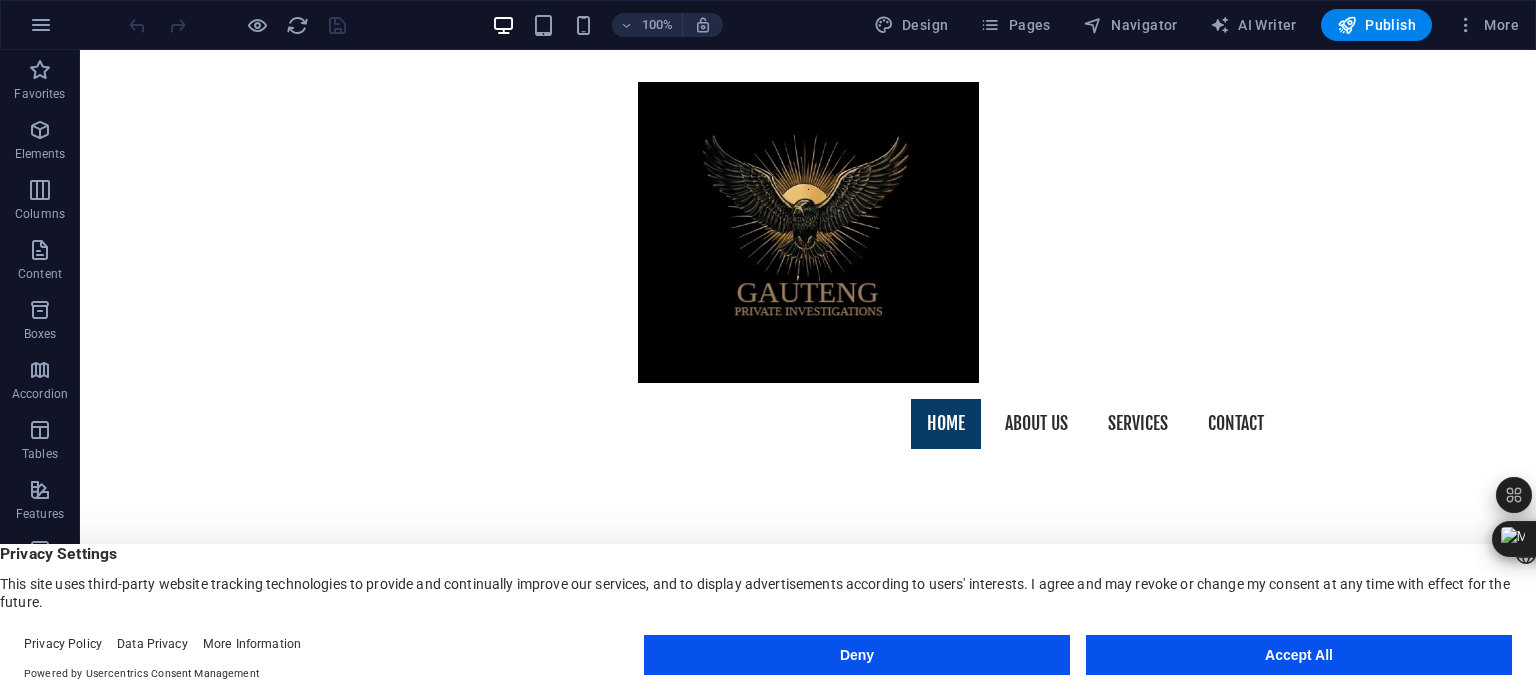 click on "Accept All" at bounding box center [1299, 655] 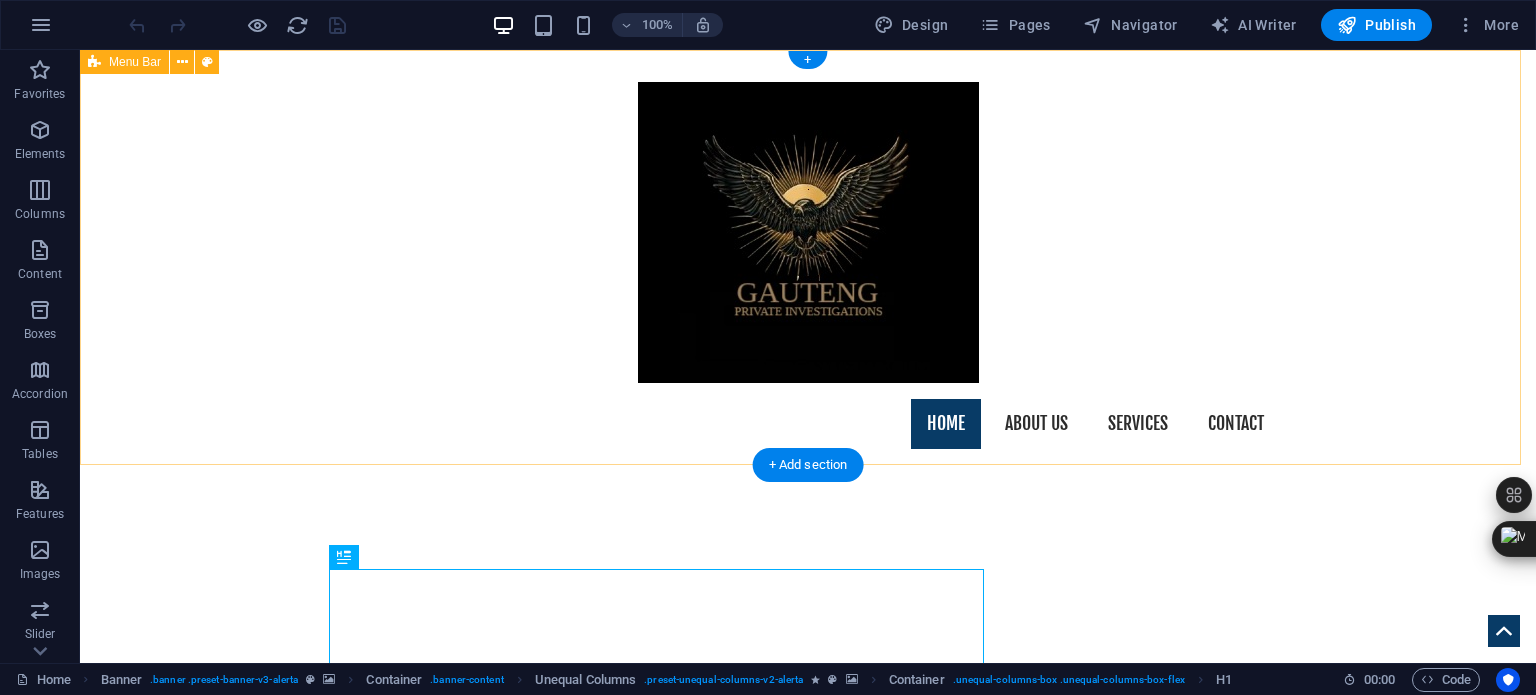 click on "Home About us Services Contact" at bounding box center [808, 257] 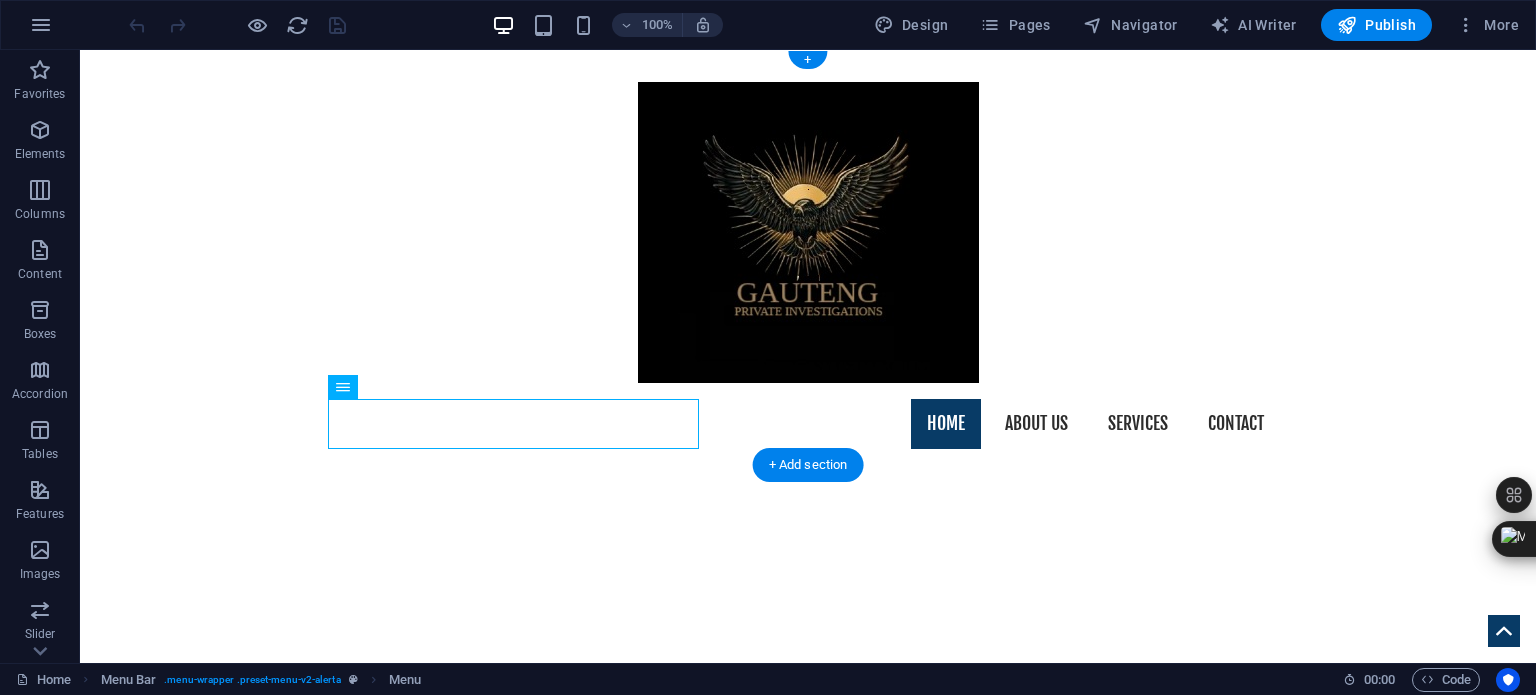 drag, startPoint x: 443, startPoint y: 436, endPoint x: 563, endPoint y: 423, distance: 120.70211 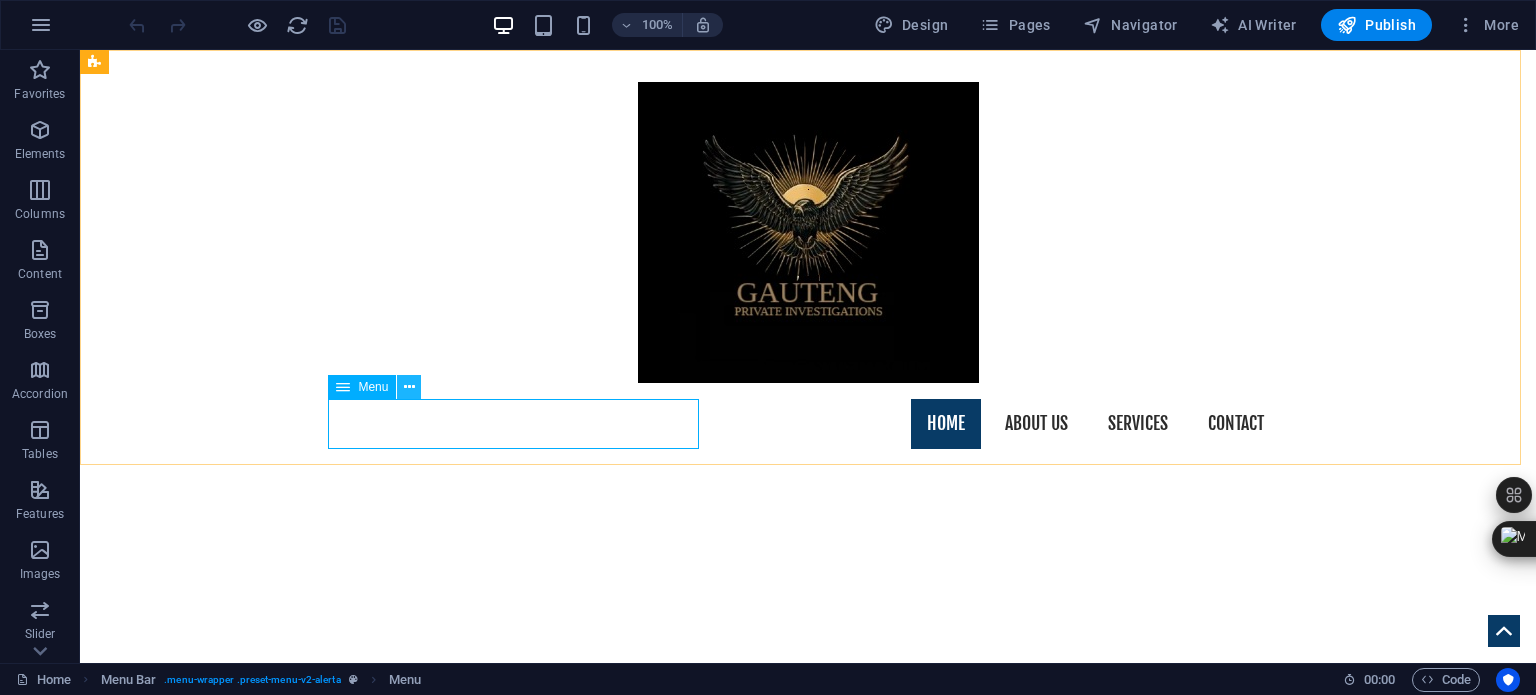 click at bounding box center (409, 387) 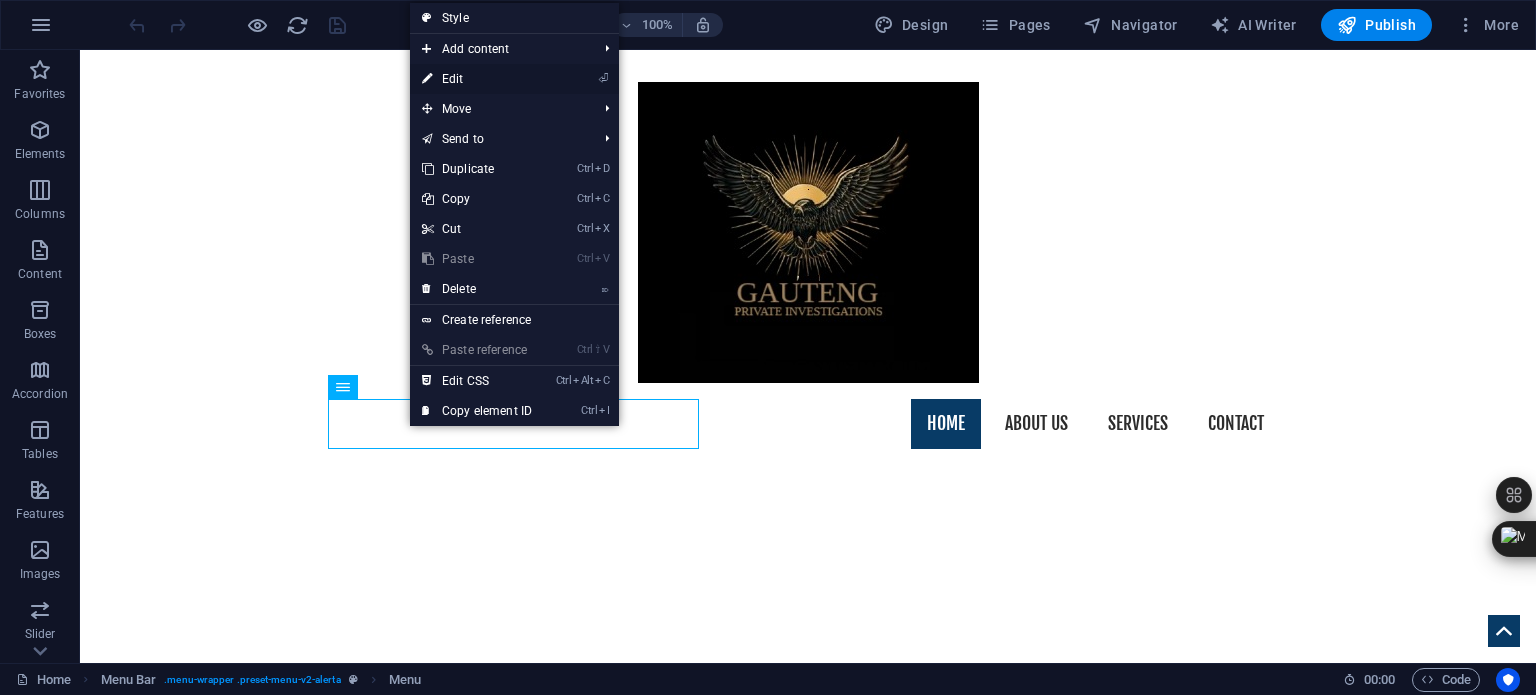 click on "⏎  Edit" at bounding box center (477, 79) 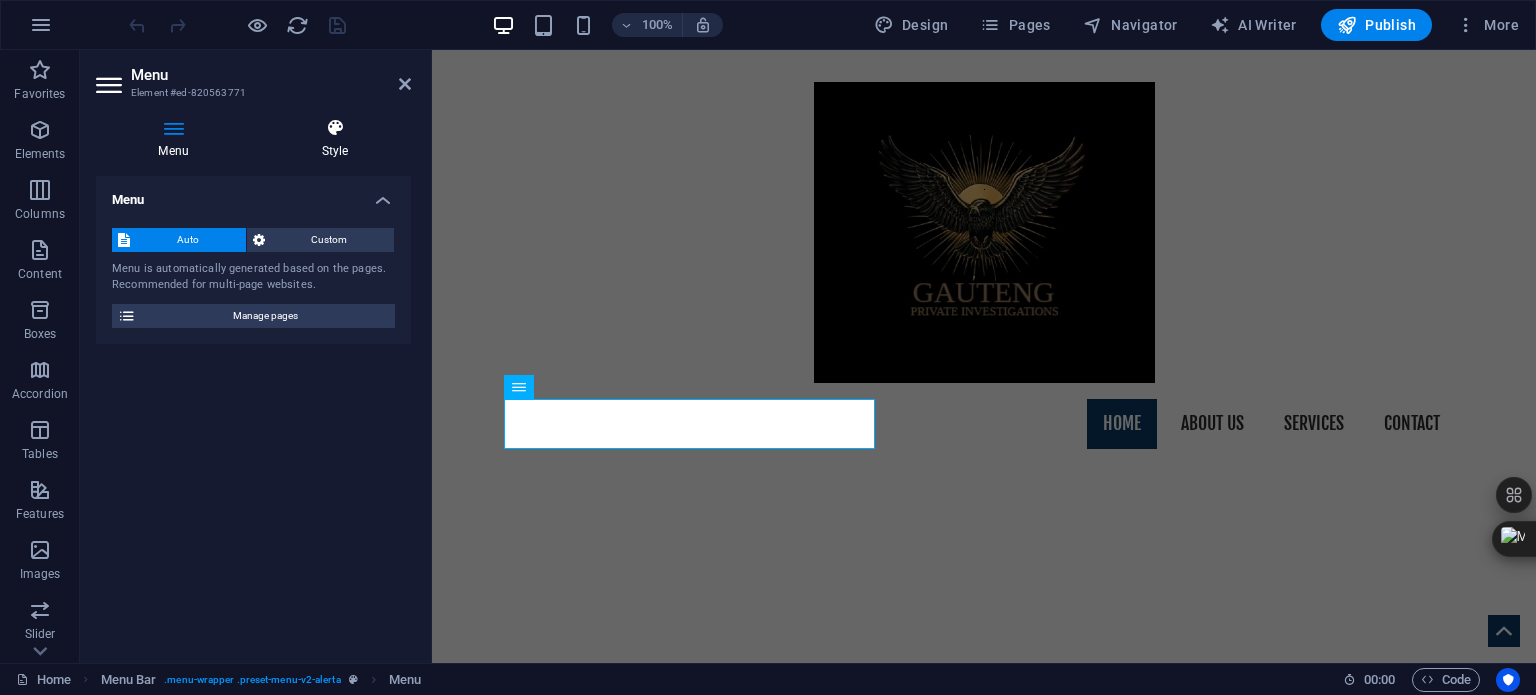 click at bounding box center (335, 128) 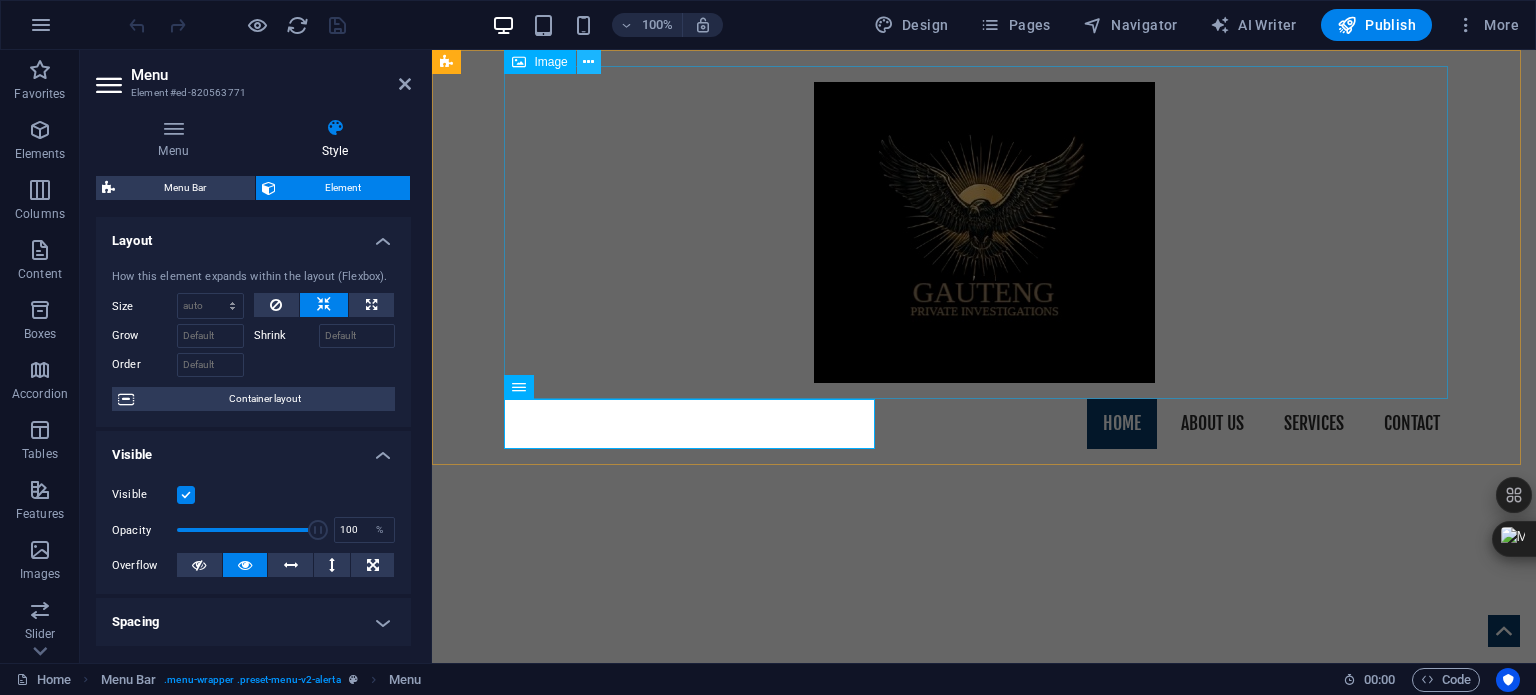 click at bounding box center [588, 62] 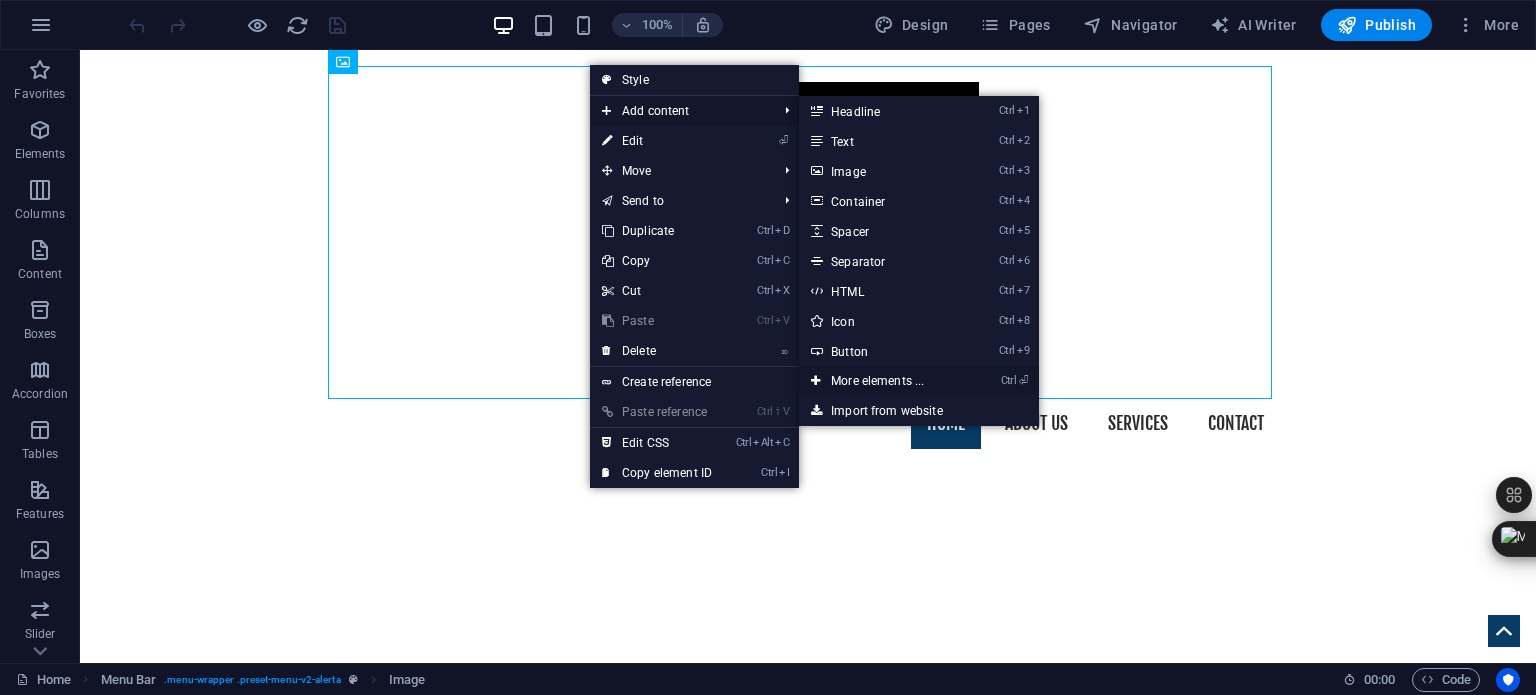 click on "Ctrl ⏎  More elements ..." at bounding box center (881, 381) 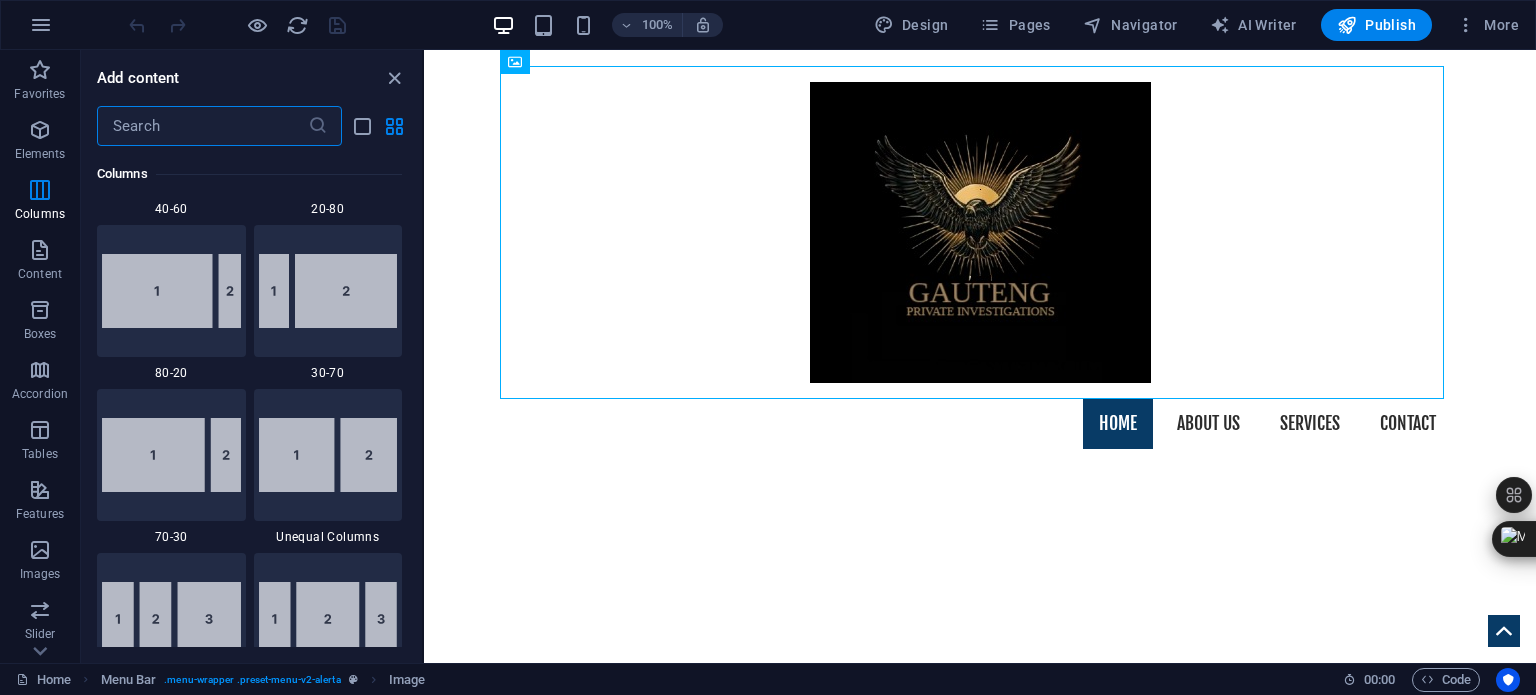 scroll, scrollTop: 1712, scrollLeft: 0, axis: vertical 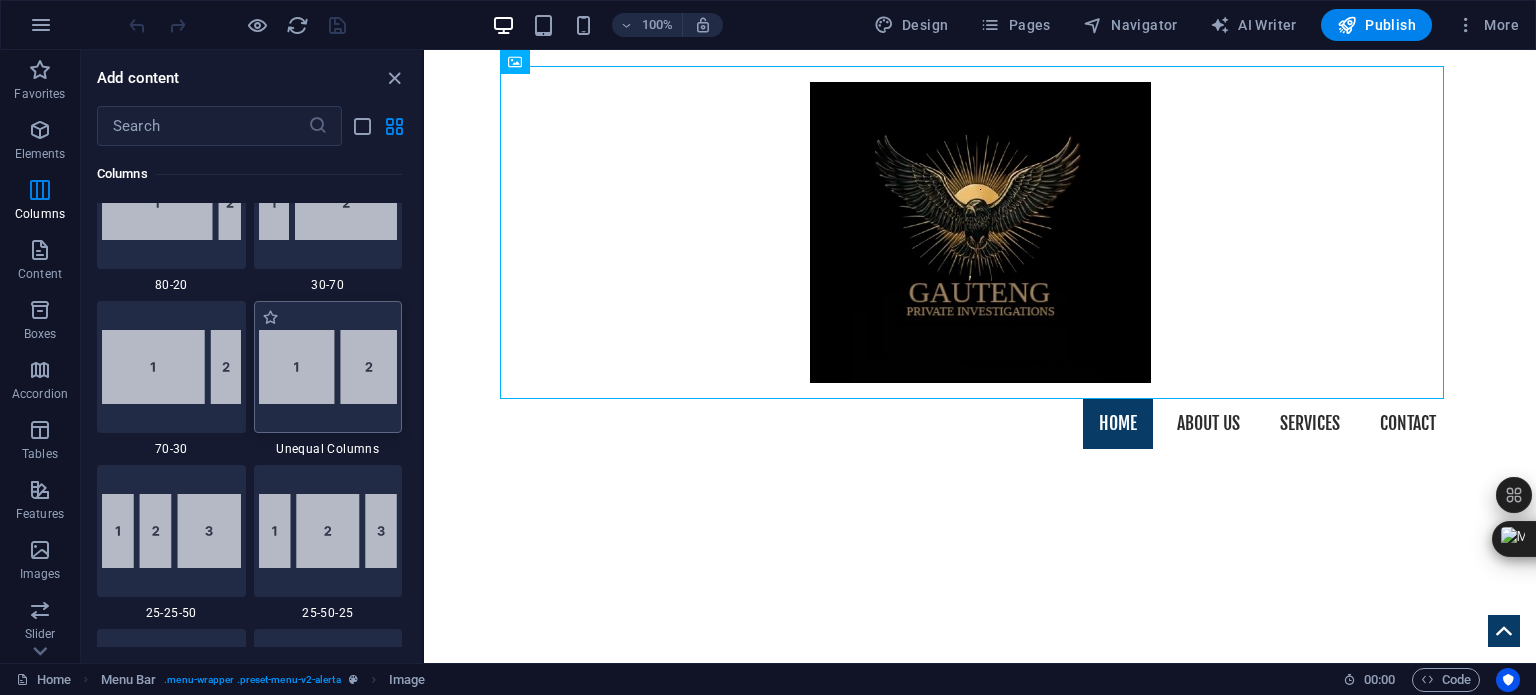click at bounding box center (328, 367) 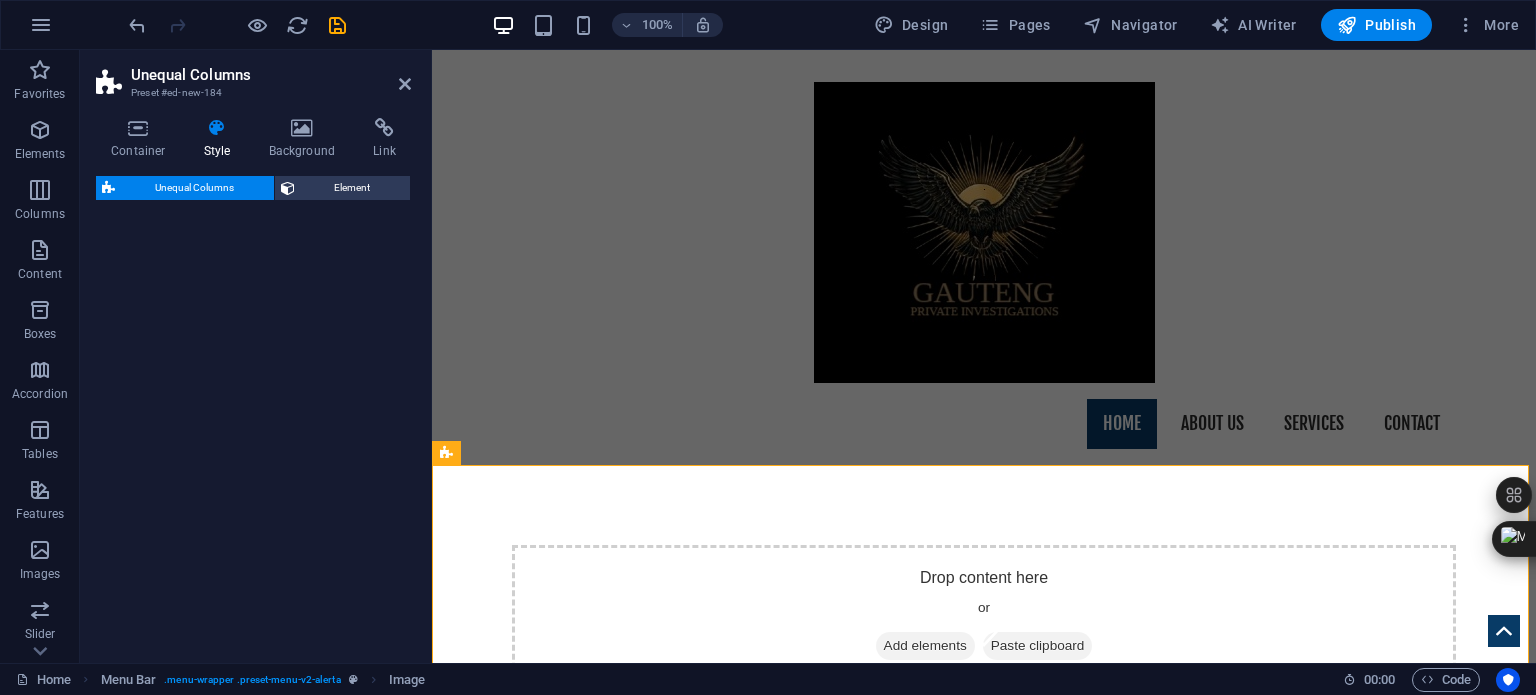 select on "%" 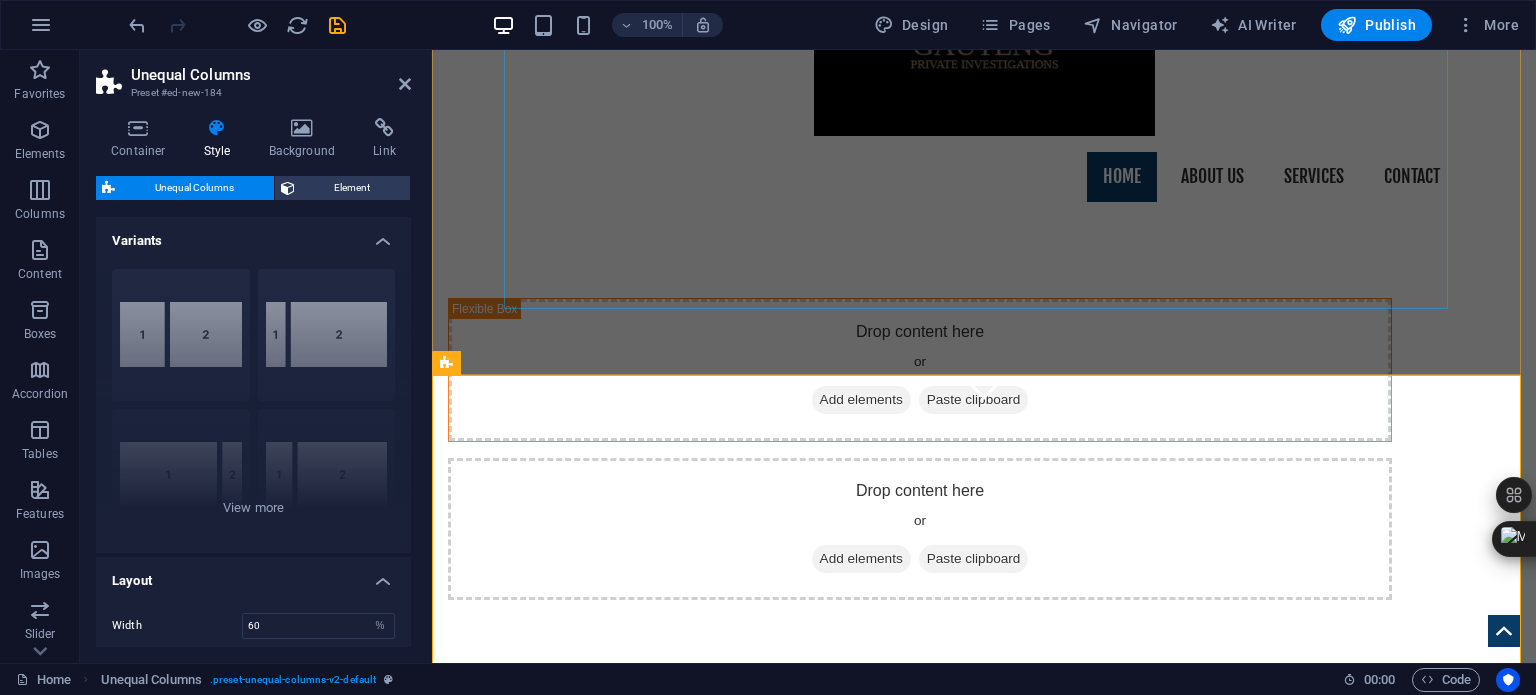 scroll, scrollTop: 300, scrollLeft: 0, axis: vertical 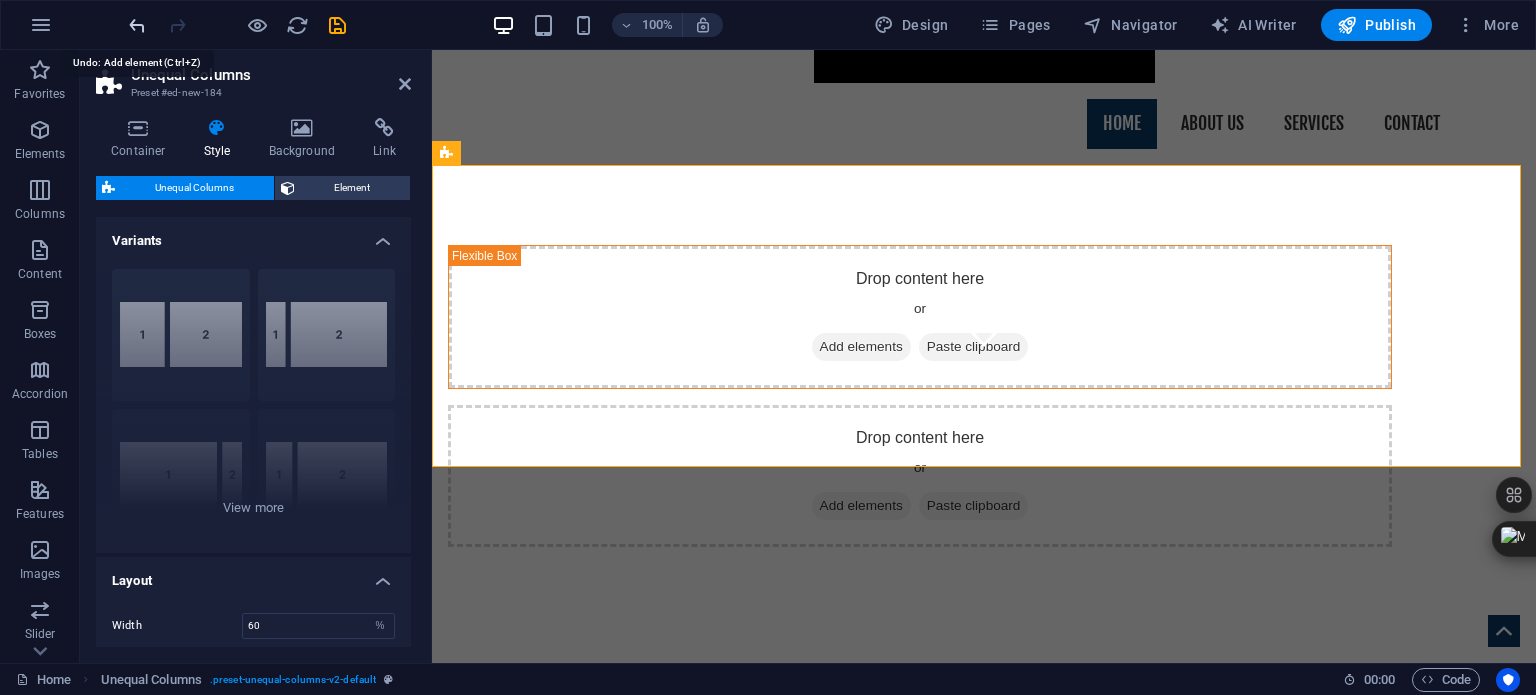 click at bounding box center [137, 25] 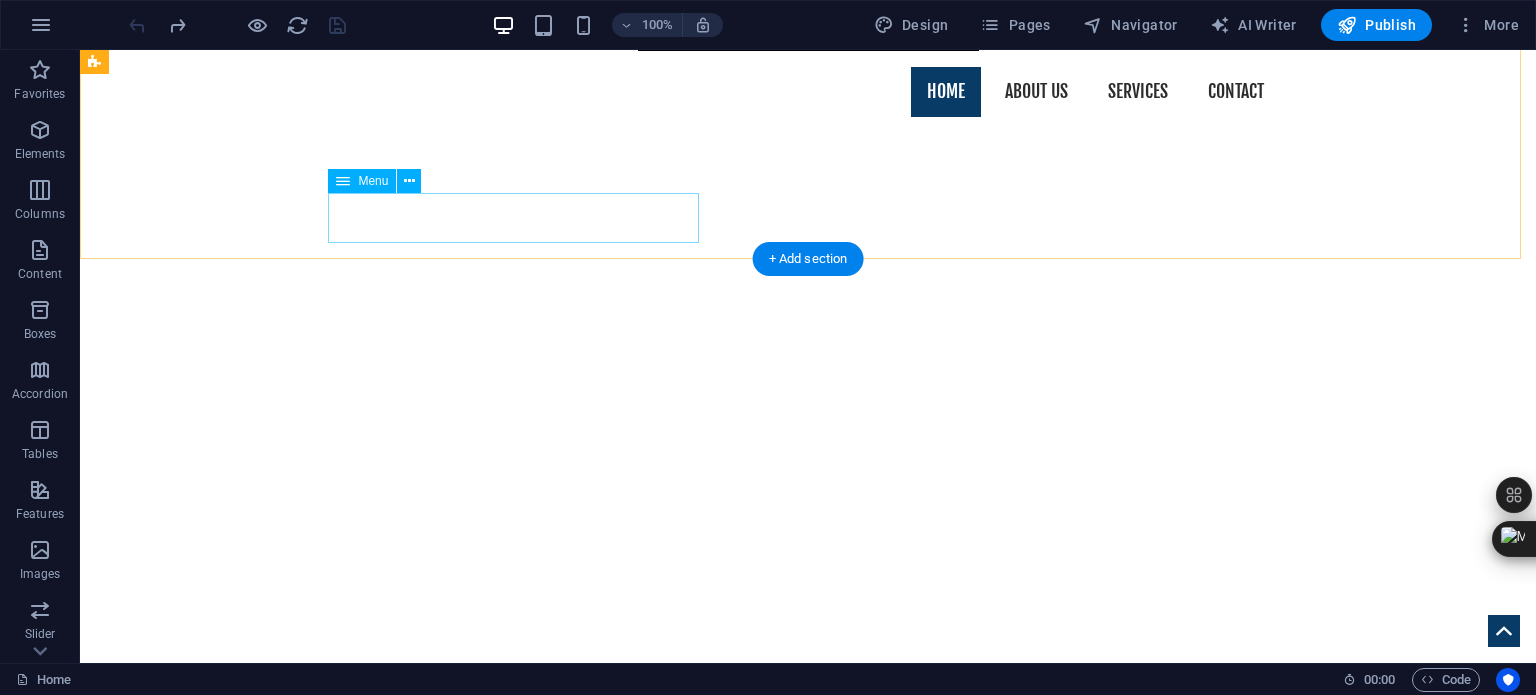 scroll, scrollTop: 400, scrollLeft: 0, axis: vertical 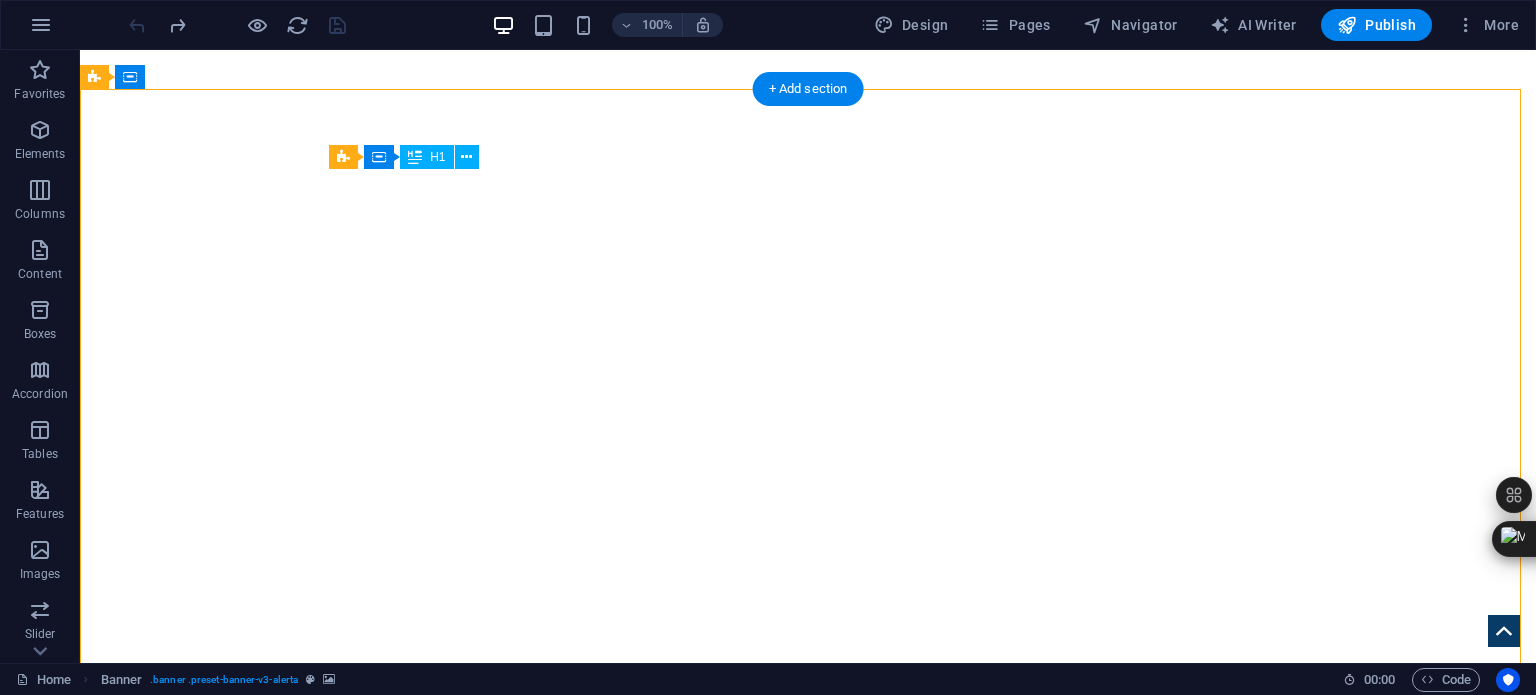 drag, startPoint x: 458, startPoint y: 212, endPoint x: 579, endPoint y: 242, distance: 124.66354 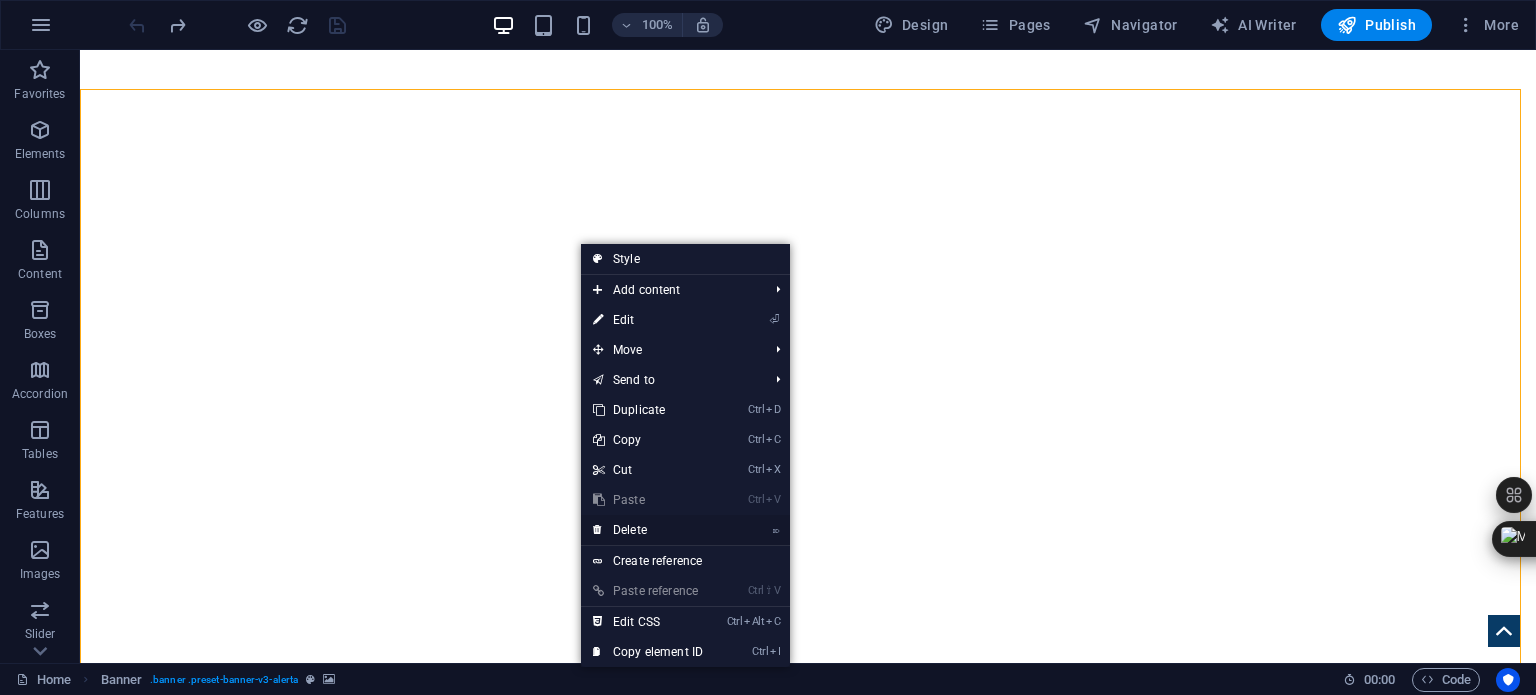 click on "⌦  Delete" at bounding box center (648, 530) 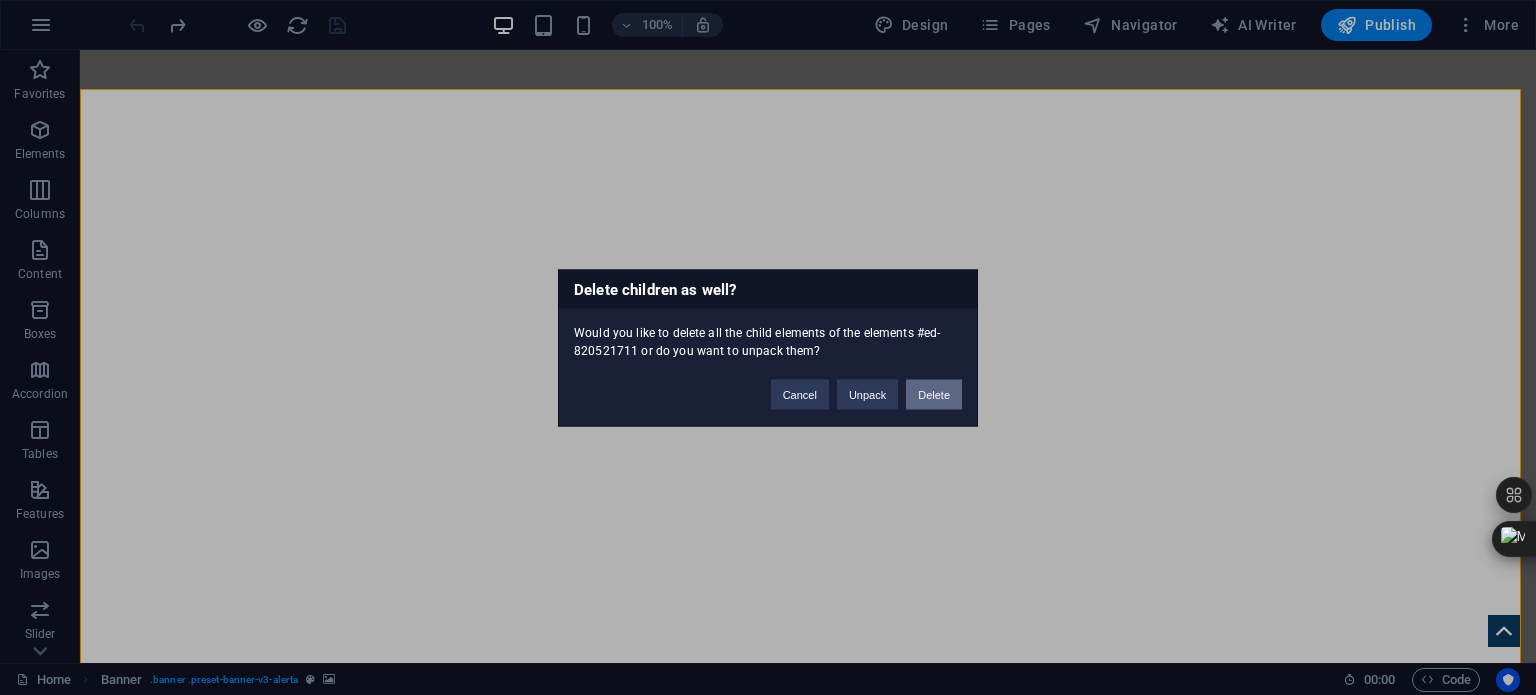 click on "Delete" at bounding box center (934, 394) 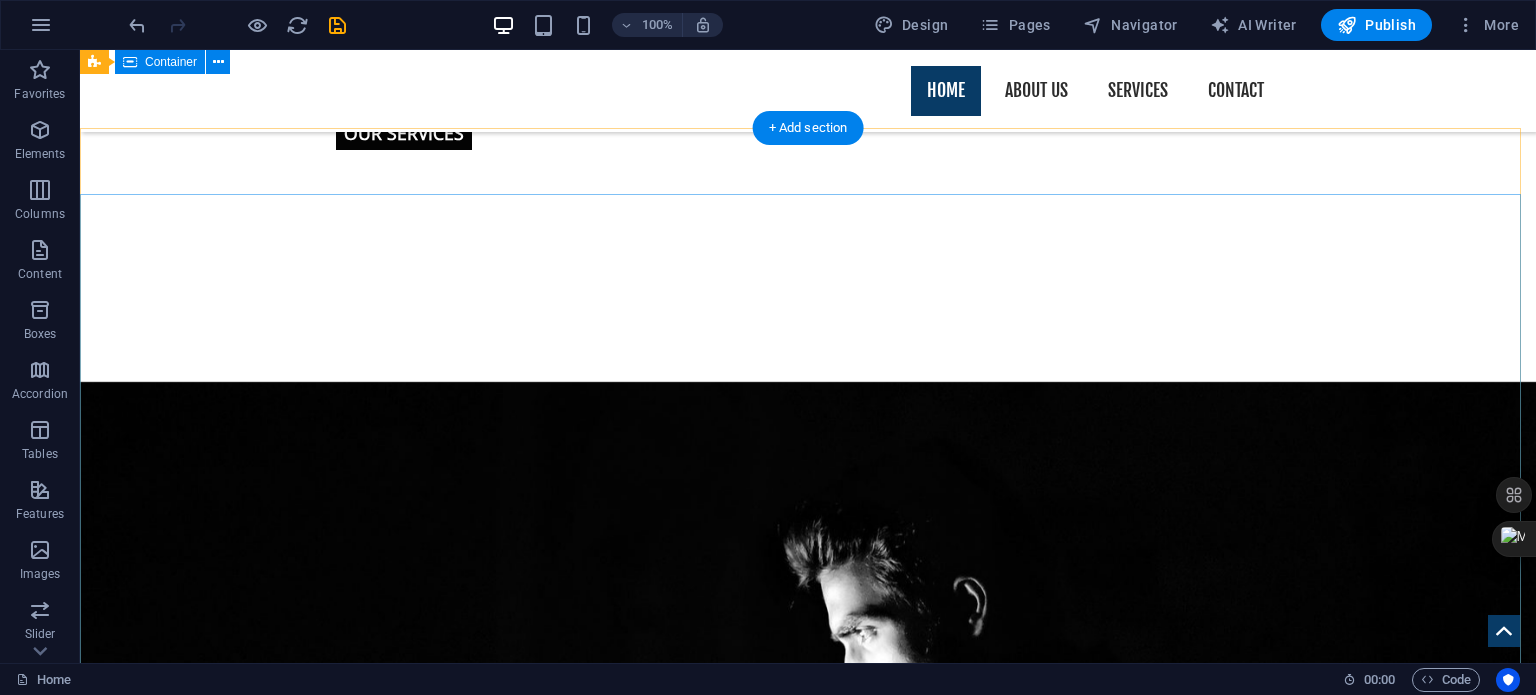 scroll, scrollTop: 1115, scrollLeft: 0, axis: vertical 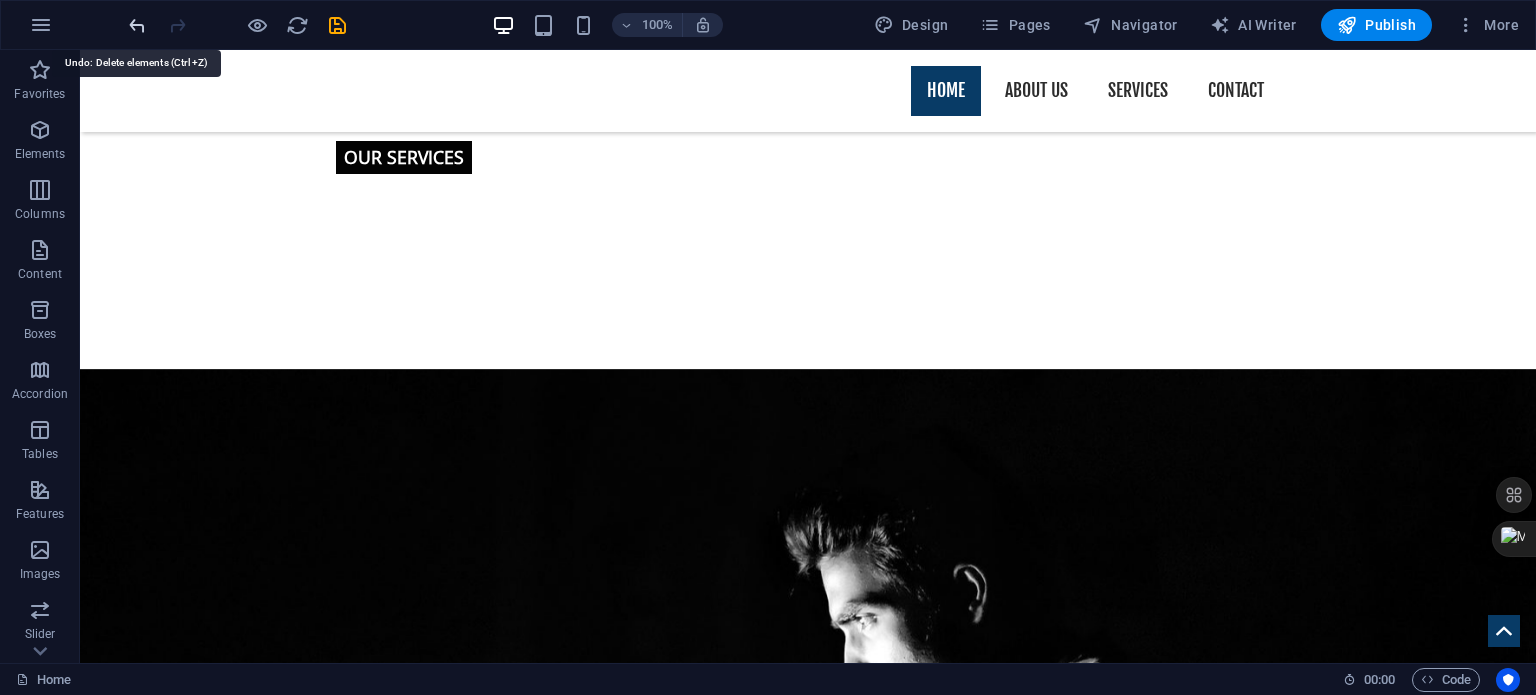 click at bounding box center [137, 25] 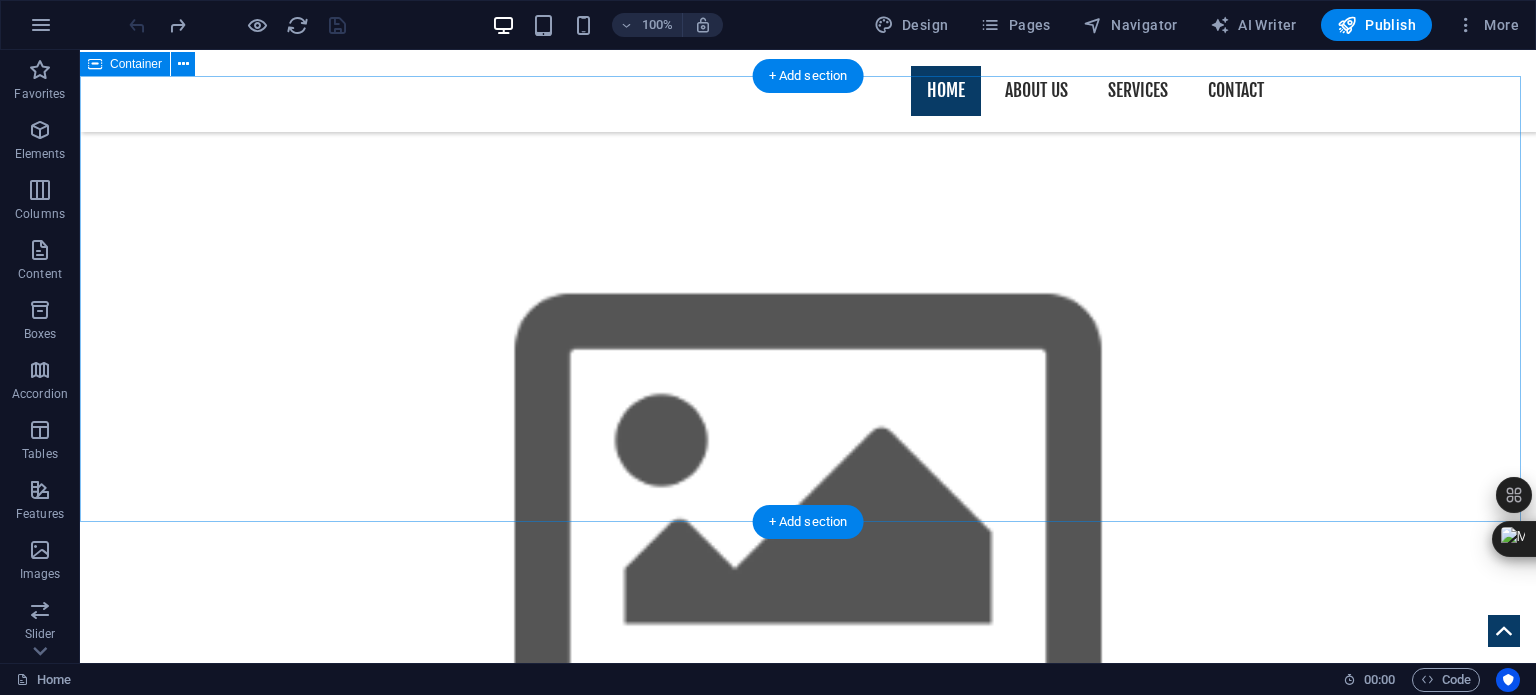 scroll, scrollTop: 908, scrollLeft: 0, axis: vertical 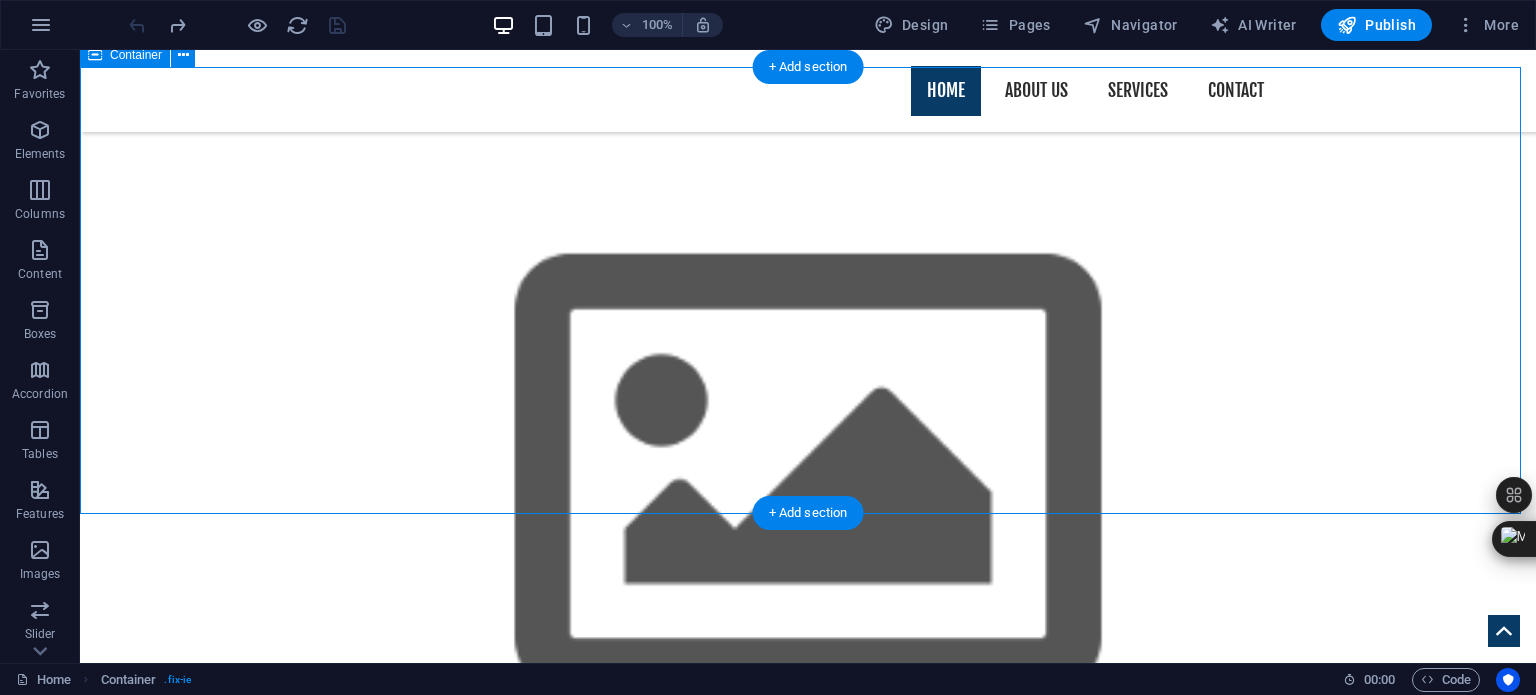 drag, startPoint x: 299, startPoint y: 243, endPoint x: 649, endPoint y: 371, distance: 372.67145 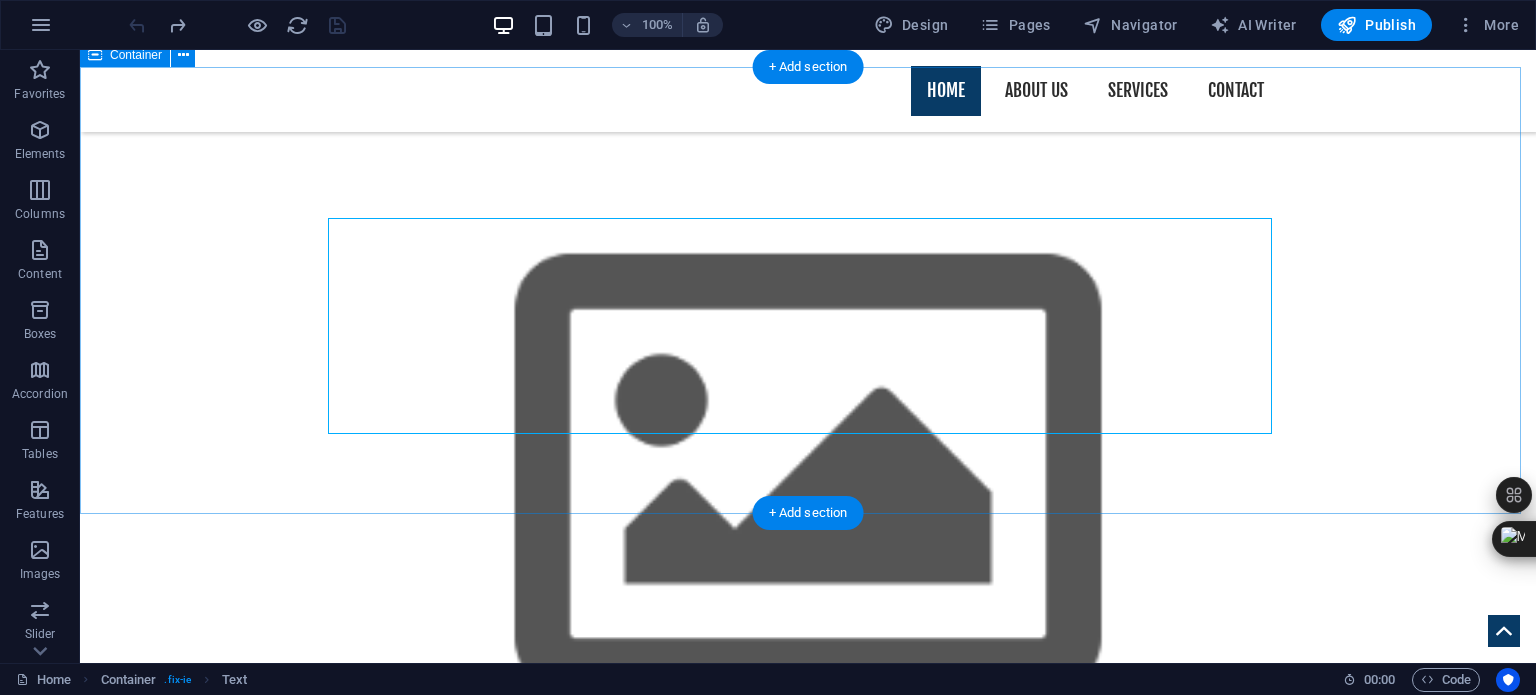 click on "Investigative Agency From [CITY], [STATE] Lorem ipsum dolor sit amet, consetetur sadipscing elitr, sed diam nonumy eirmod tempor invidunt ut labore et dolore magna aliquyam erat, sed diam voluptua. At vero eos et accusam et justo duo dolores et ea rebum. Stet clita kasd gubergren, no sea takimata sanctus est Lorem ipsum dolor sit amet.Lorem ipsum dolor sit amet, consetetur sadipscing elitr, sed diam nonumy eirmod tempor invidunt ut labore et dolore magna aliquyam erat, sed diam voluptua. At vero eos et accusam et justo duo dolores et ea rebum. Stet clita kasd gubergren, no sea takimata sanctus est Lorem ipsum dolor sit amet. At vero eos et accusam et justo duo dolores et ea rebum. Stet clita kasd gubergren, no sea takimata sanctus est Lorem ipsum dolor sit amet.Lorem ipsum dolor sit amet, consetetur sadipscing elitr, sed diam nonumy eirmod tempor invidunt ut labore et dolore magna aliquyam erat, sed diam voluptua." at bounding box center (808, 2063) 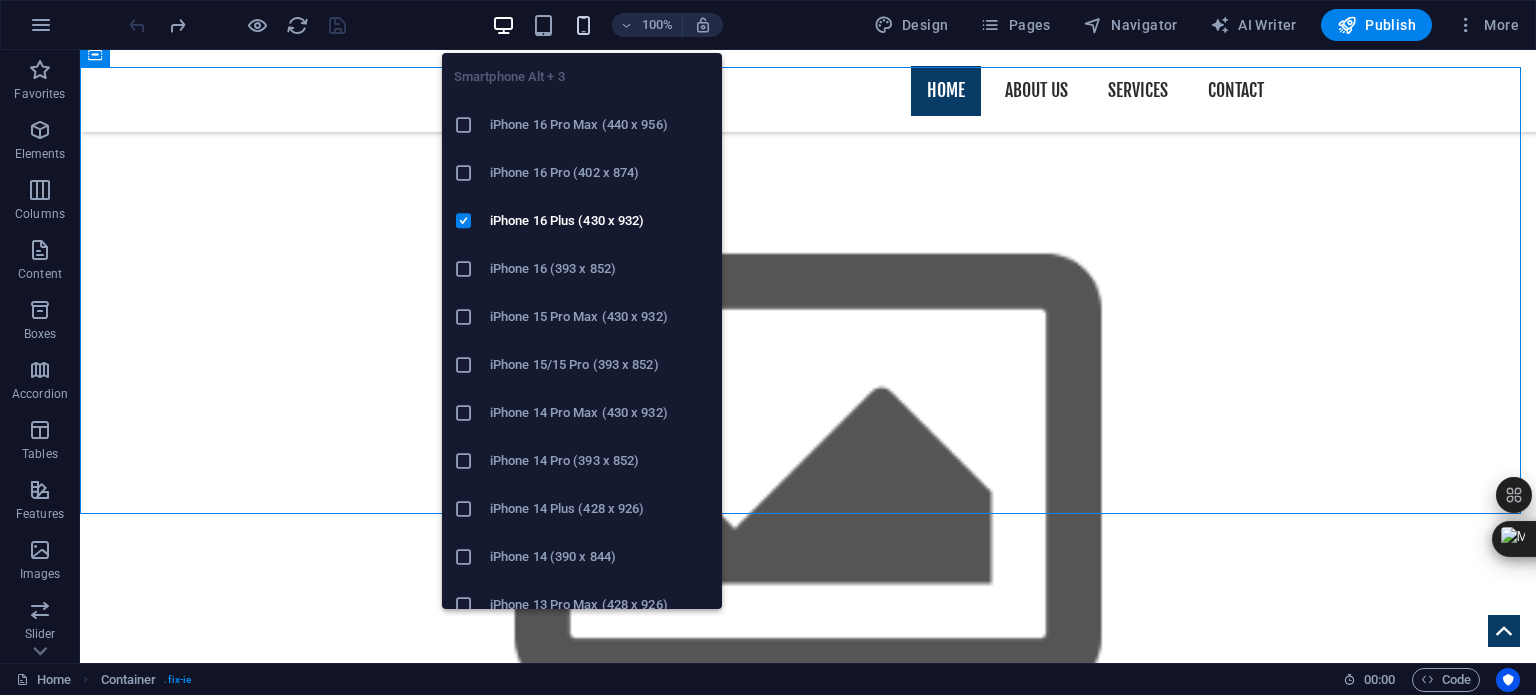 click at bounding box center [583, 25] 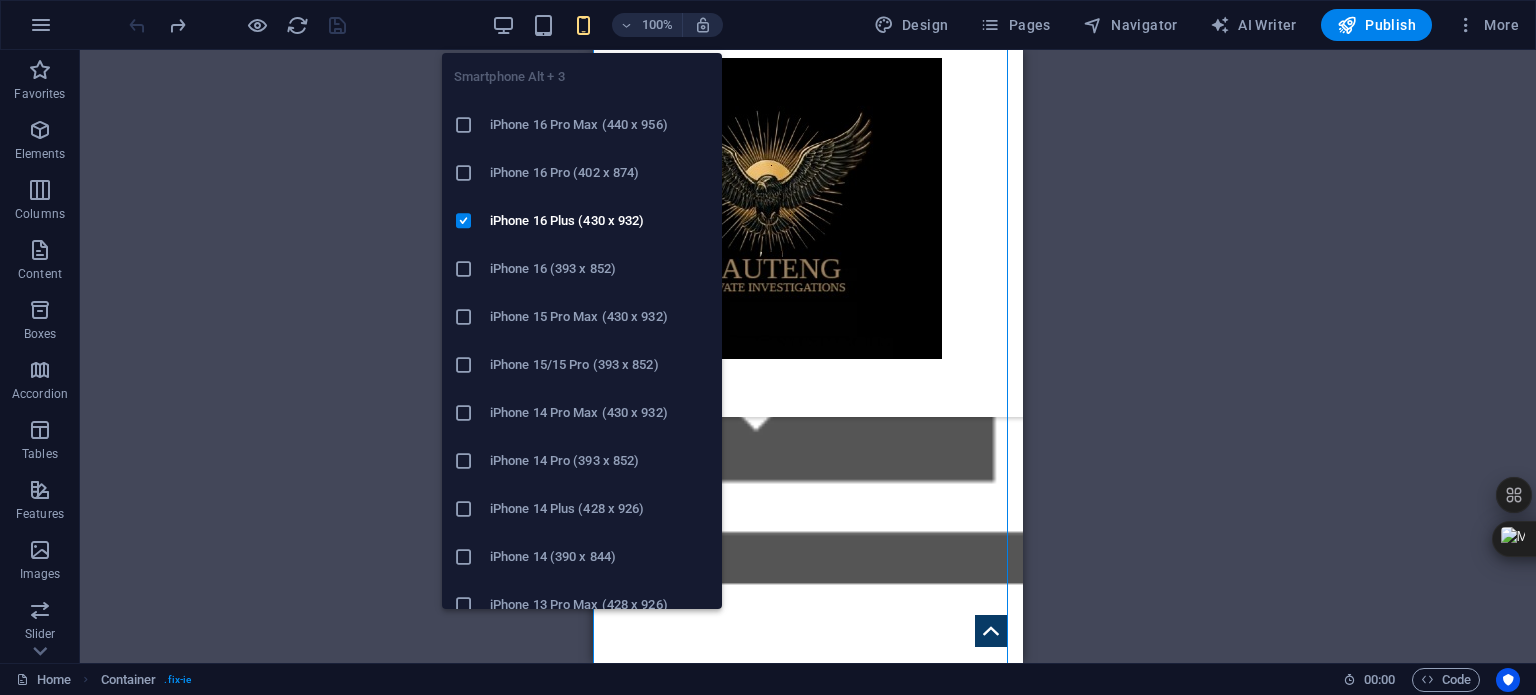 scroll, scrollTop: 1651, scrollLeft: 0, axis: vertical 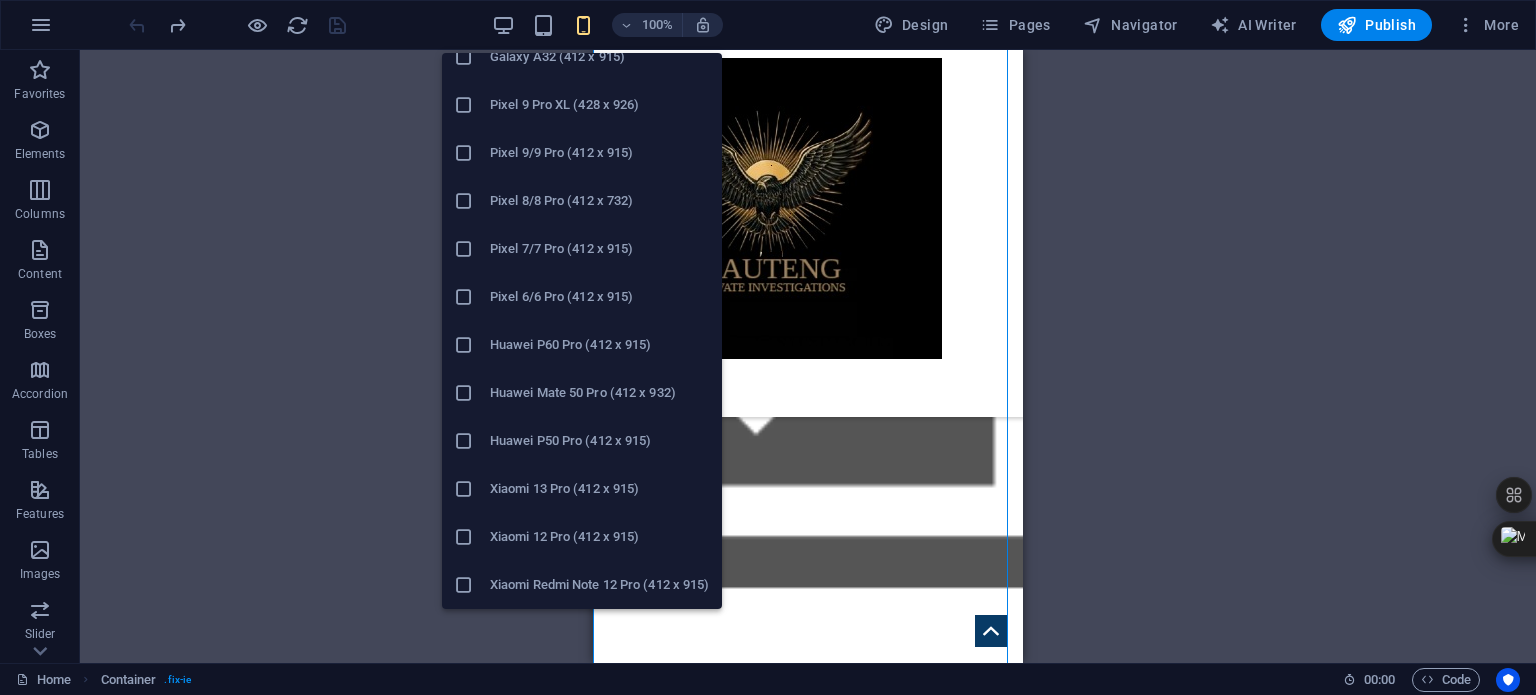 click on "Huawei P50 Pro (412 x 915)" at bounding box center [600, 441] 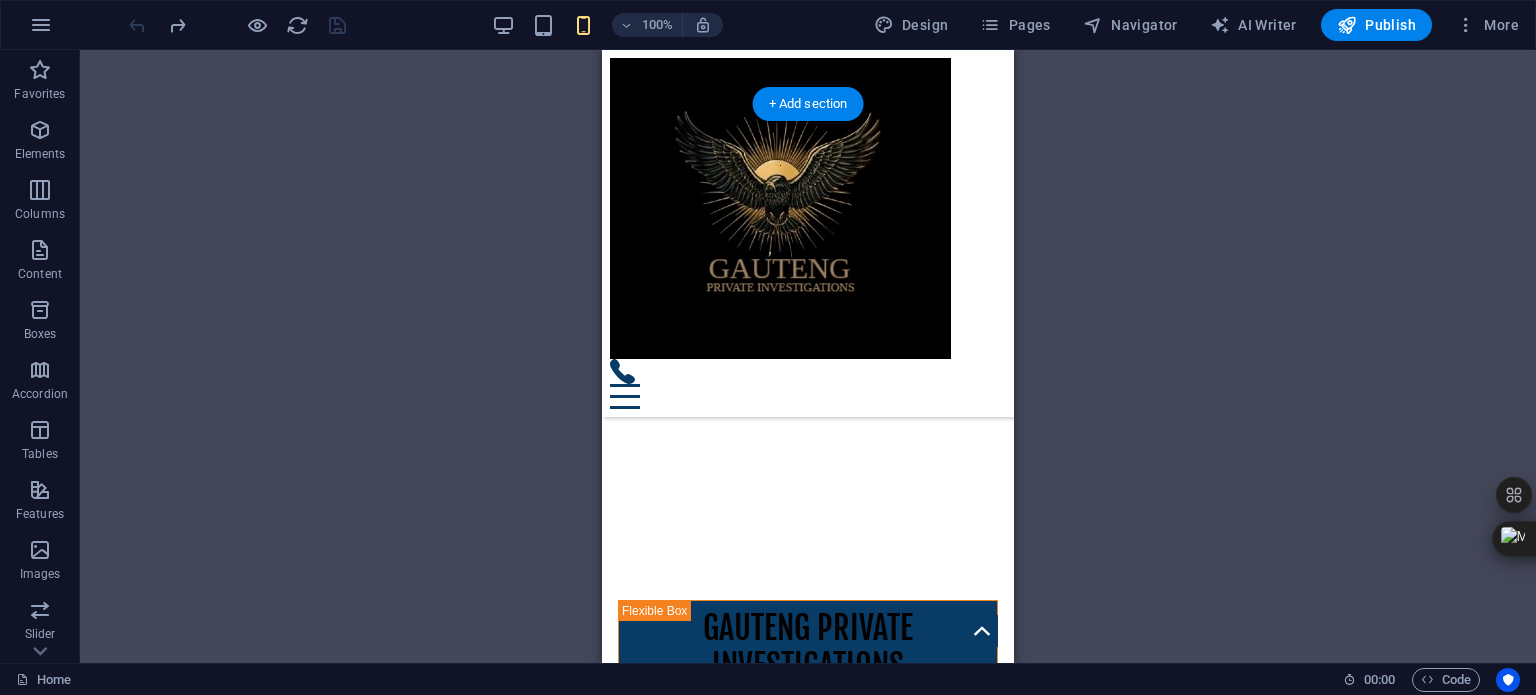 scroll, scrollTop: 1400, scrollLeft: 0, axis: vertical 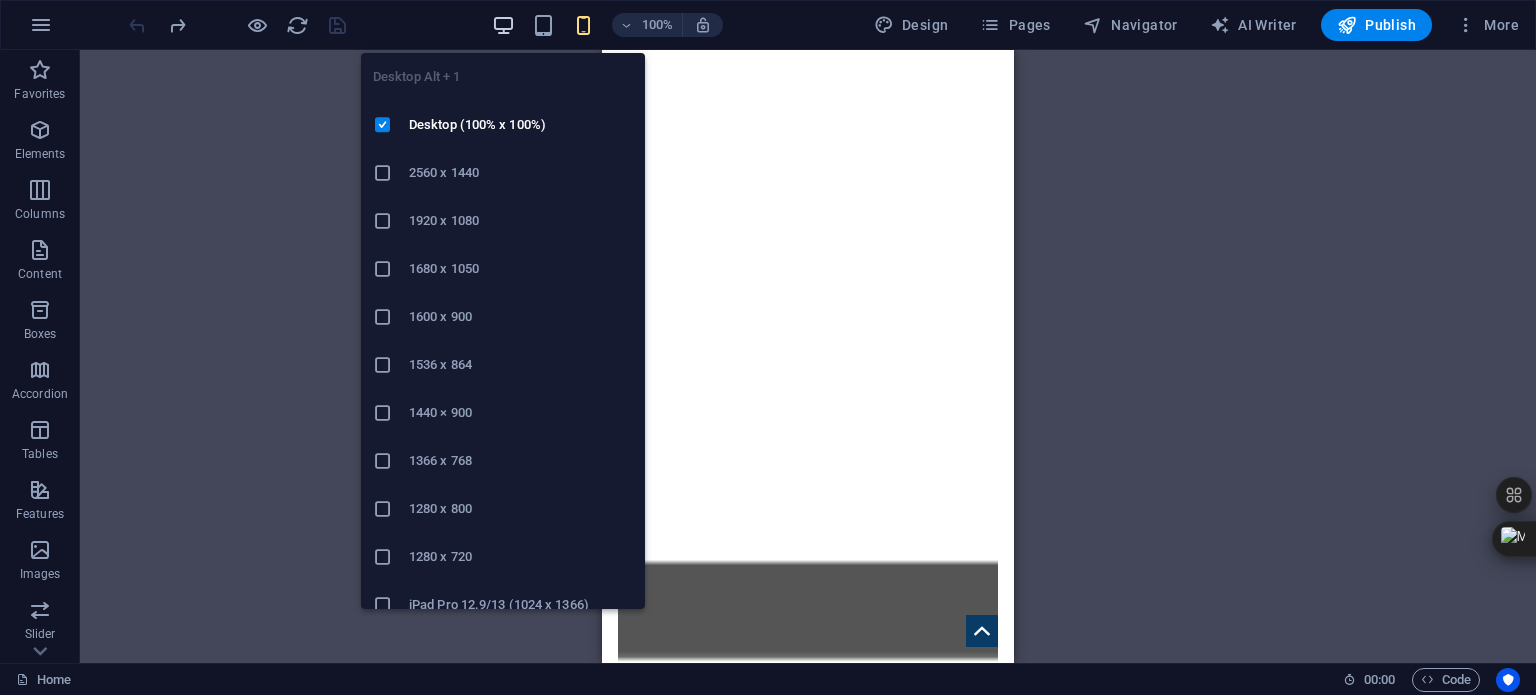 click at bounding box center [503, 25] 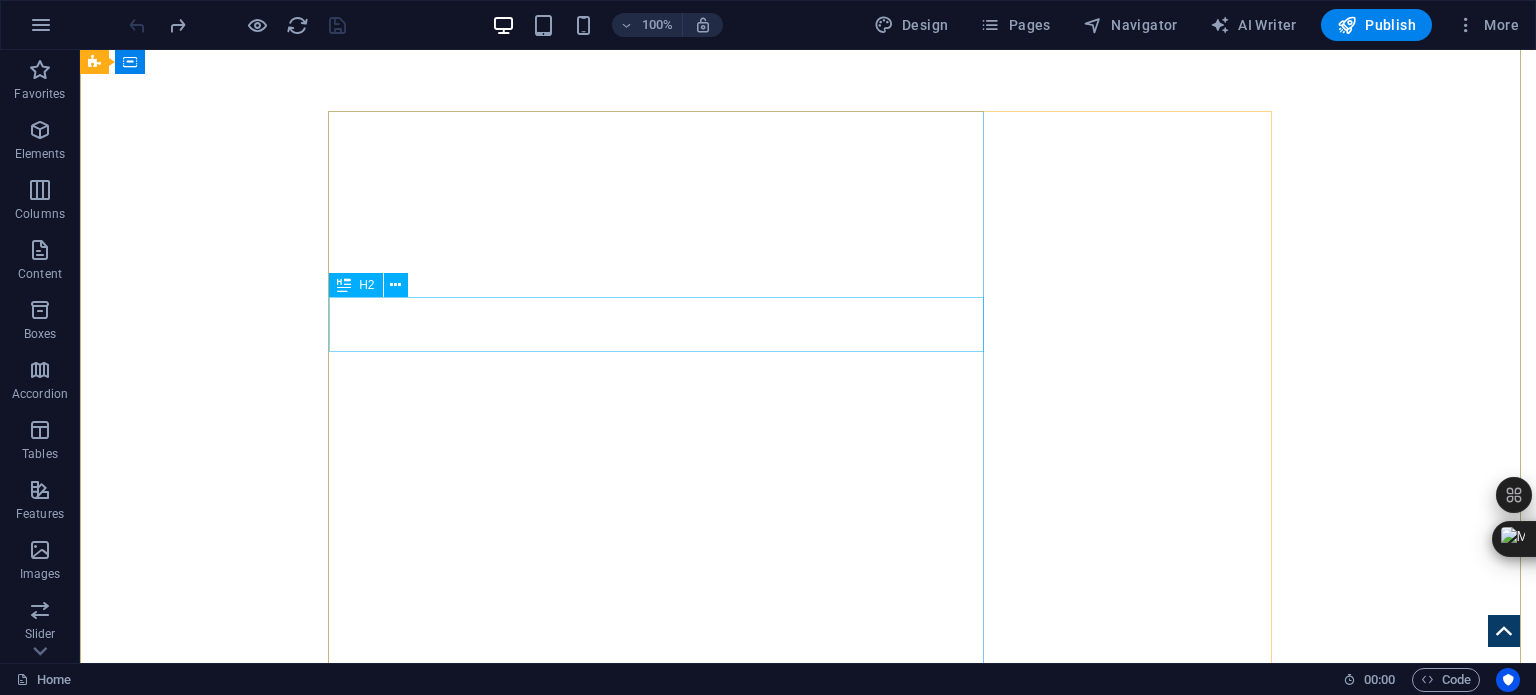 scroll, scrollTop: 357, scrollLeft: 0, axis: vertical 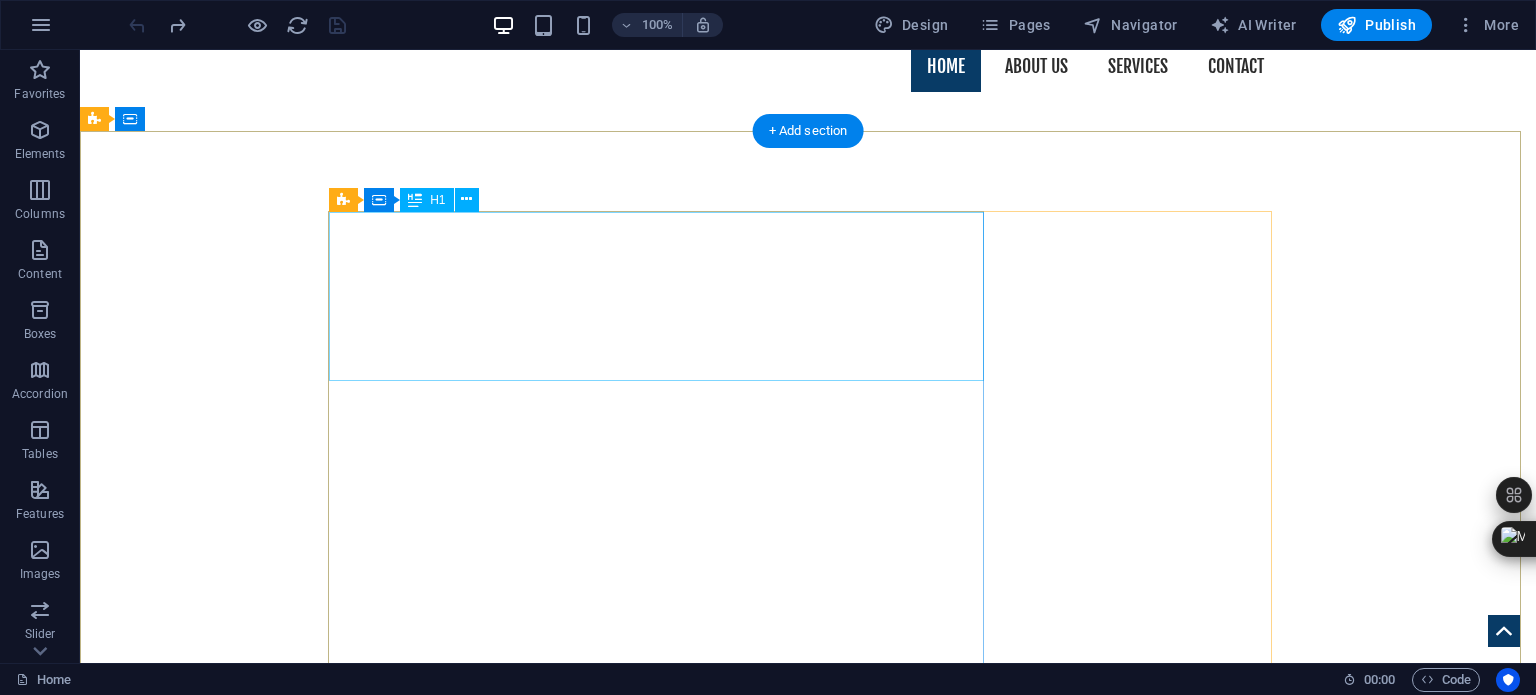 click on "GAUTENG Private Investigations" at bounding box center [808, 1739] 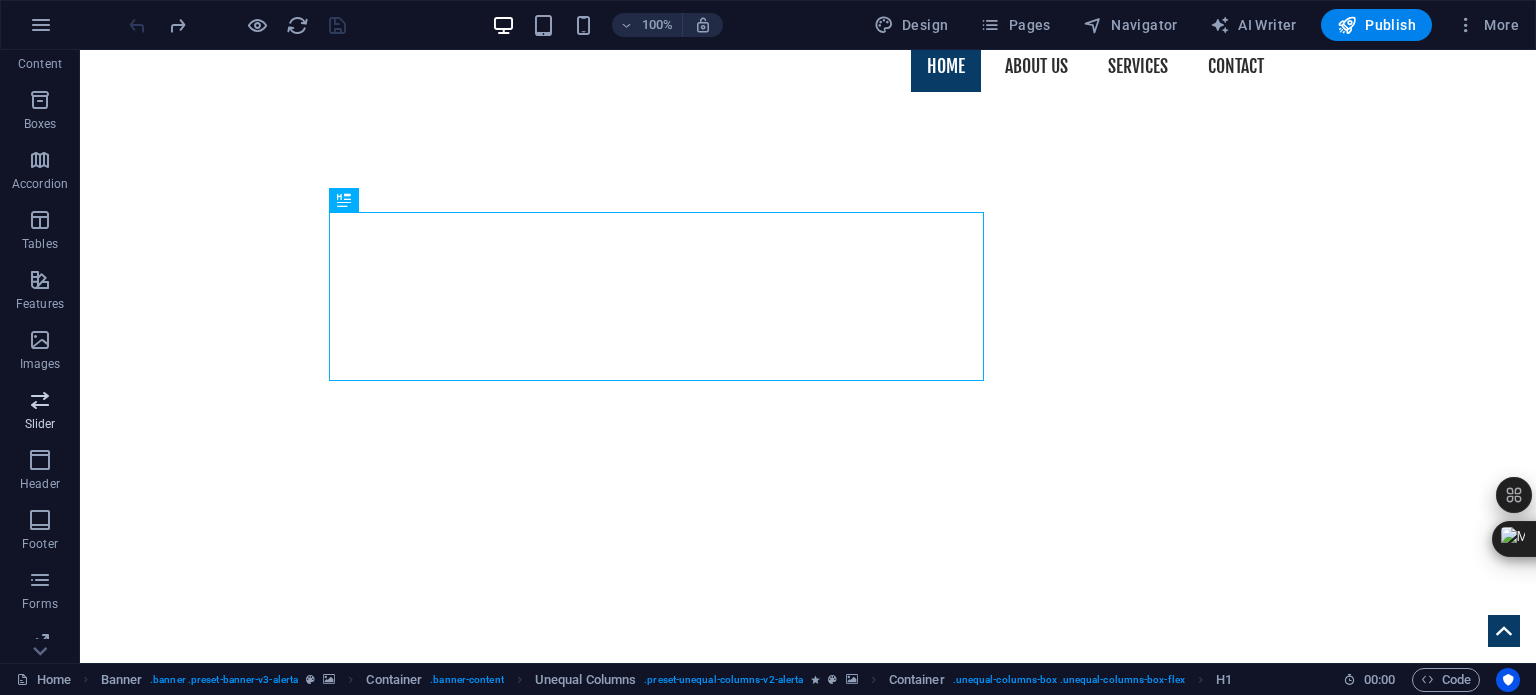 scroll, scrollTop: 286, scrollLeft: 0, axis: vertical 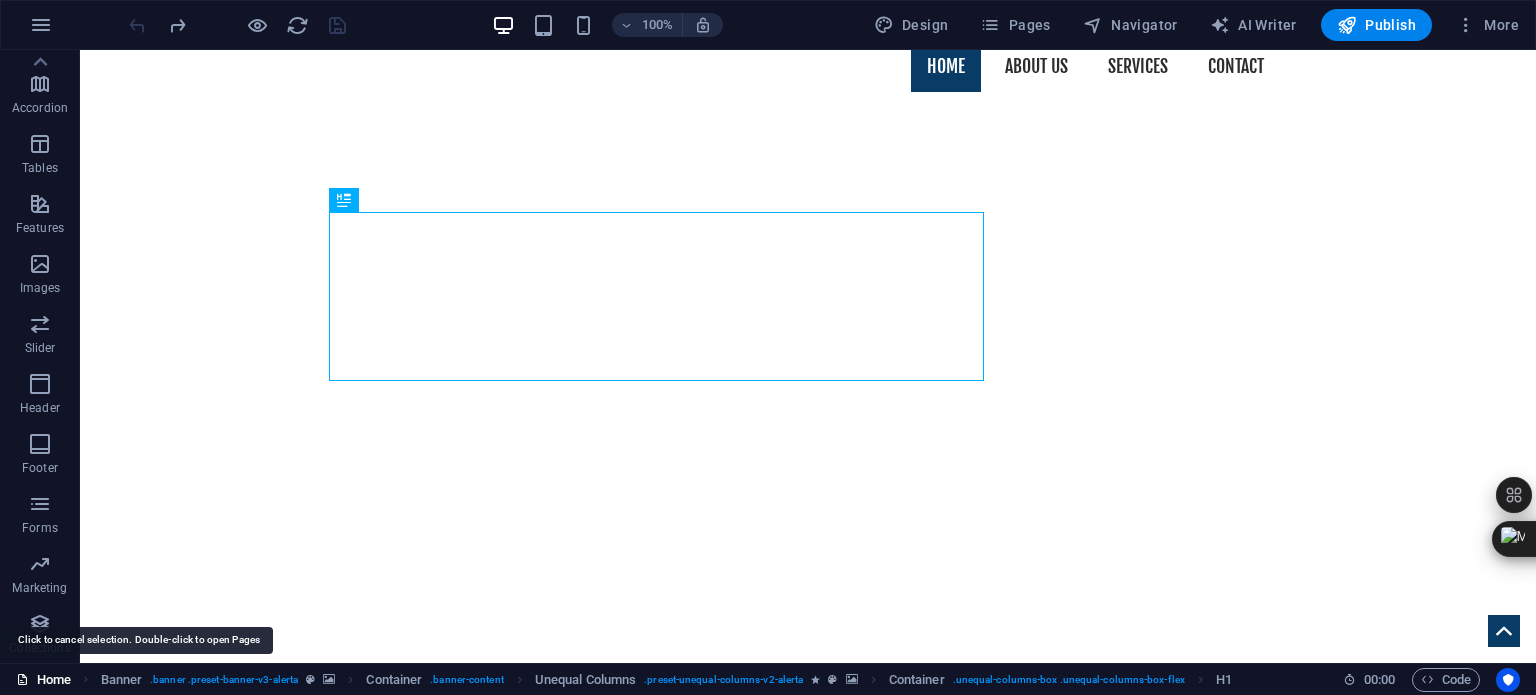 click on "Home" at bounding box center [43, 680] 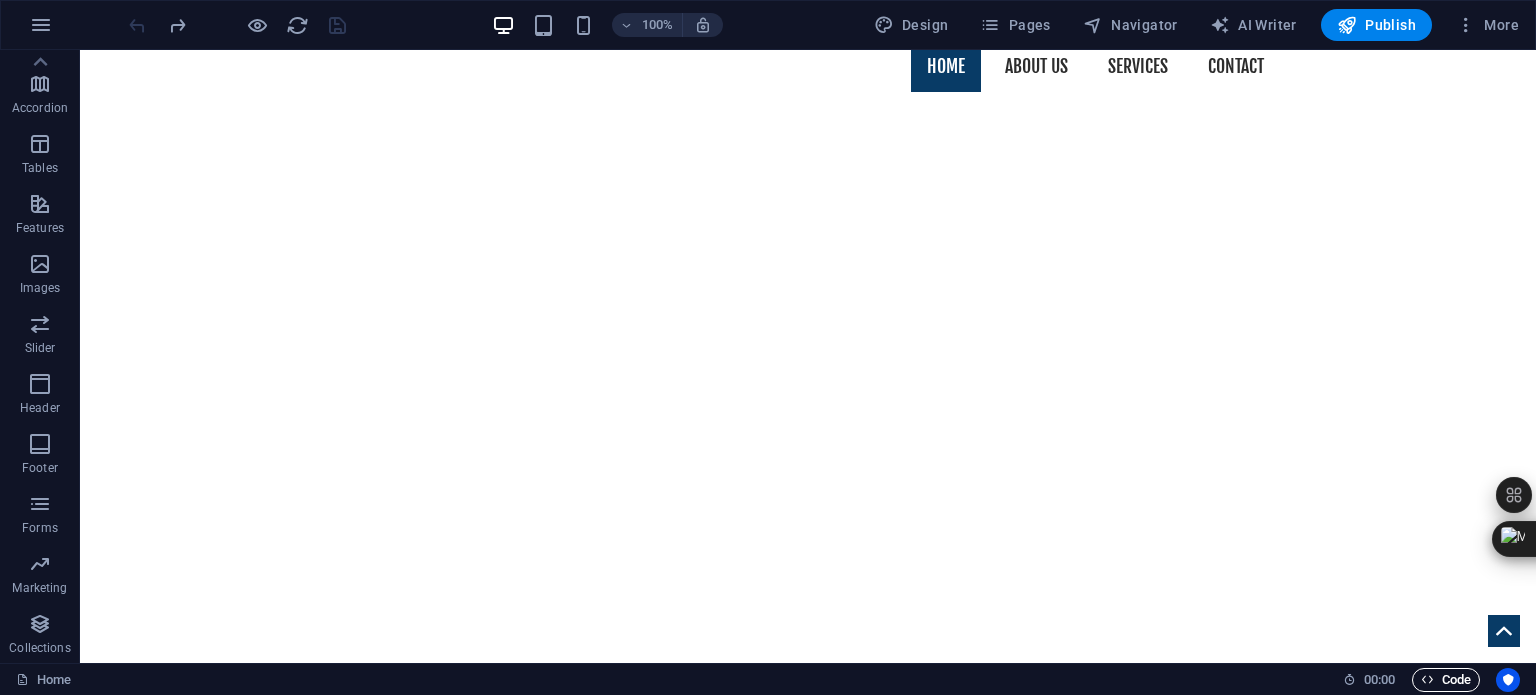 click on "Code" at bounding box center (1446, 680) 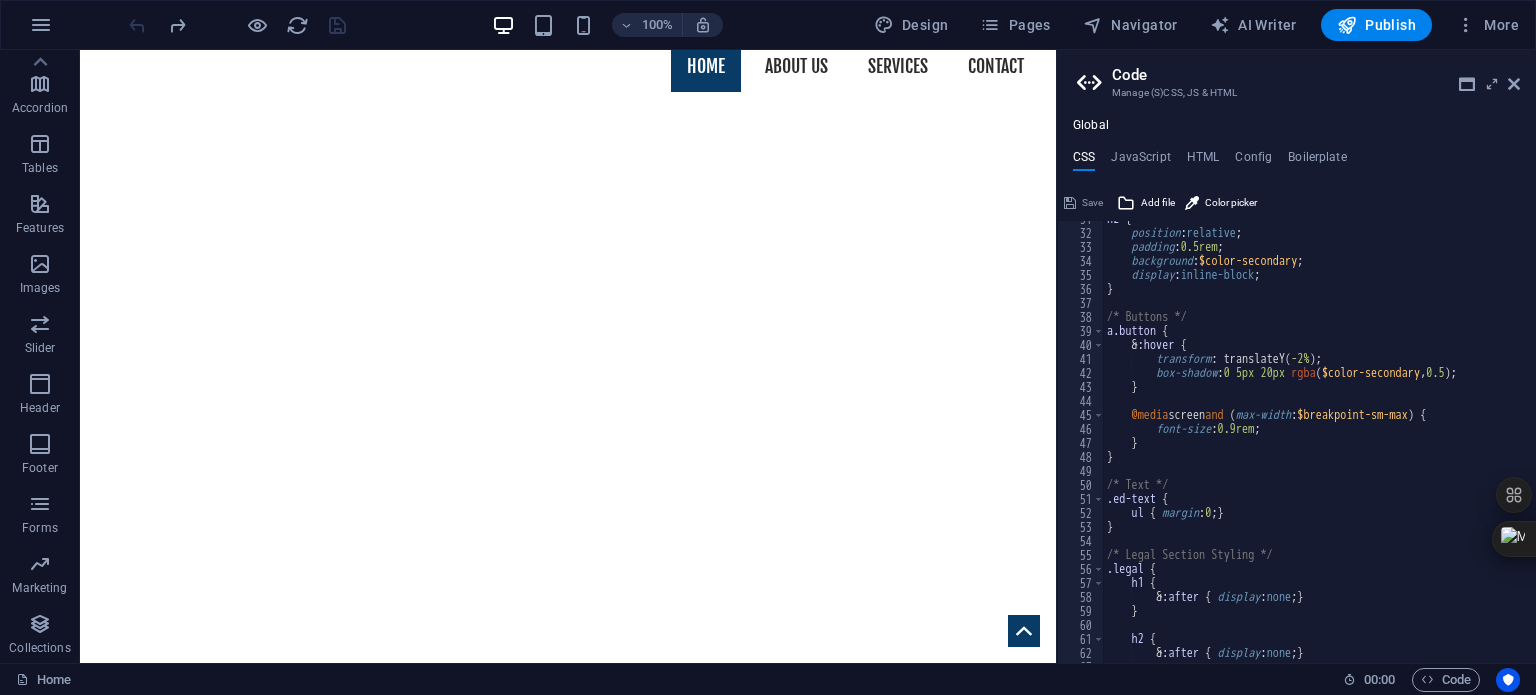 scroll, scrollTop: 0, scrollLeft: 0, axis: both 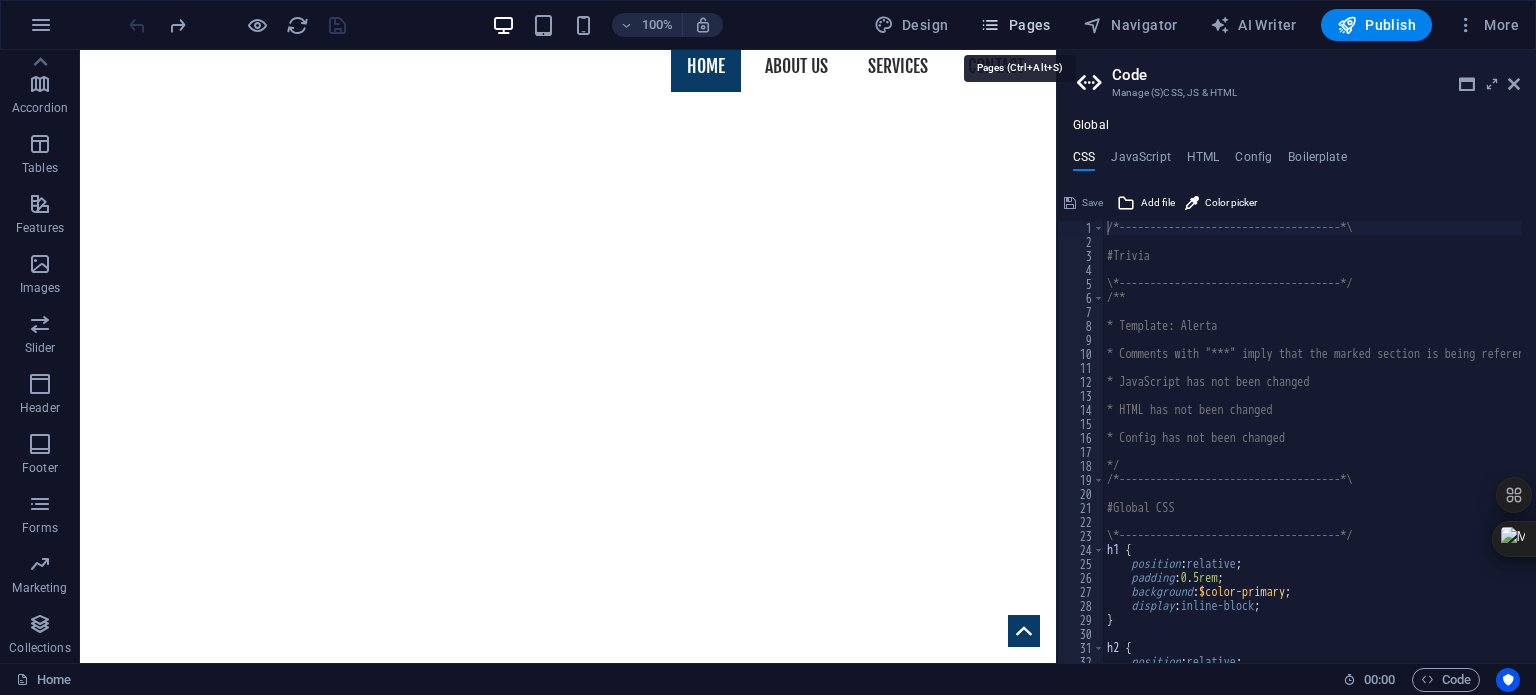 click on "Pages" at bounding box center [1015, 25] 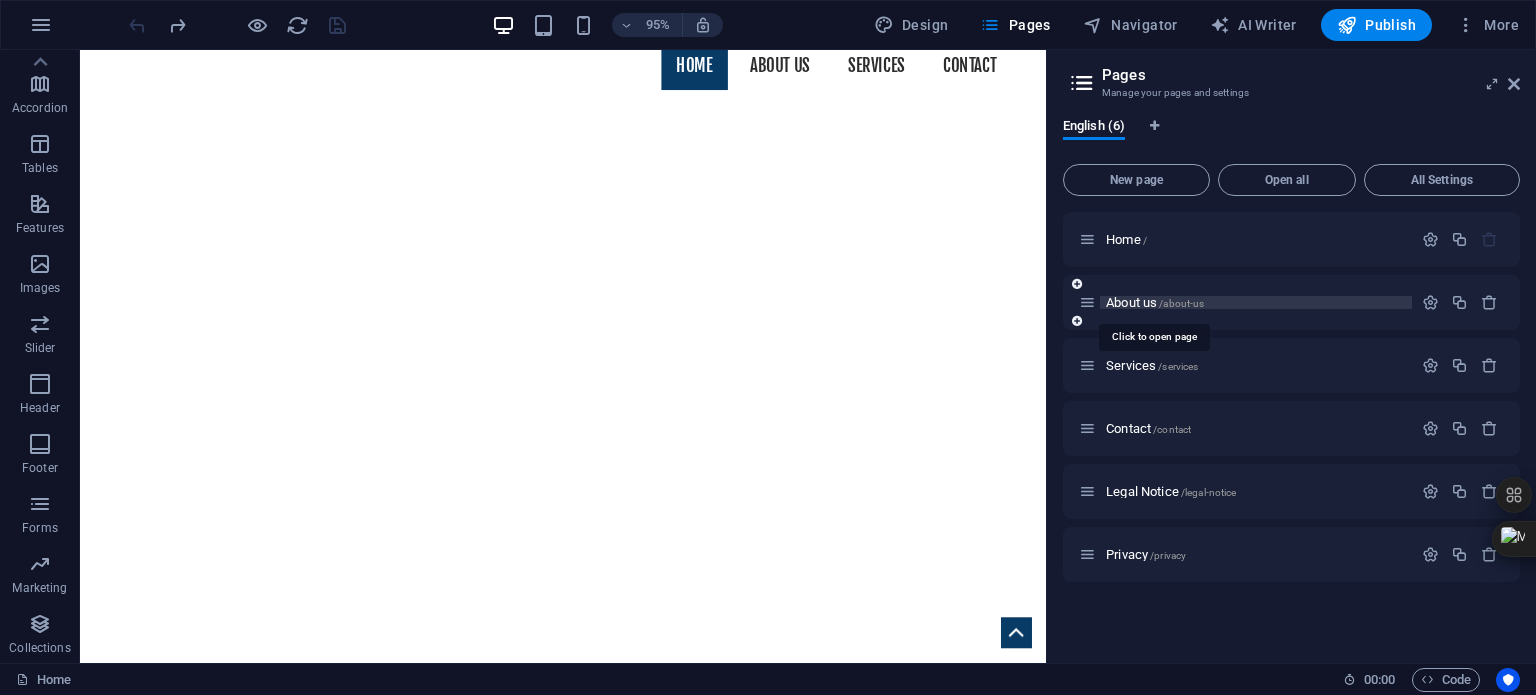click on "About us /about-us" at bounding box center (1155, 302) 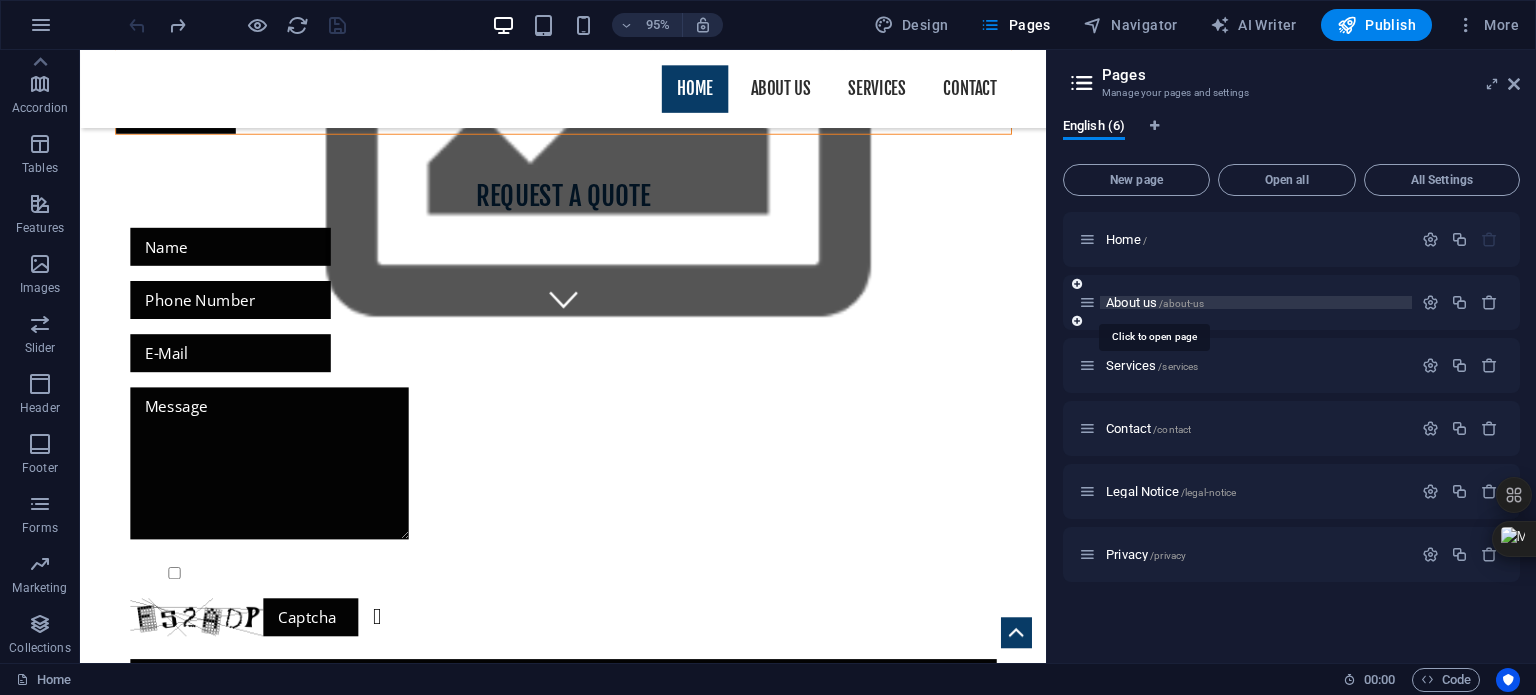 scroll, scrollTop: 0, scrollLeft: 0, axis: both 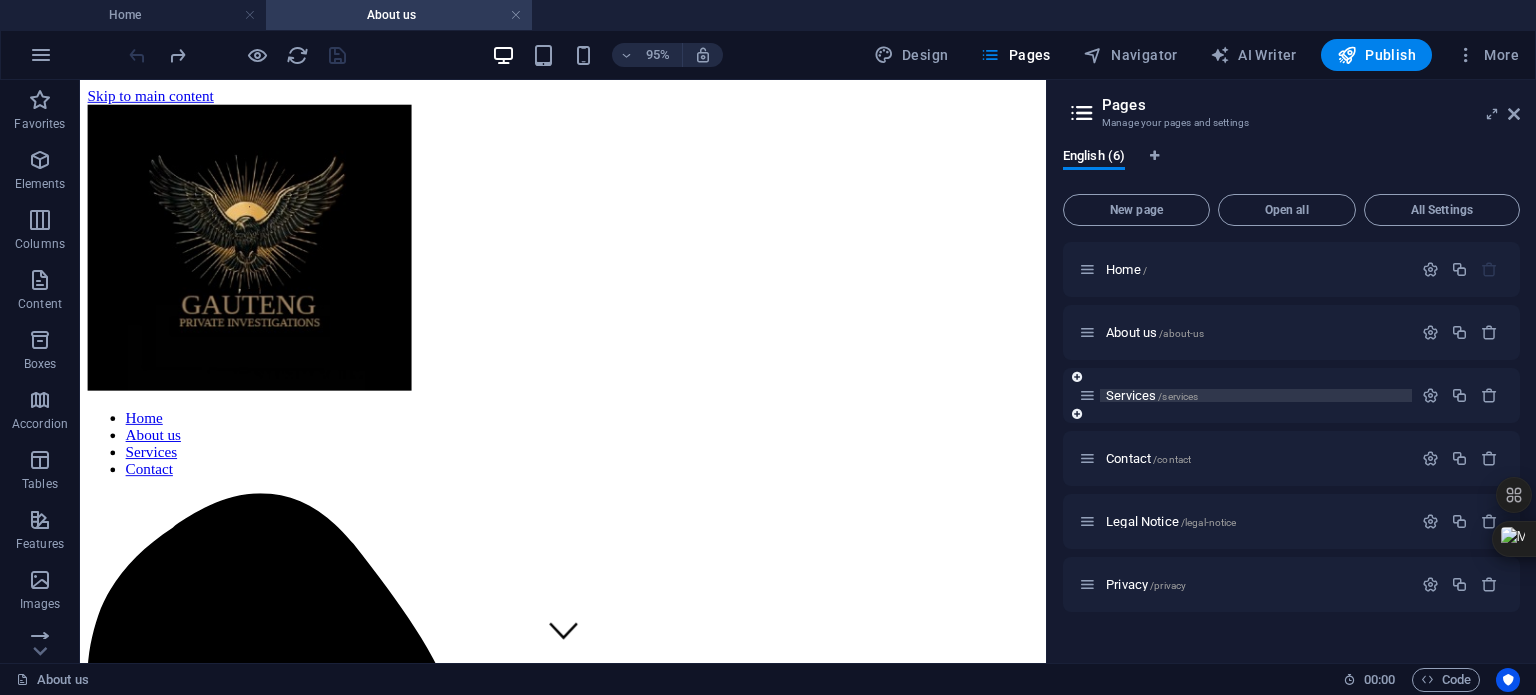click on "Services /services" at bounding box center [1152, 395] 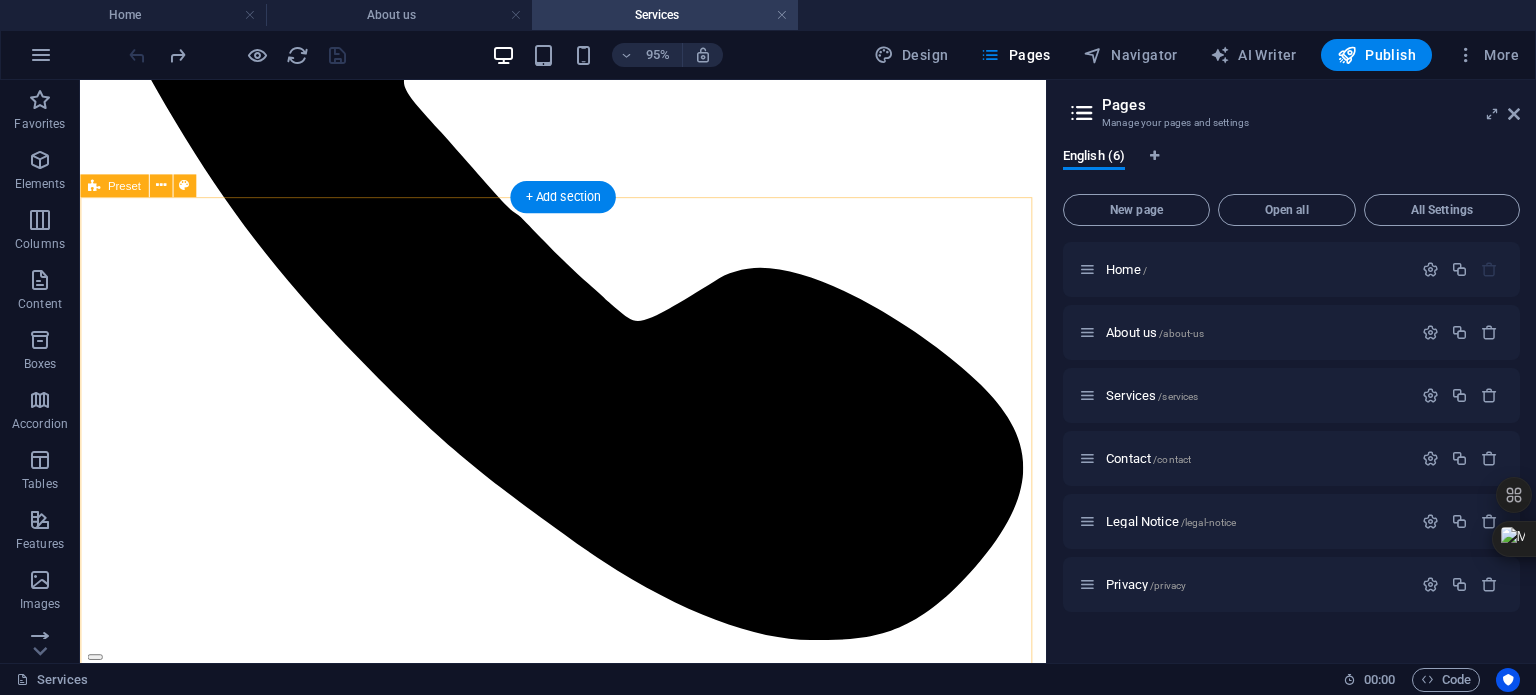 scroll, scrollTop: 866, scrollLeft: 0, axis: vertical 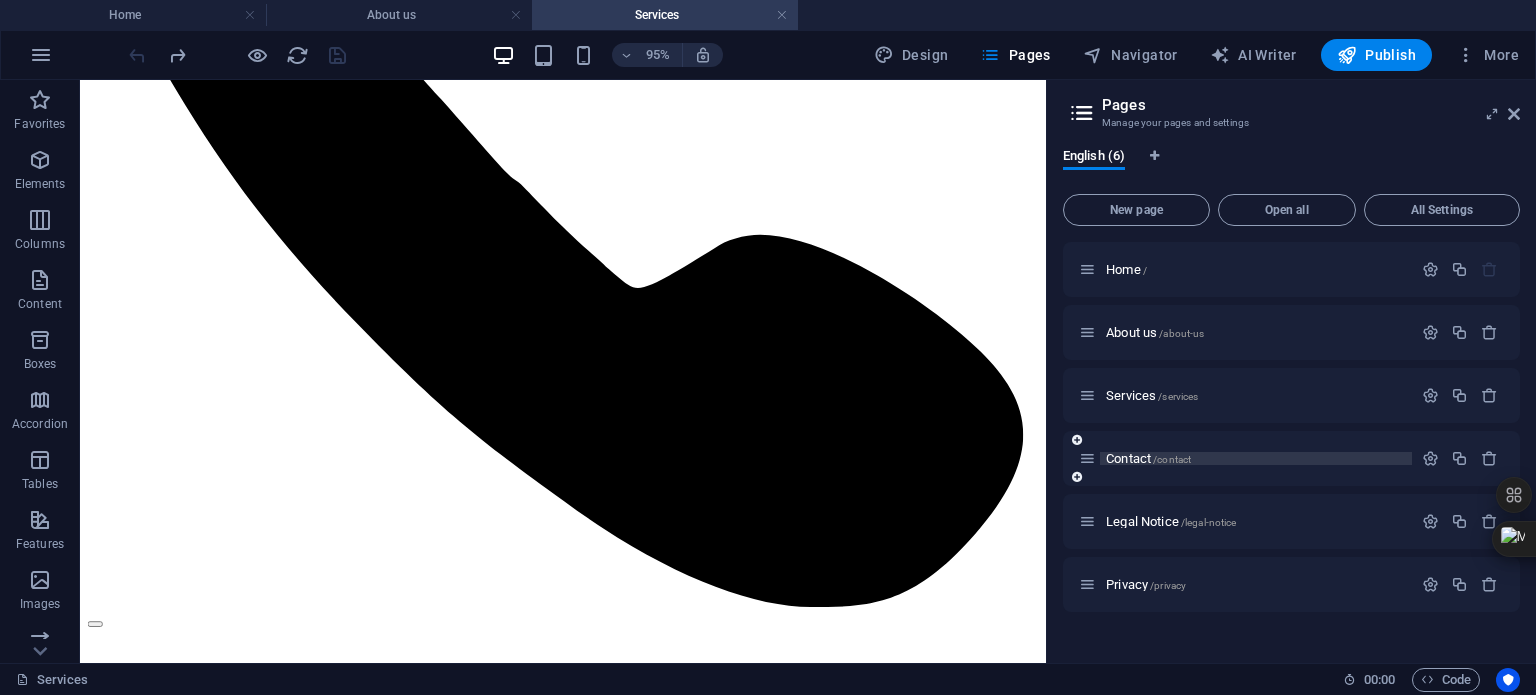 click on "Contact /contact" at bounding box center (1148, 458) 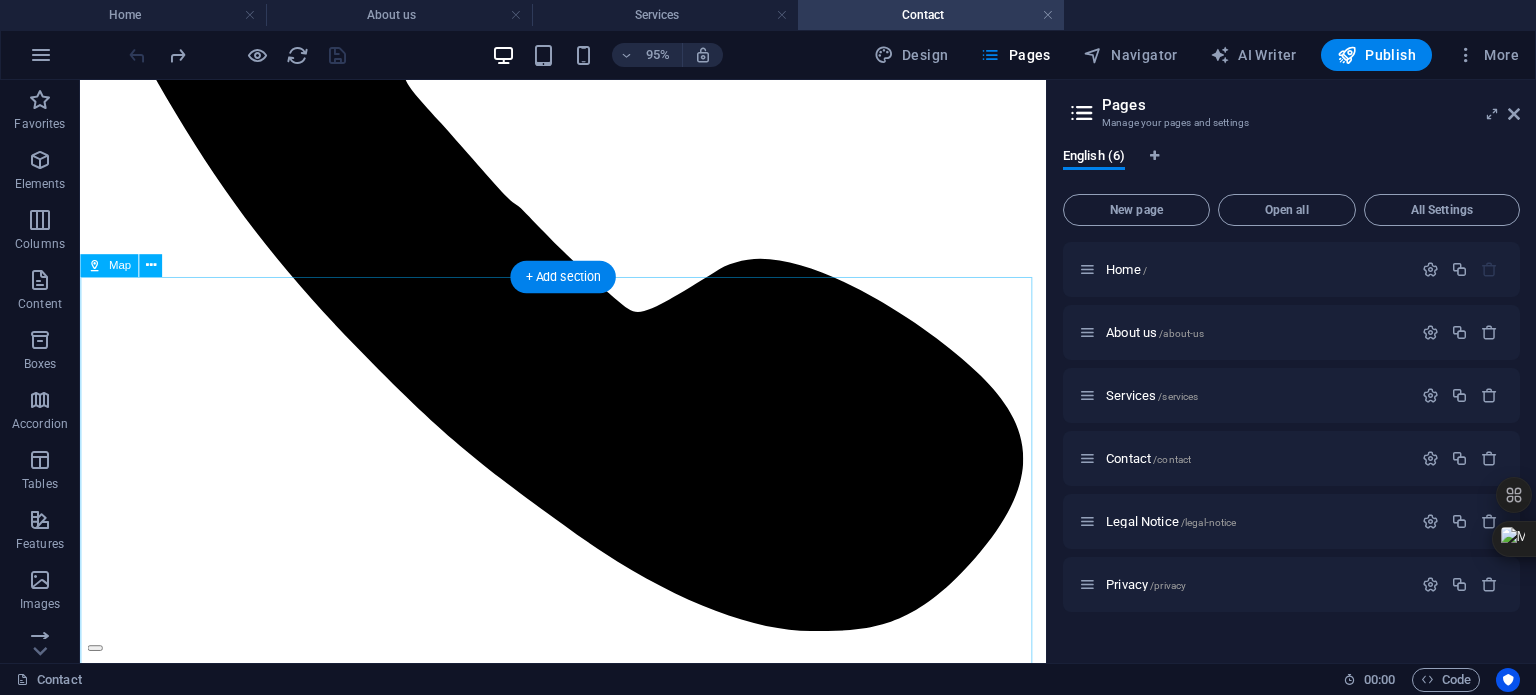 scroll, scrollTop: 1066, scrollLeft: 0, axis: vertical 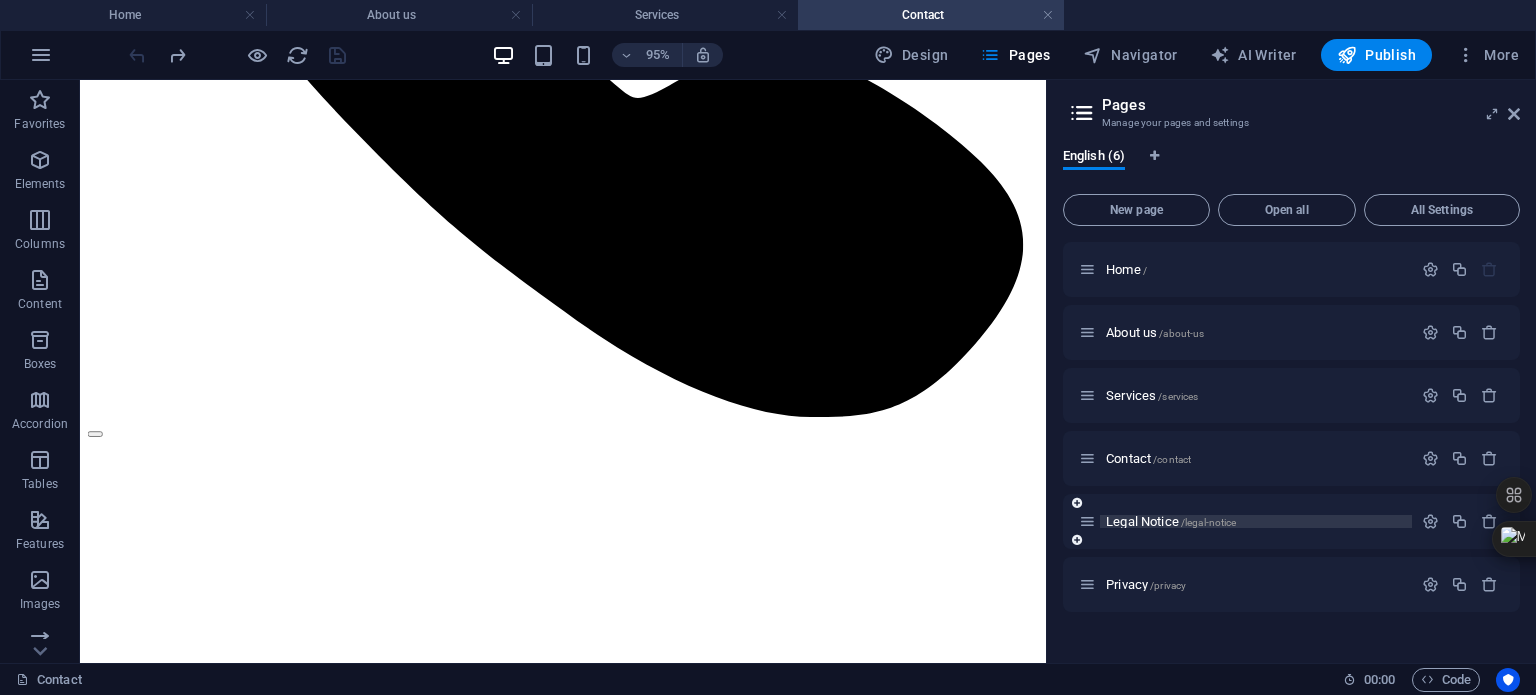 click on "Legal Notice /legal-notice" at bounding box center [1171, 521] 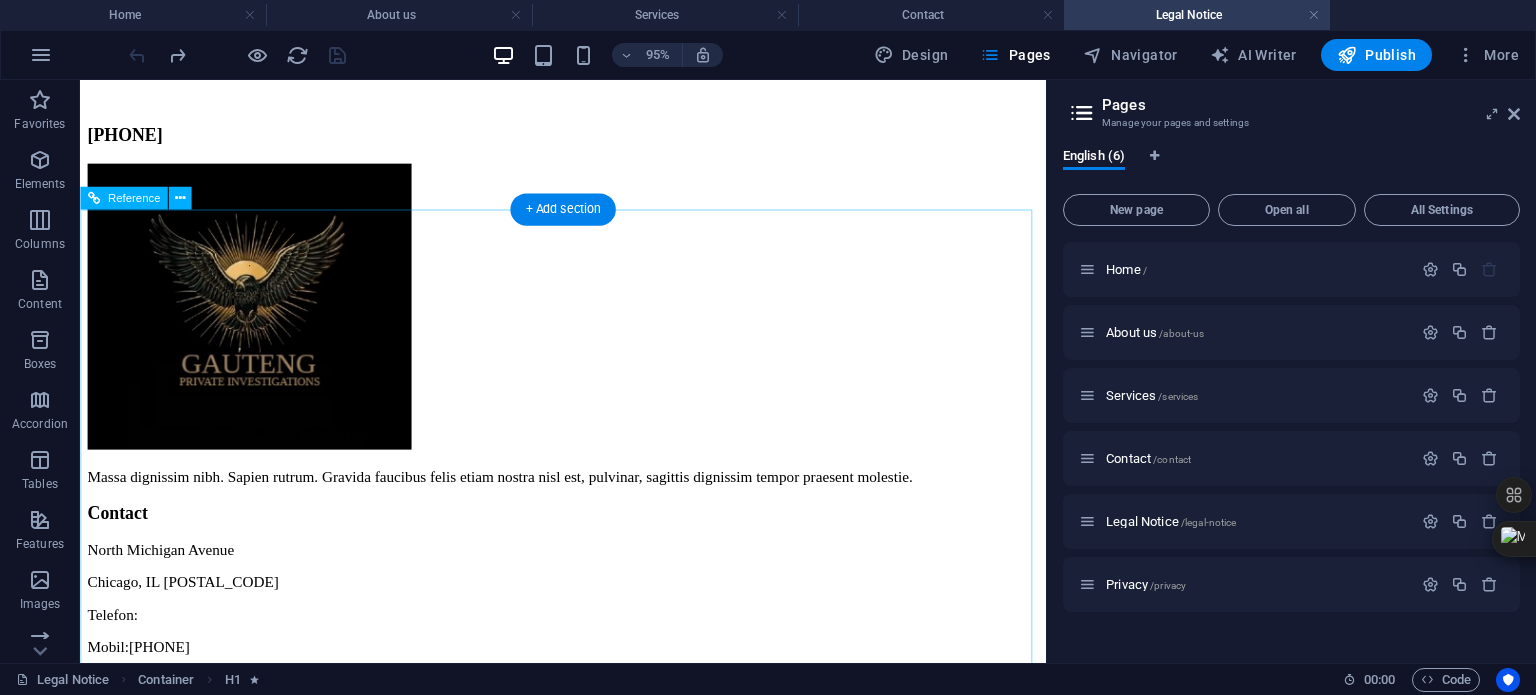 scroll, scrollTop: 400, scrollLeft: 0, axis: vertical 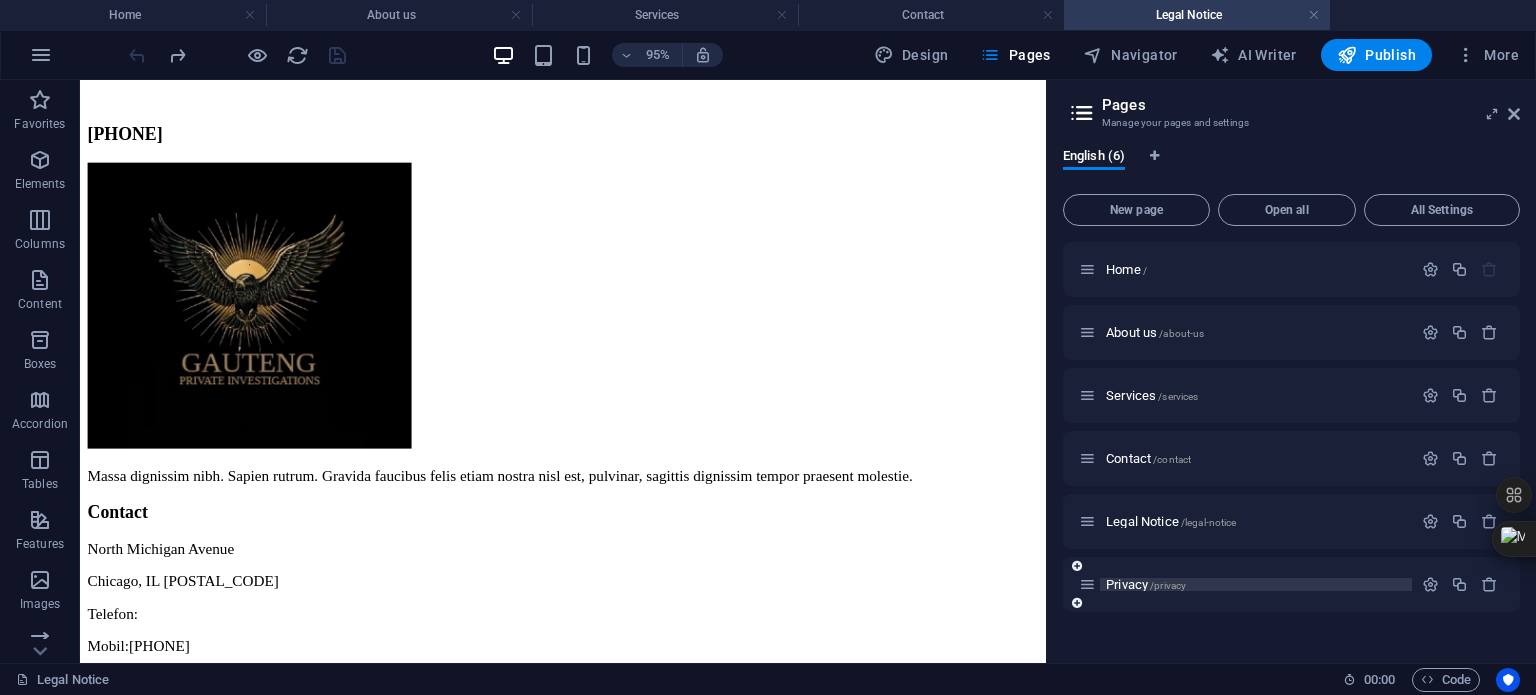 click on "Privacy /privacy" at bounding box center (1146, 584) 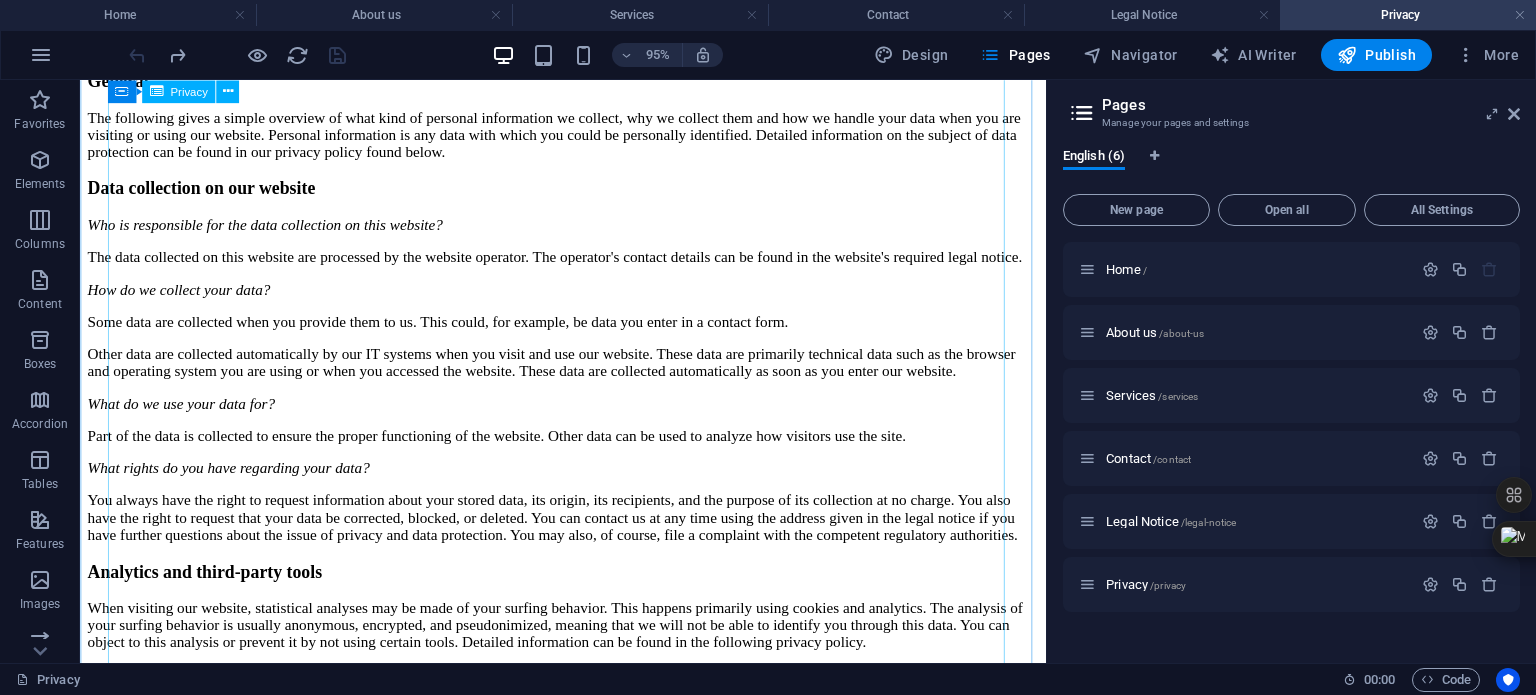 scroll, scrollTop: 0, scrollLeft: 0, axis: both 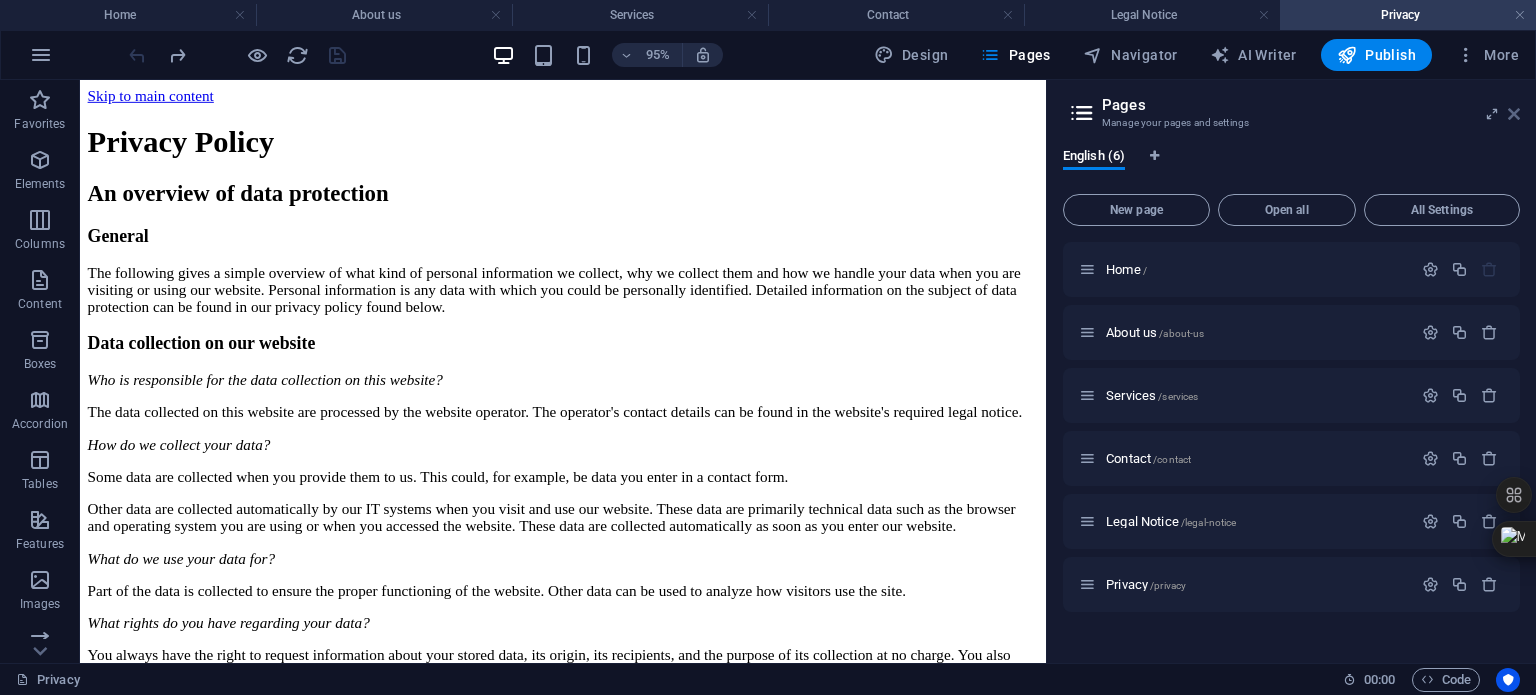 click at bounding box center (1514, 114) 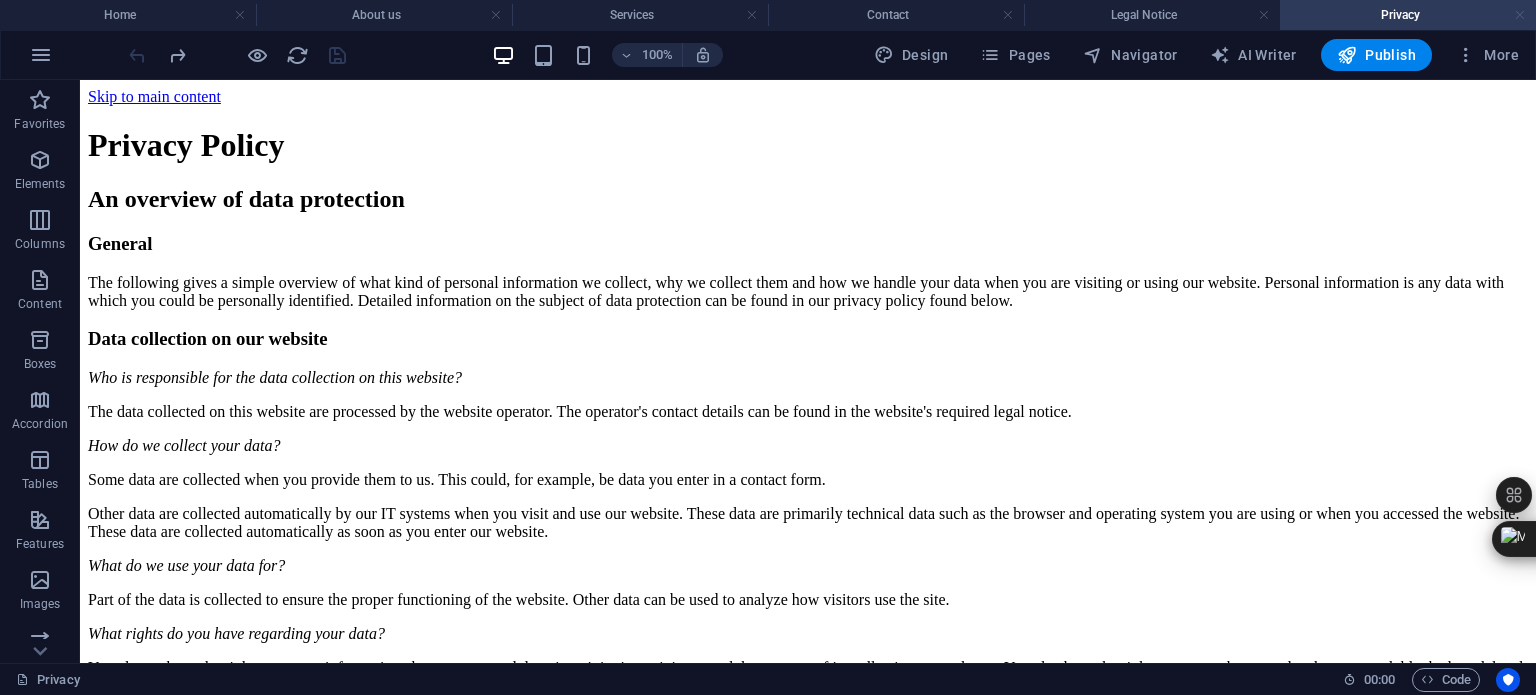 click at bounding box center (1520, 15) 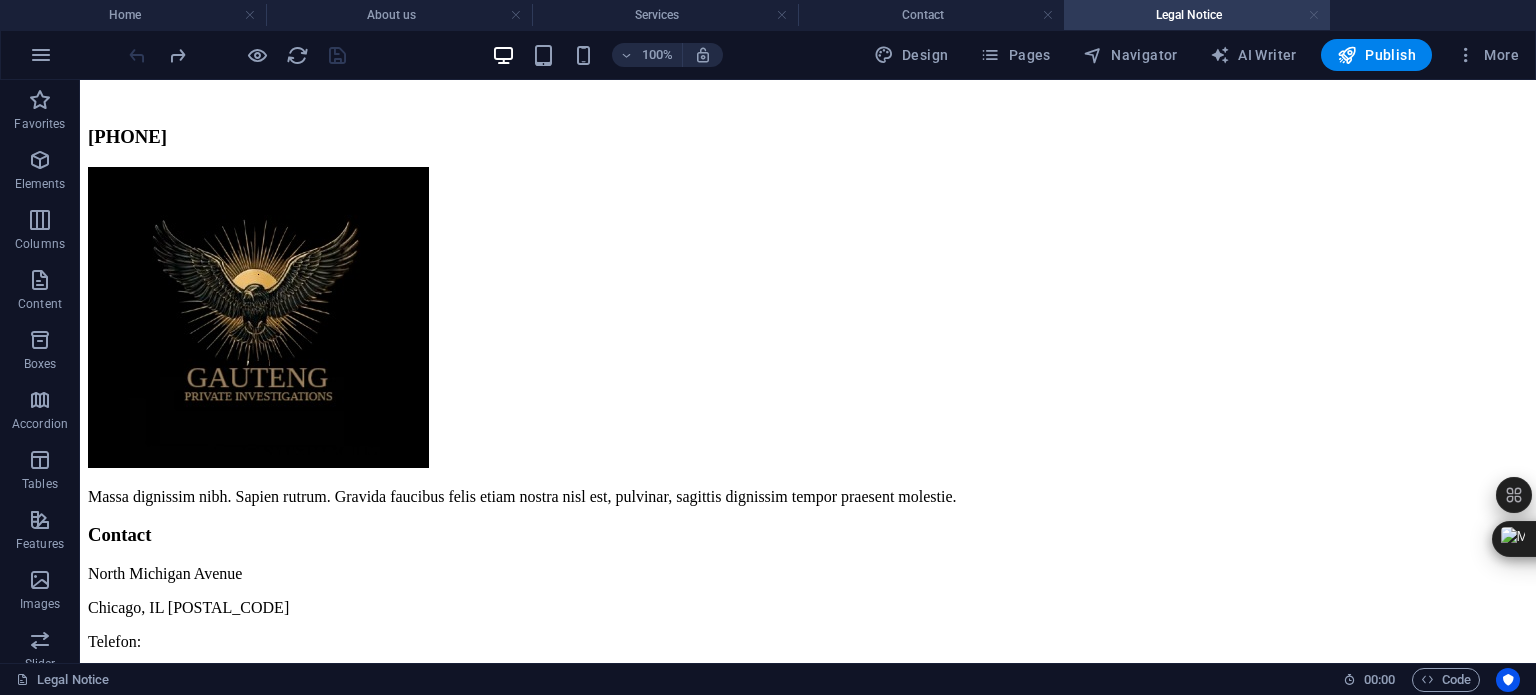 click at bounding box center (1314, 15) 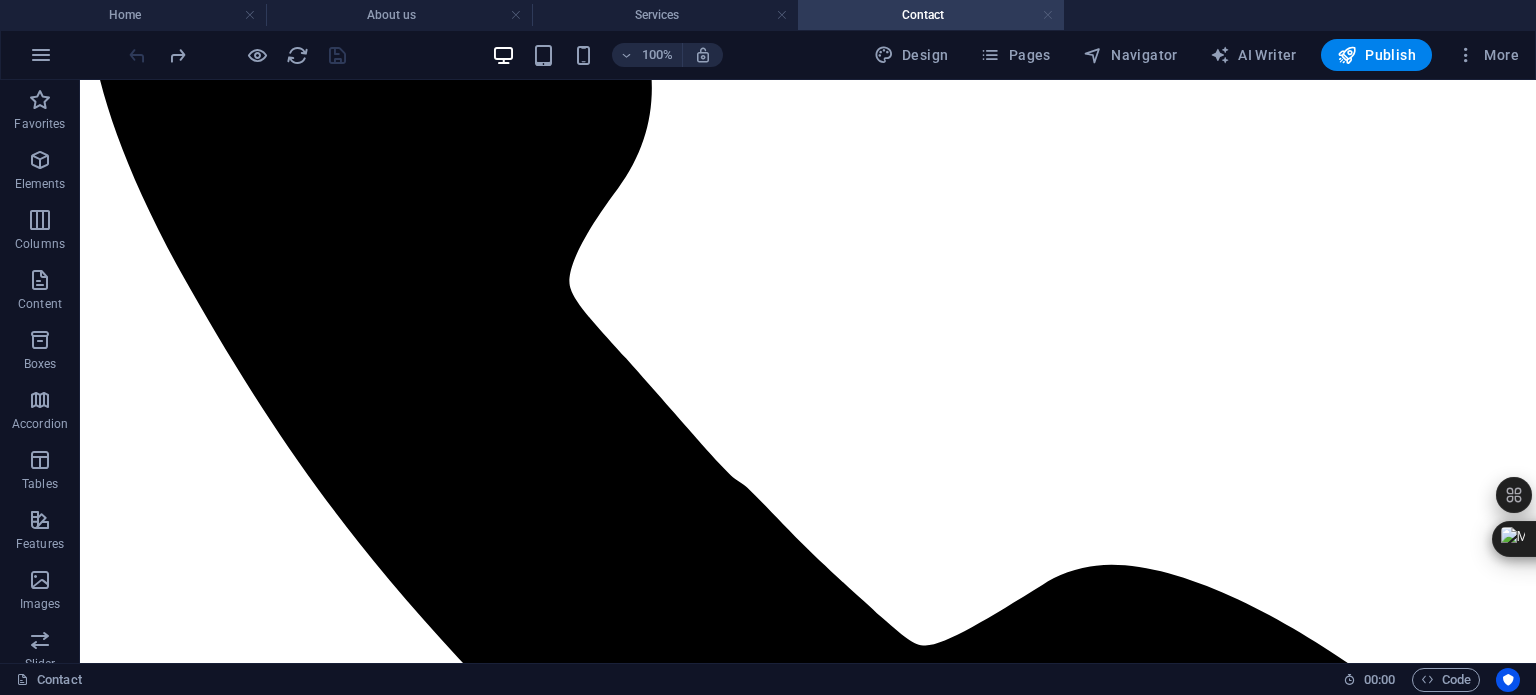 click at bounding box center (1048, 15) 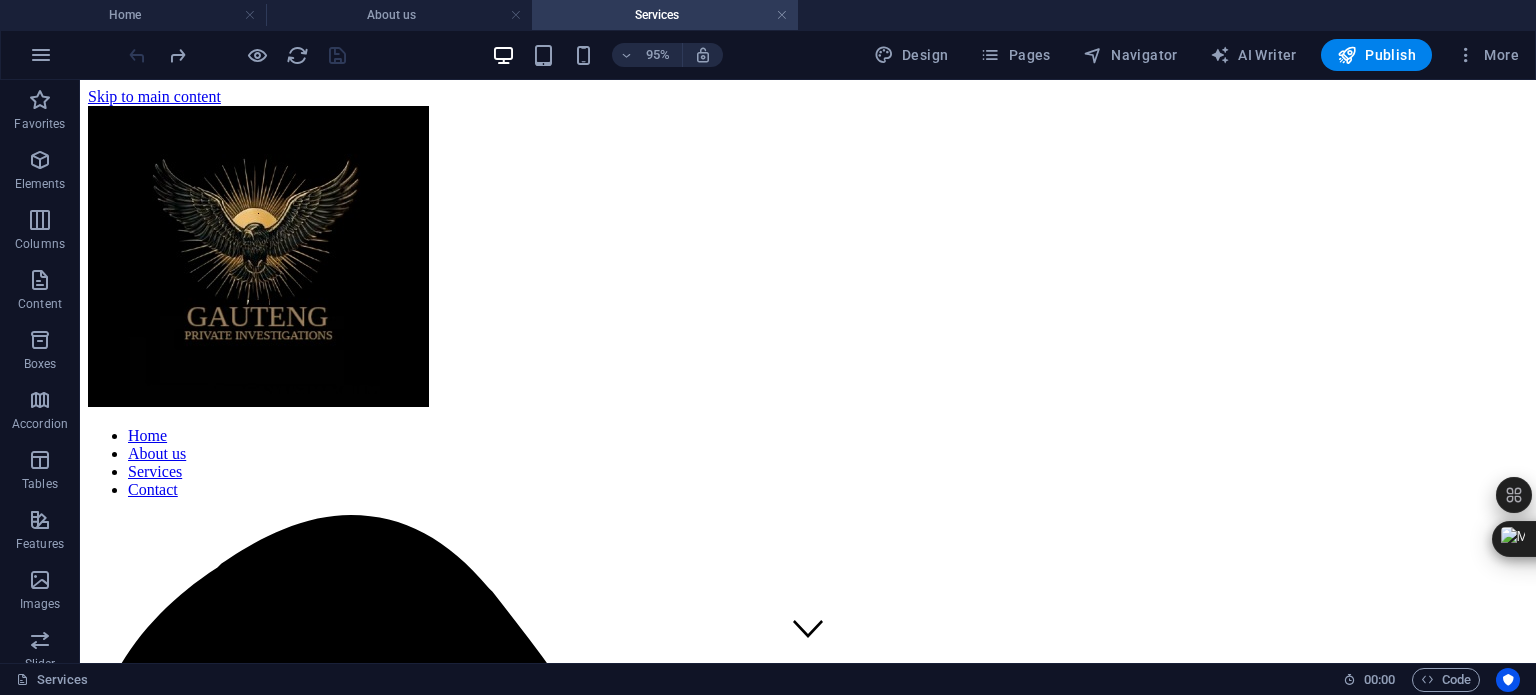 scroll, scrollTop: 866, scrollLeft: 0, axis: vertical 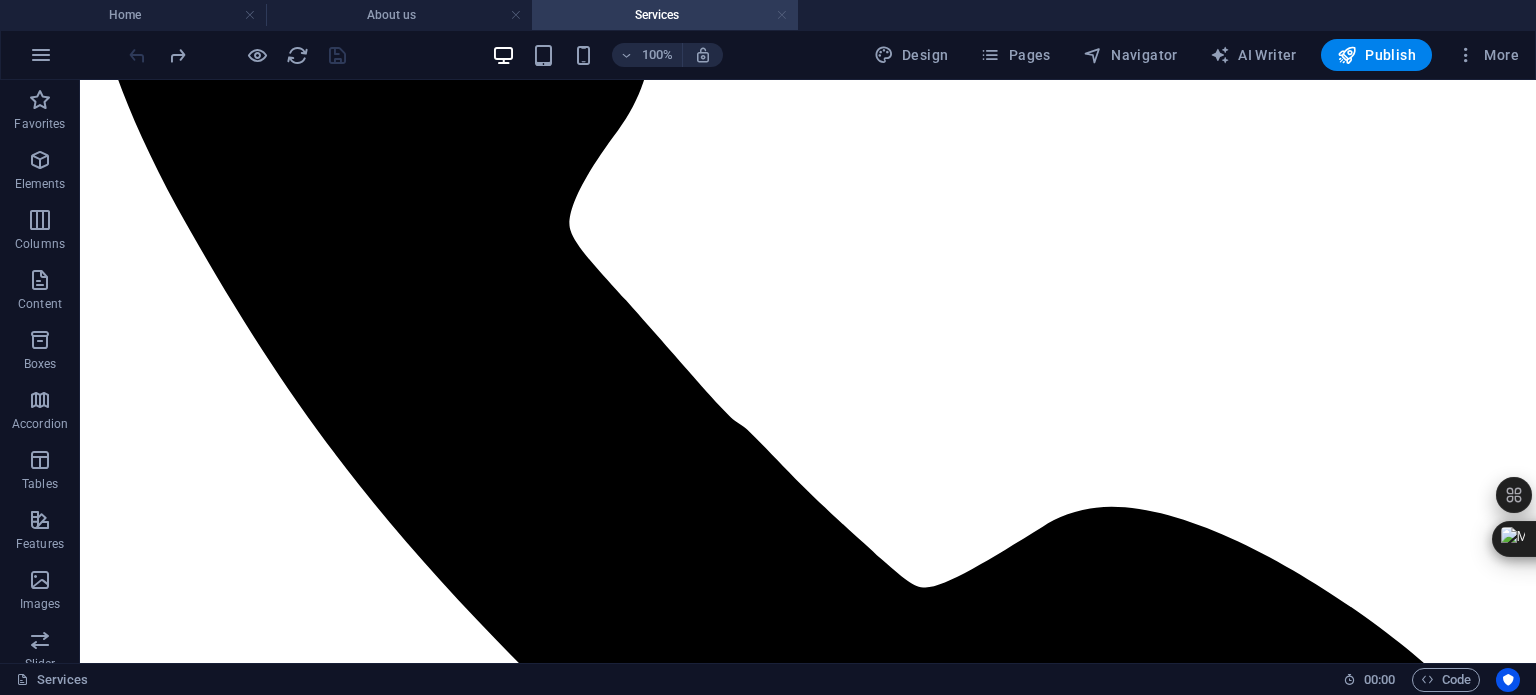 click at bounding box center (782, 15) 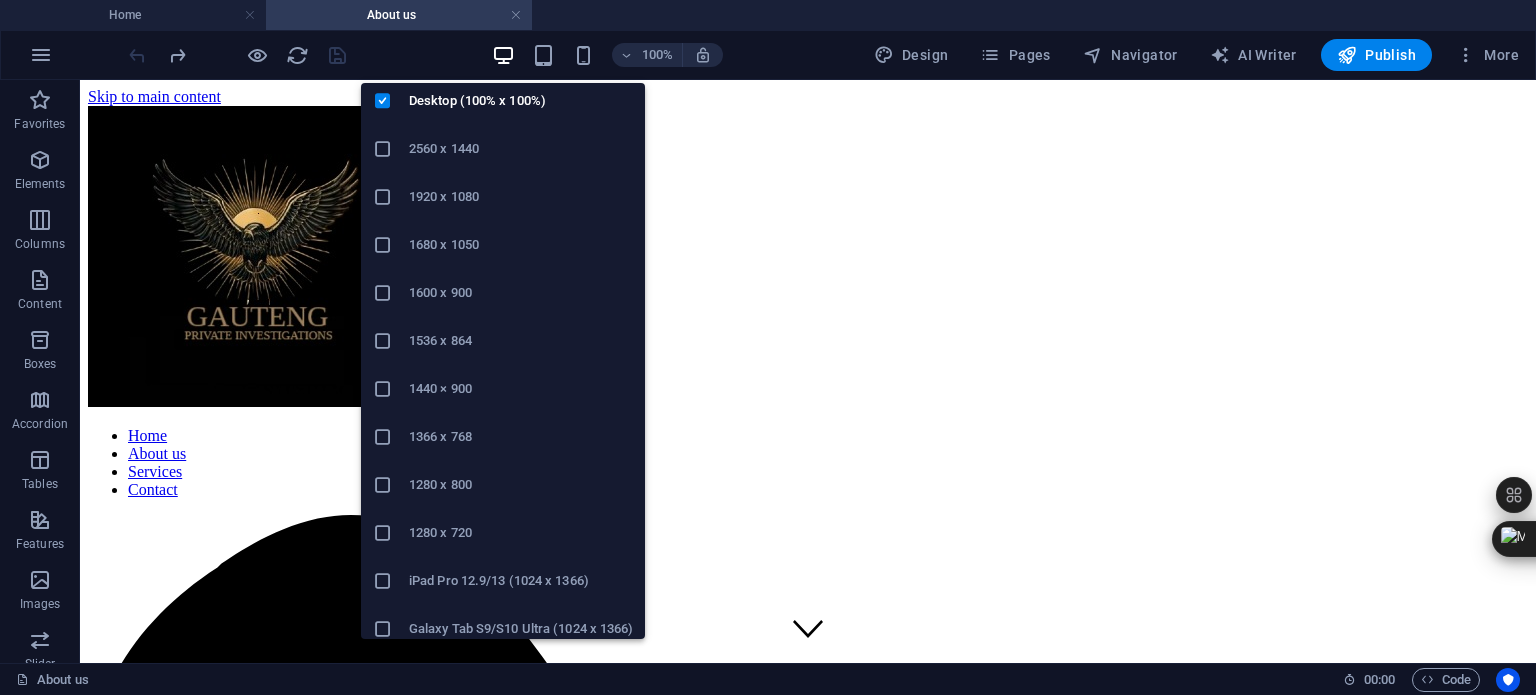 scroll, scrollTop: 68, scrollLeft: 0, axis: vertical 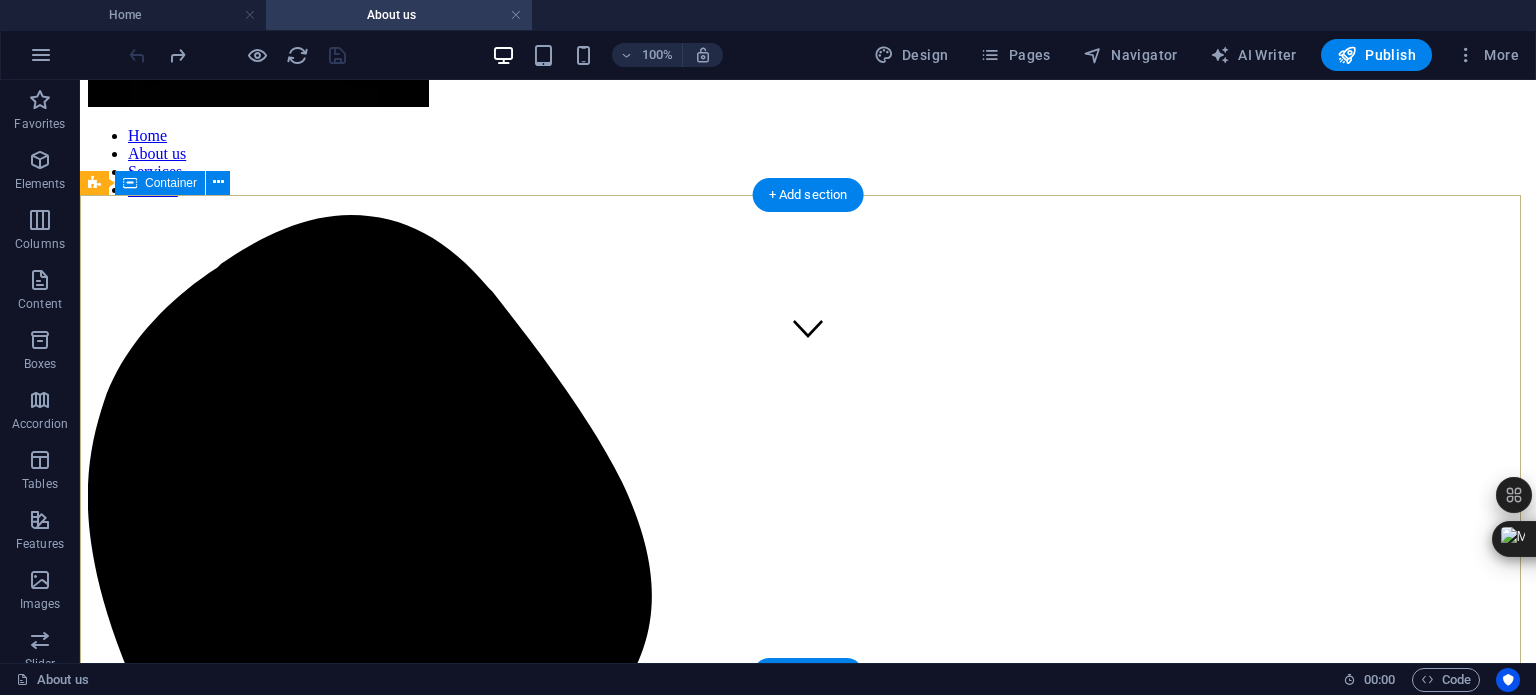 click on "About us The Experts in investigation" at bounding box center [808, 2295] 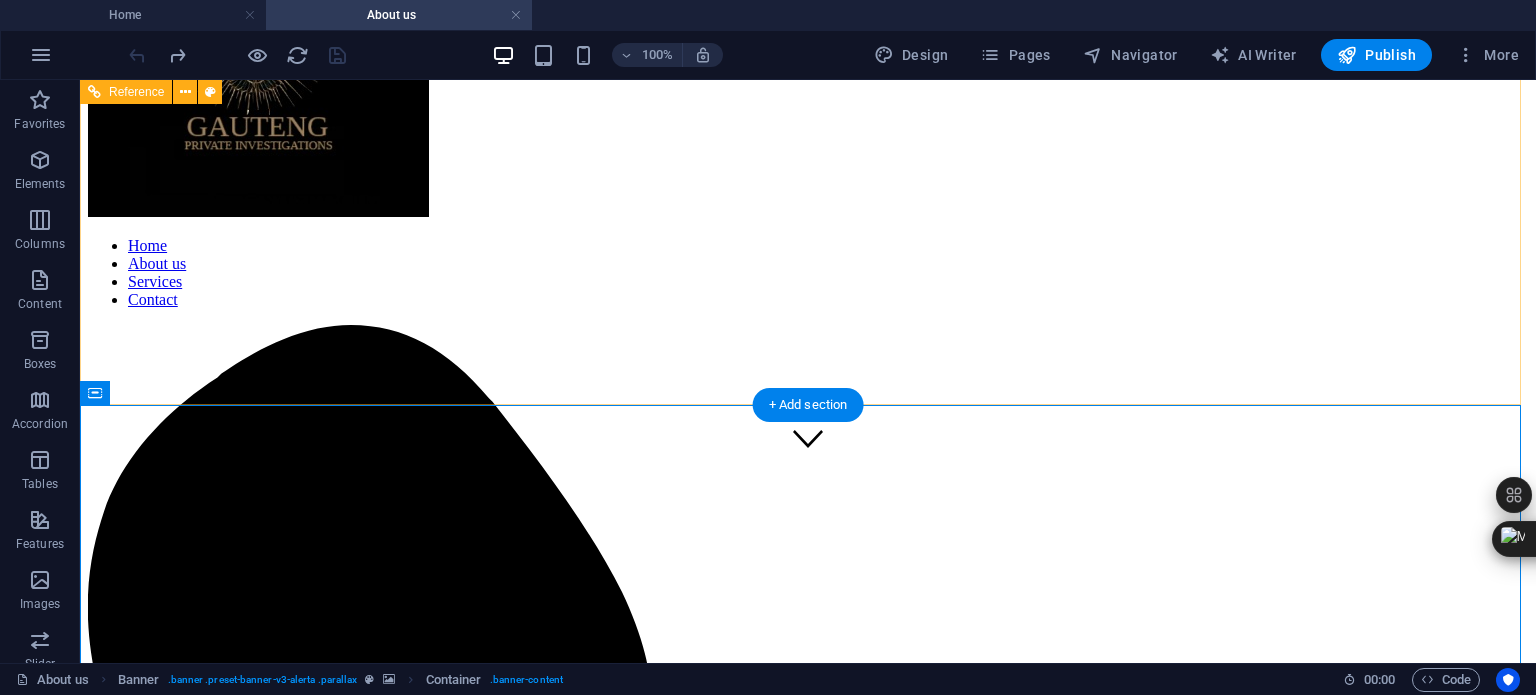 scroll, scrollTop: 300, scrollLeft: 0, axis: vertical 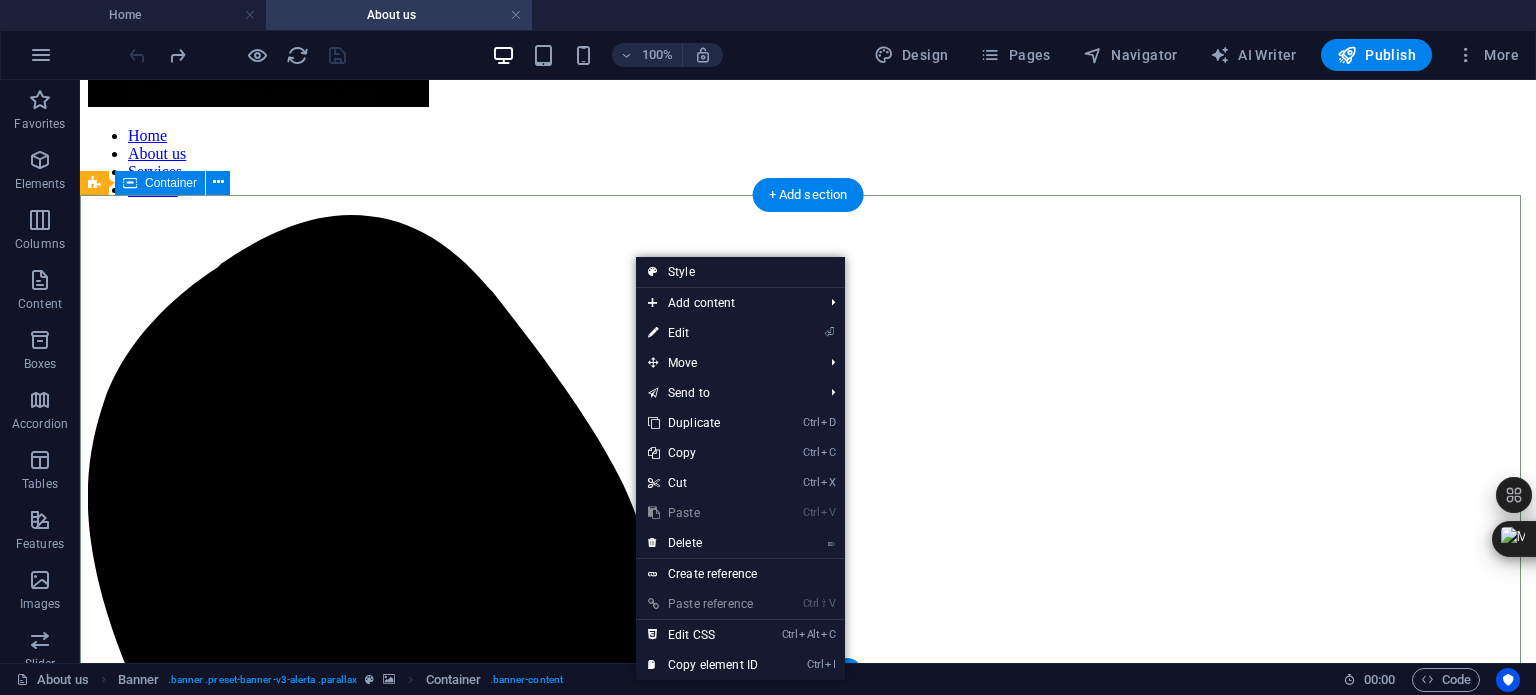 click on "About us The Experts in investigation" at bounding box center [808, 2295] 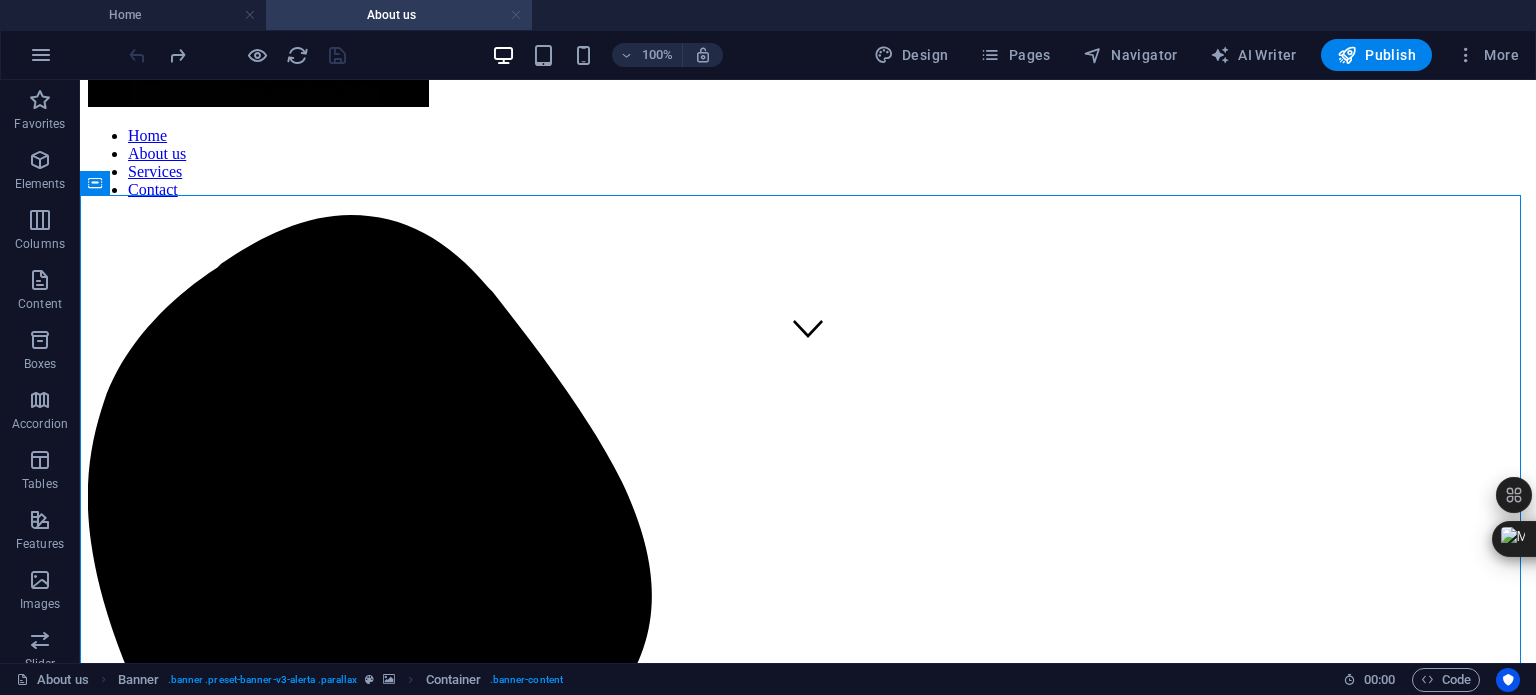 click at bounding box center (516, 15) 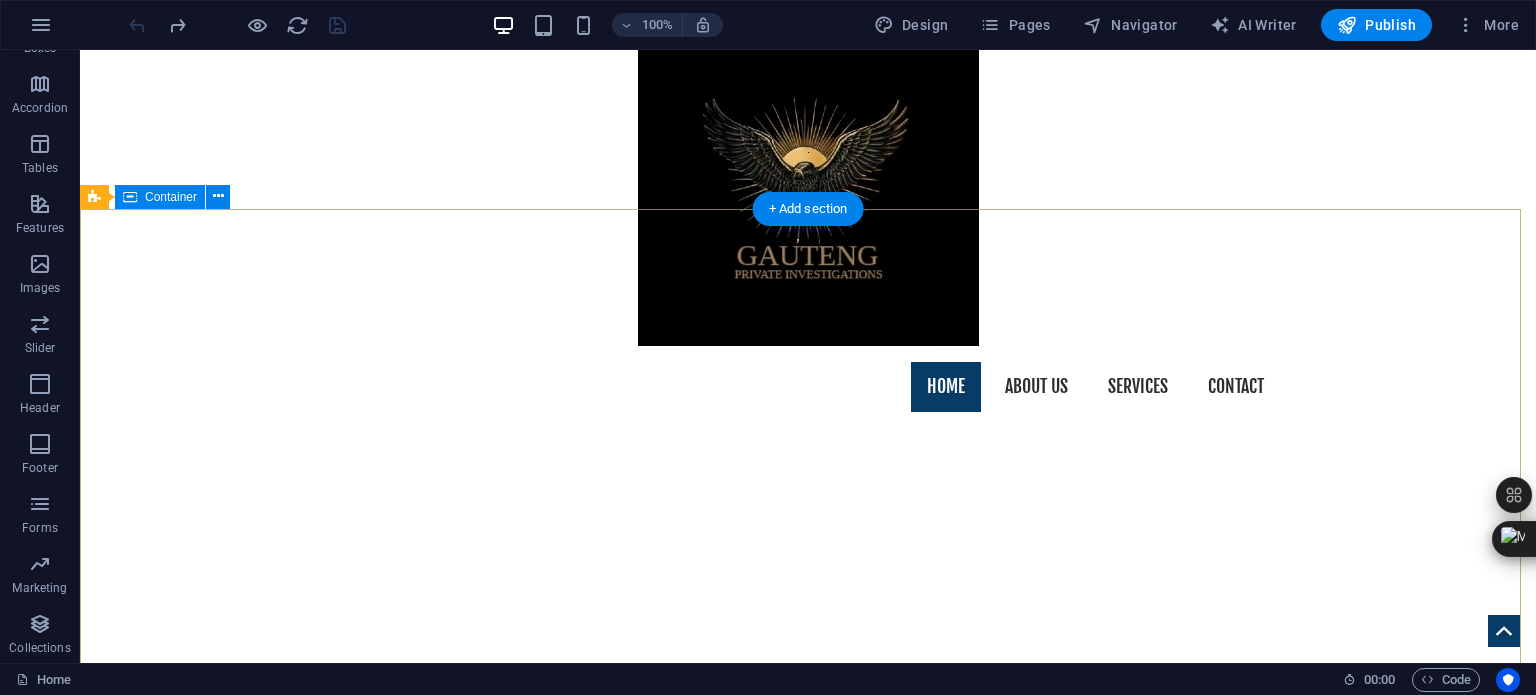scroll, scrollTop: 0, scrollLeft: 0, axis: both 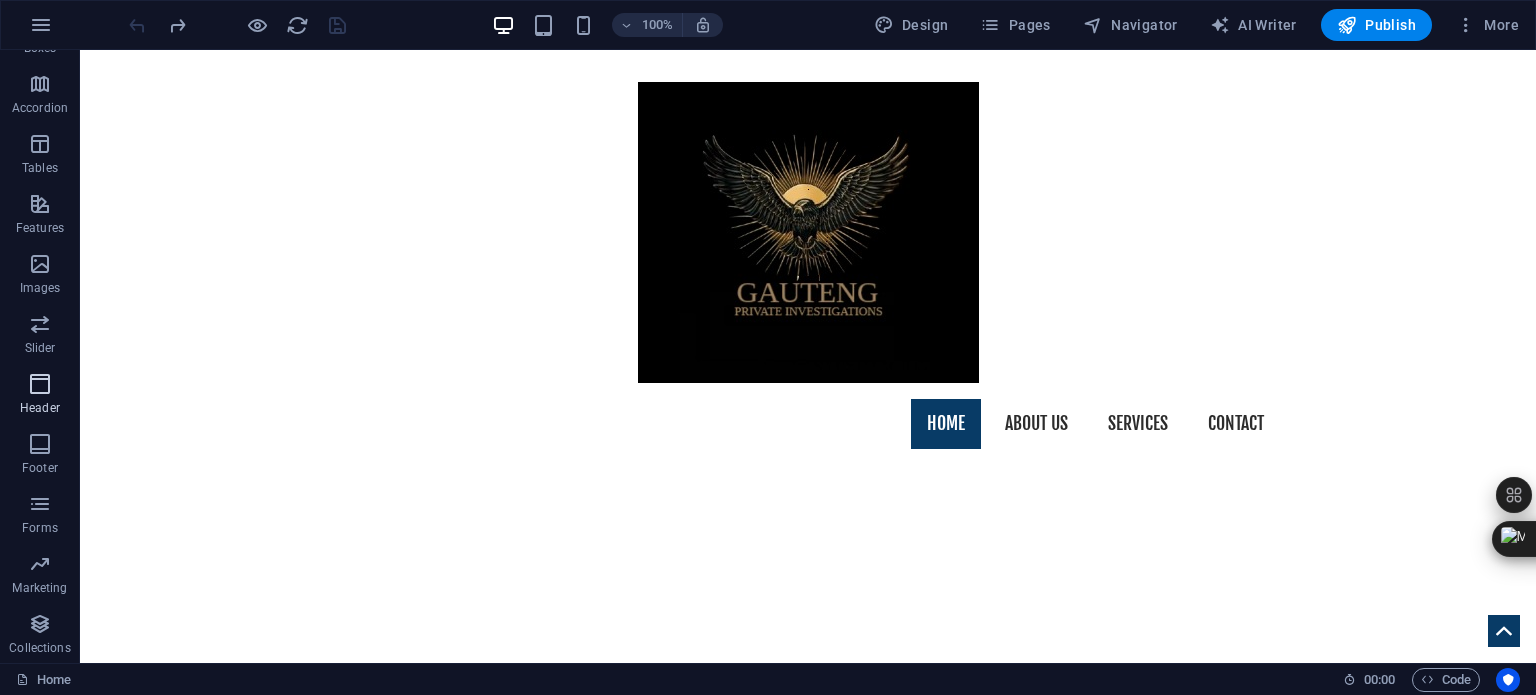 click at bounding box center (40, 384) 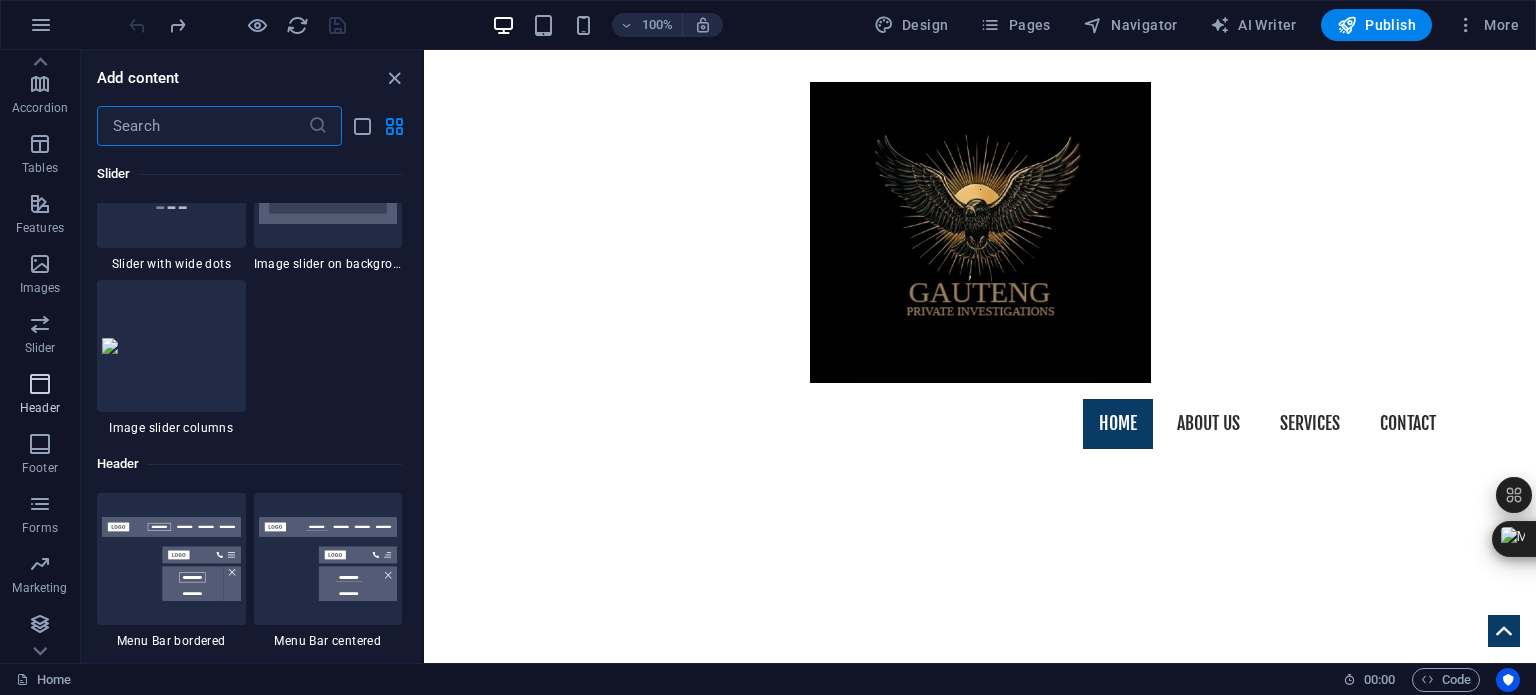 scroll, scrollTop: 12042, scrollLeft: 0, axis: vertical 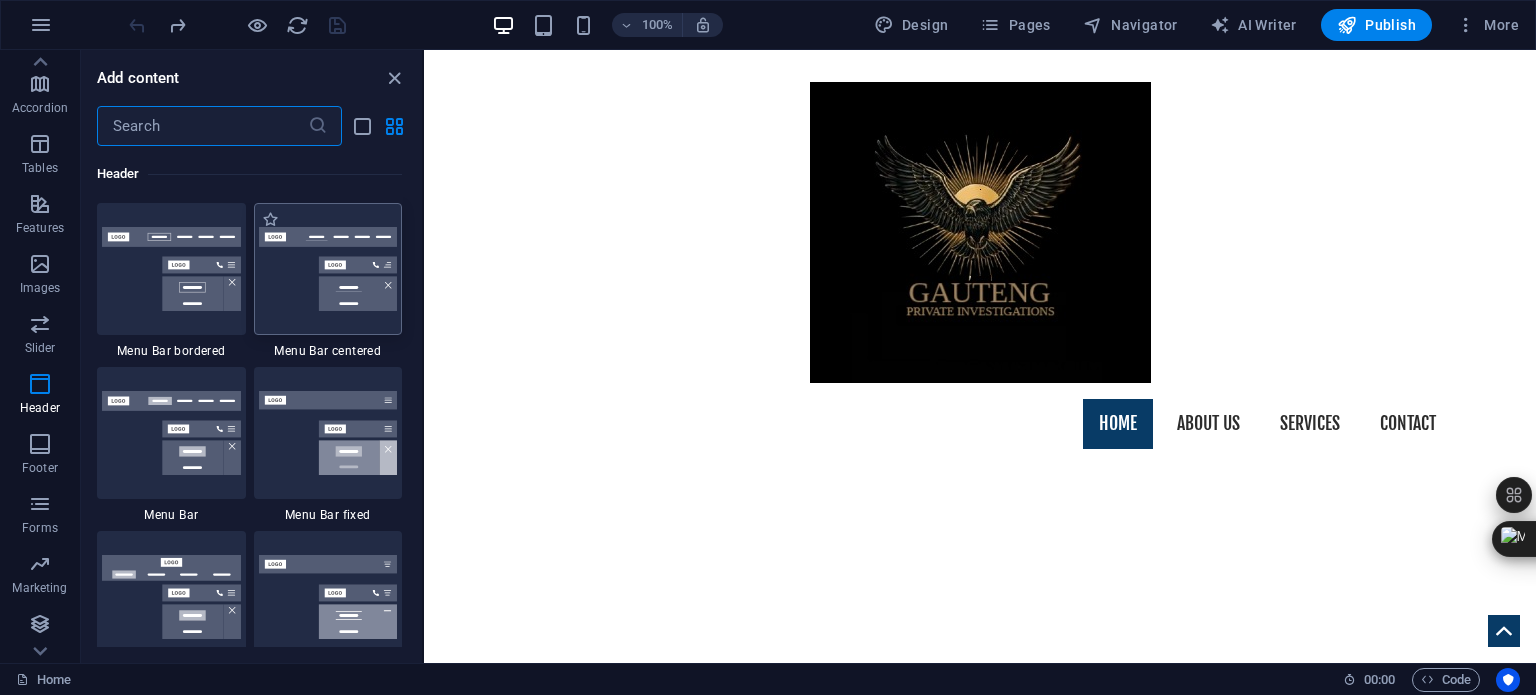click at bounding box center (328, 269) 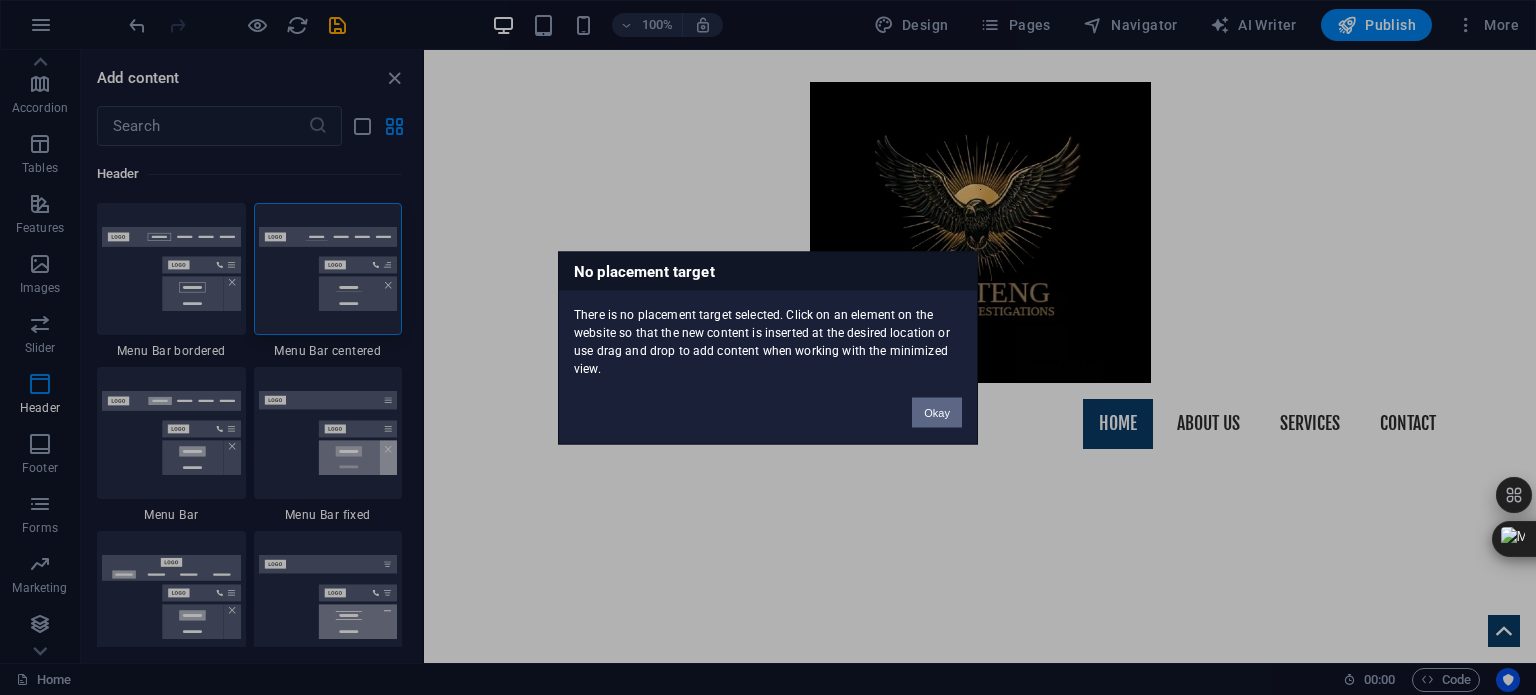 click on "Okay" at bounding box center (937, 412) 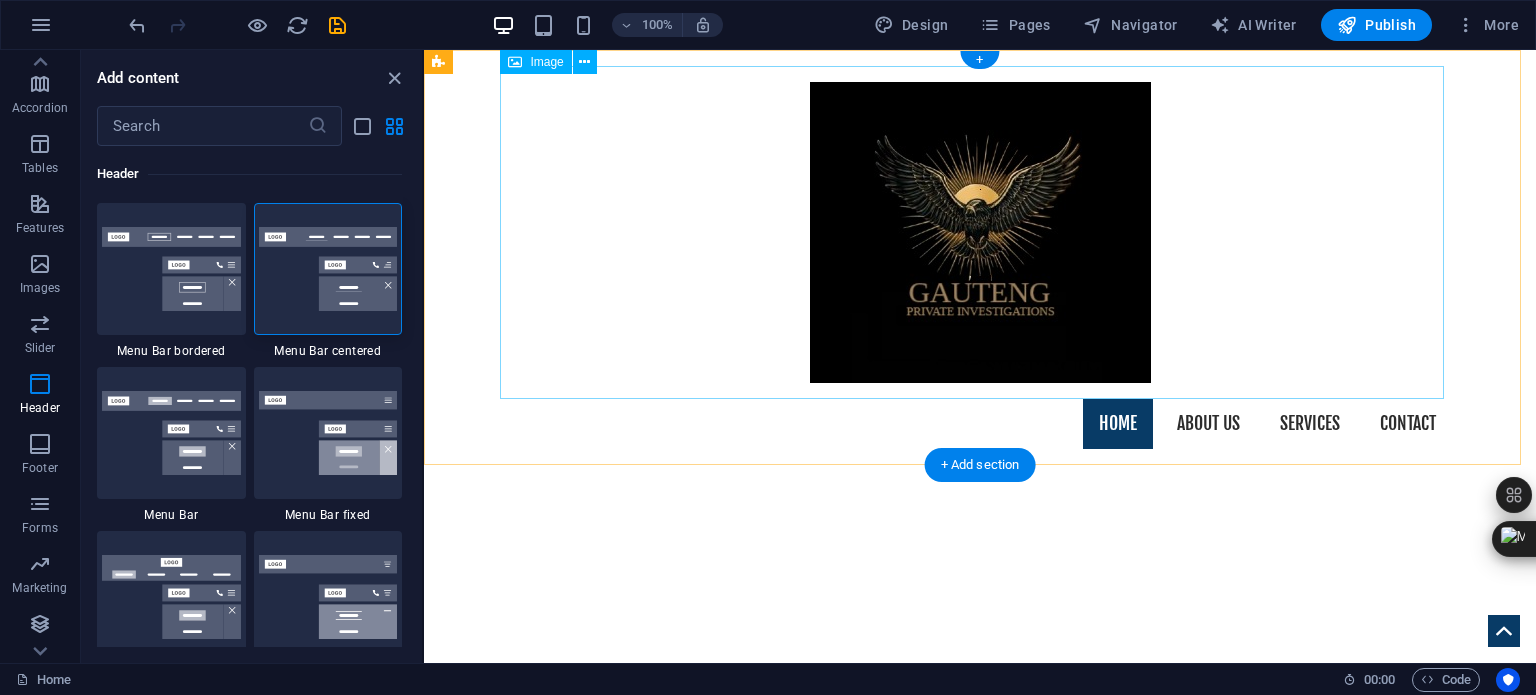 click at bounding box center [980, 232] 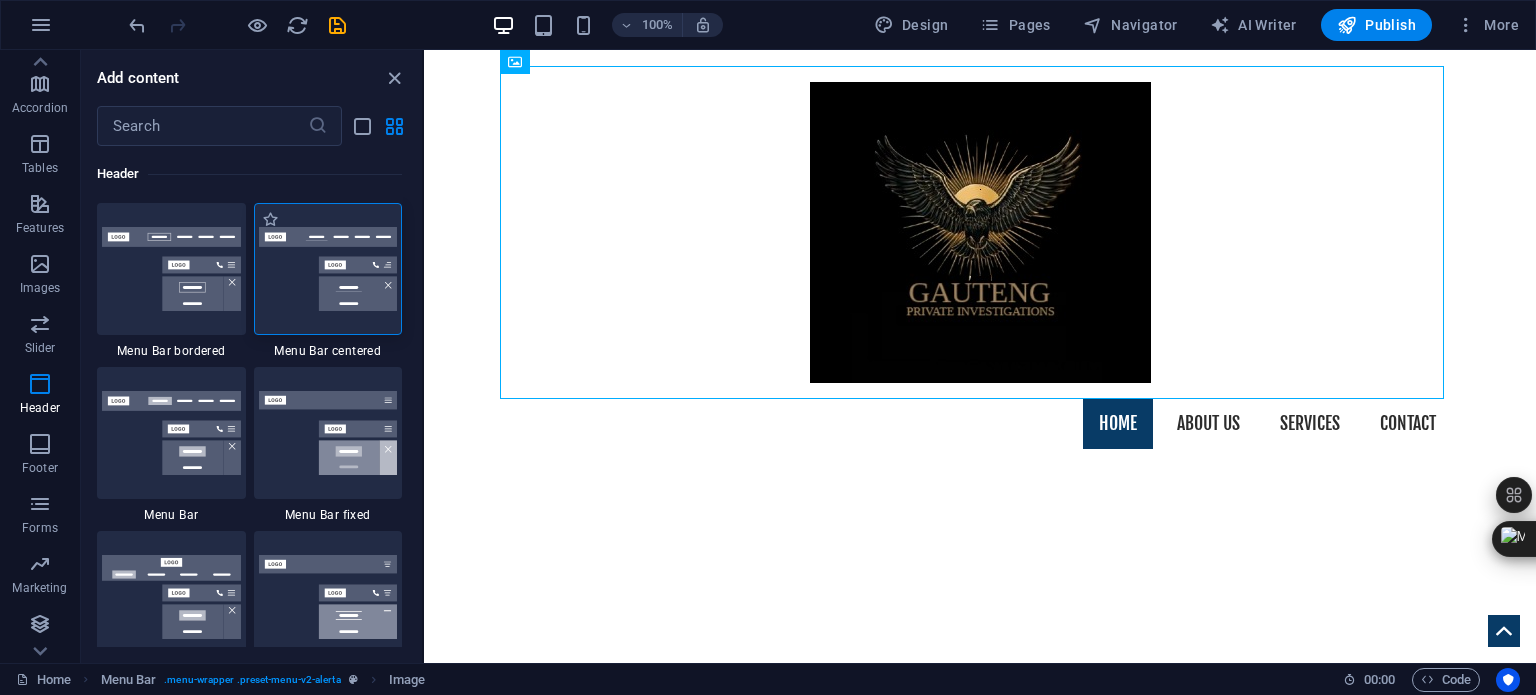 click at bounding box center (328, 269) 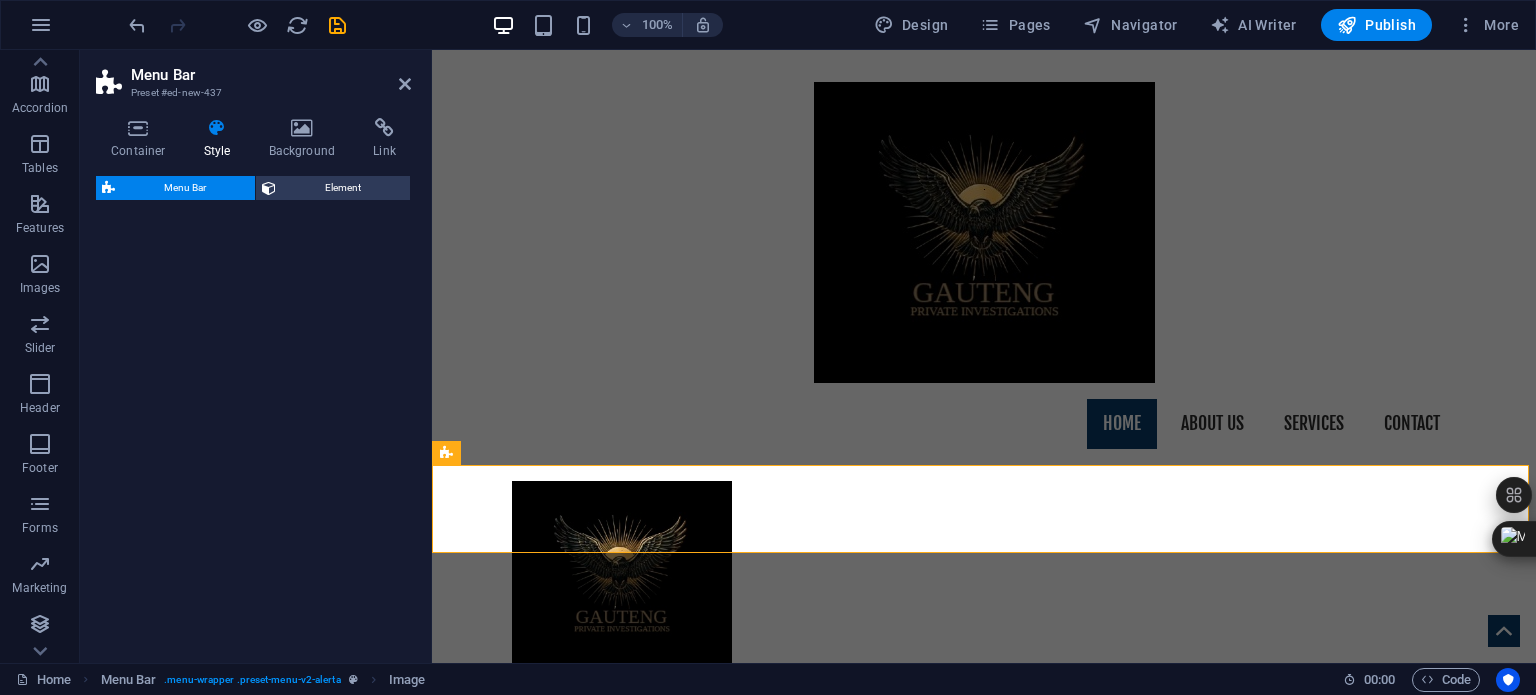 select on "rem" 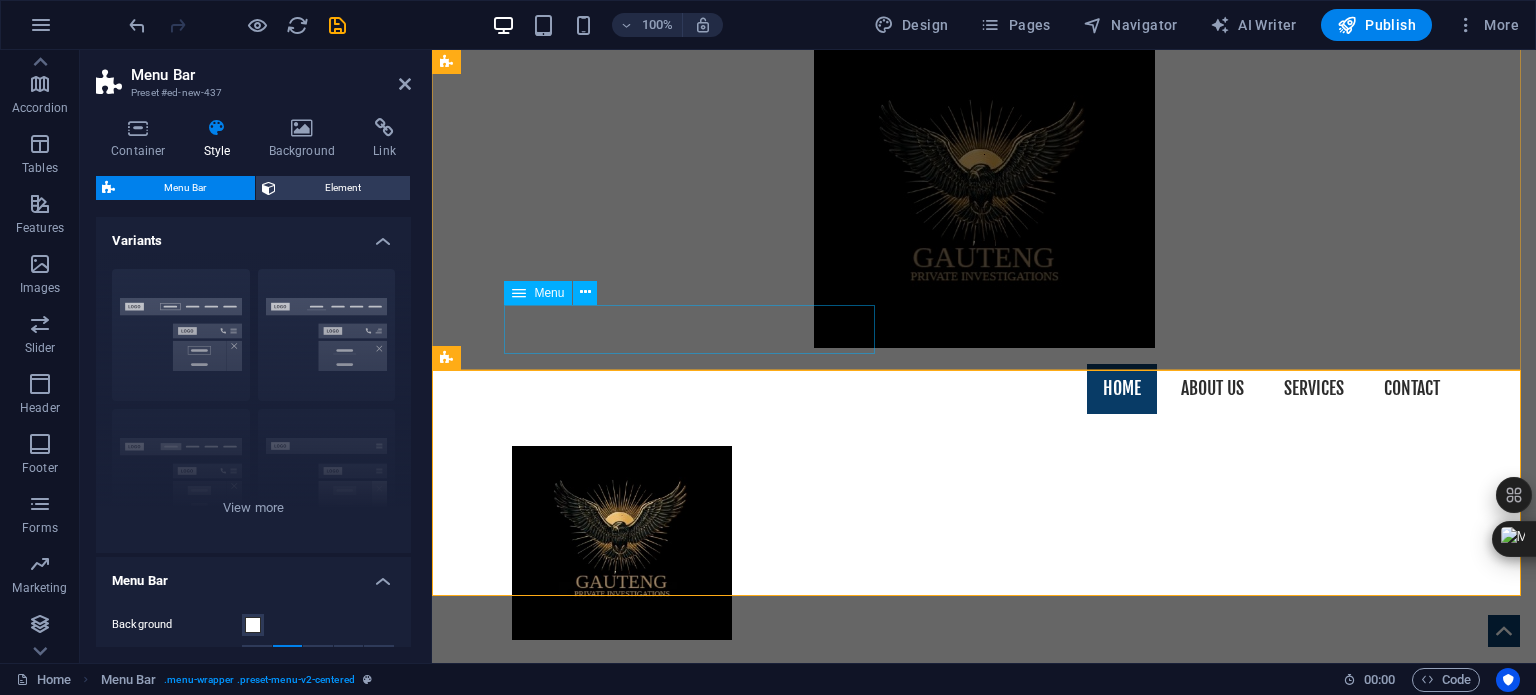 scroll, scrollTop: 0, scrollLeft: 0, axis: both 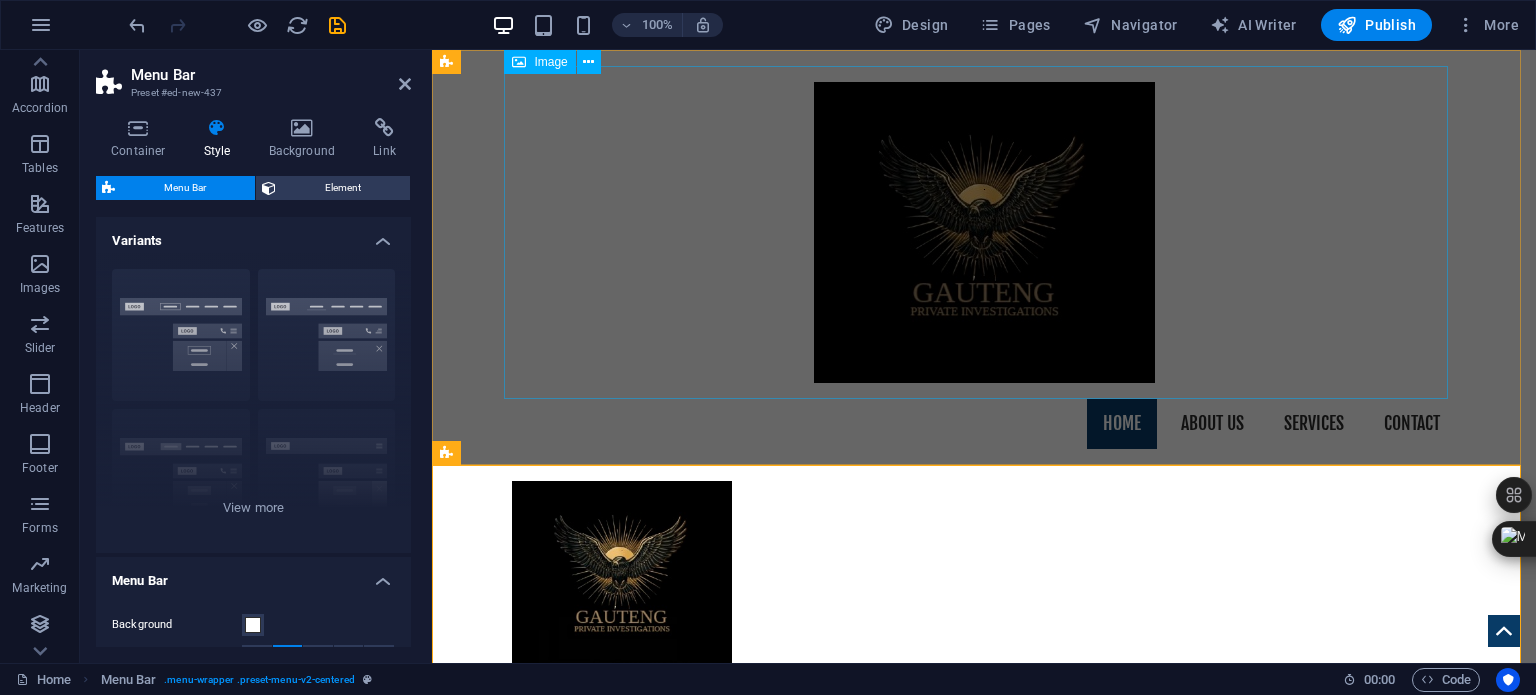 click at bounding box center (984, 232) 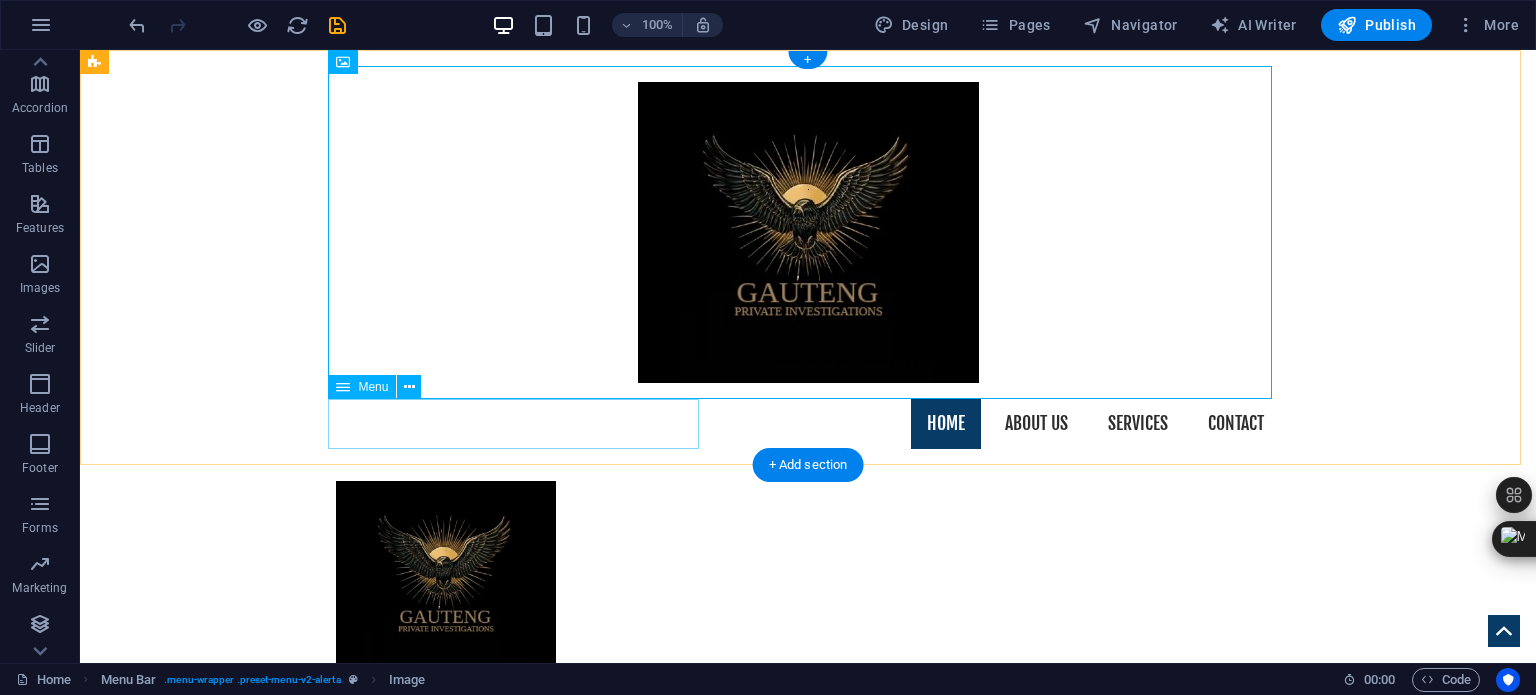 click on "Home About us Services Contact" at bounding box center [808, 424] 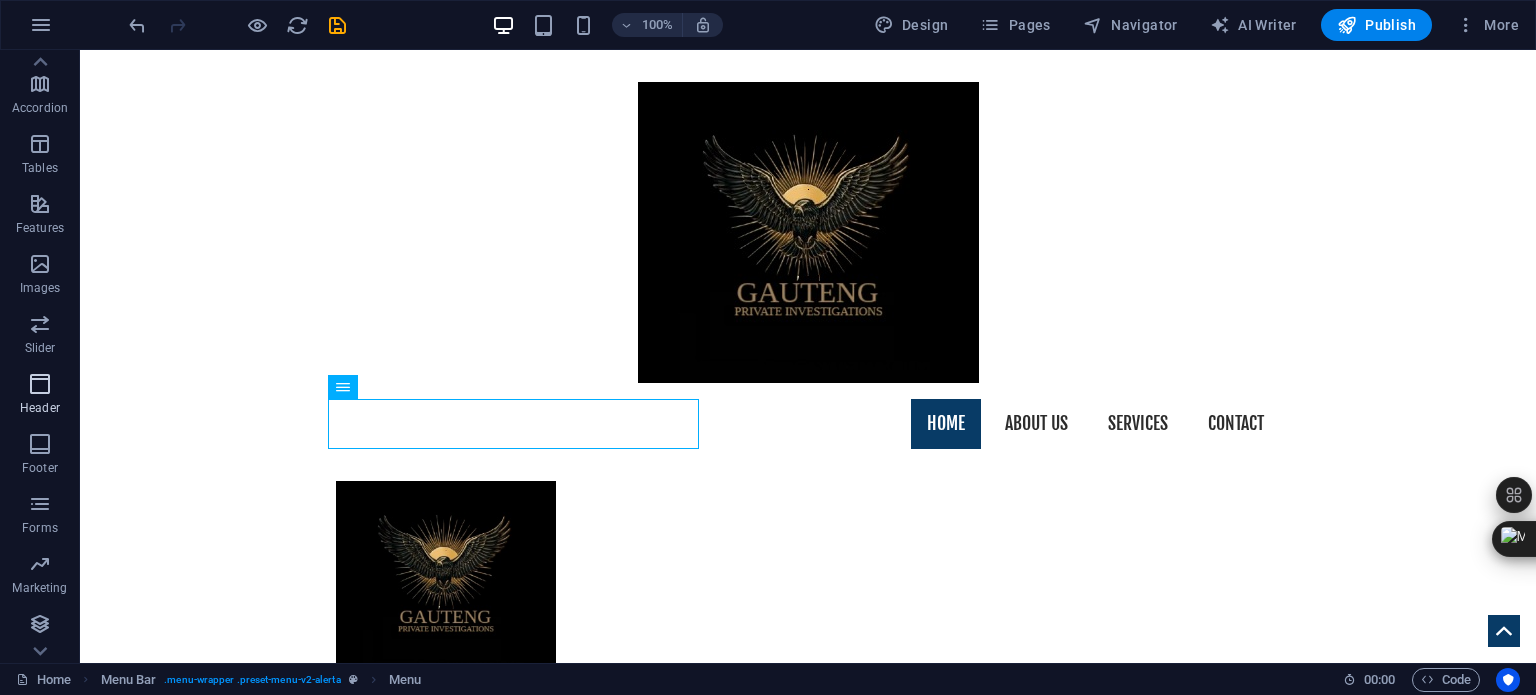 click at bounding box center (40, 384) 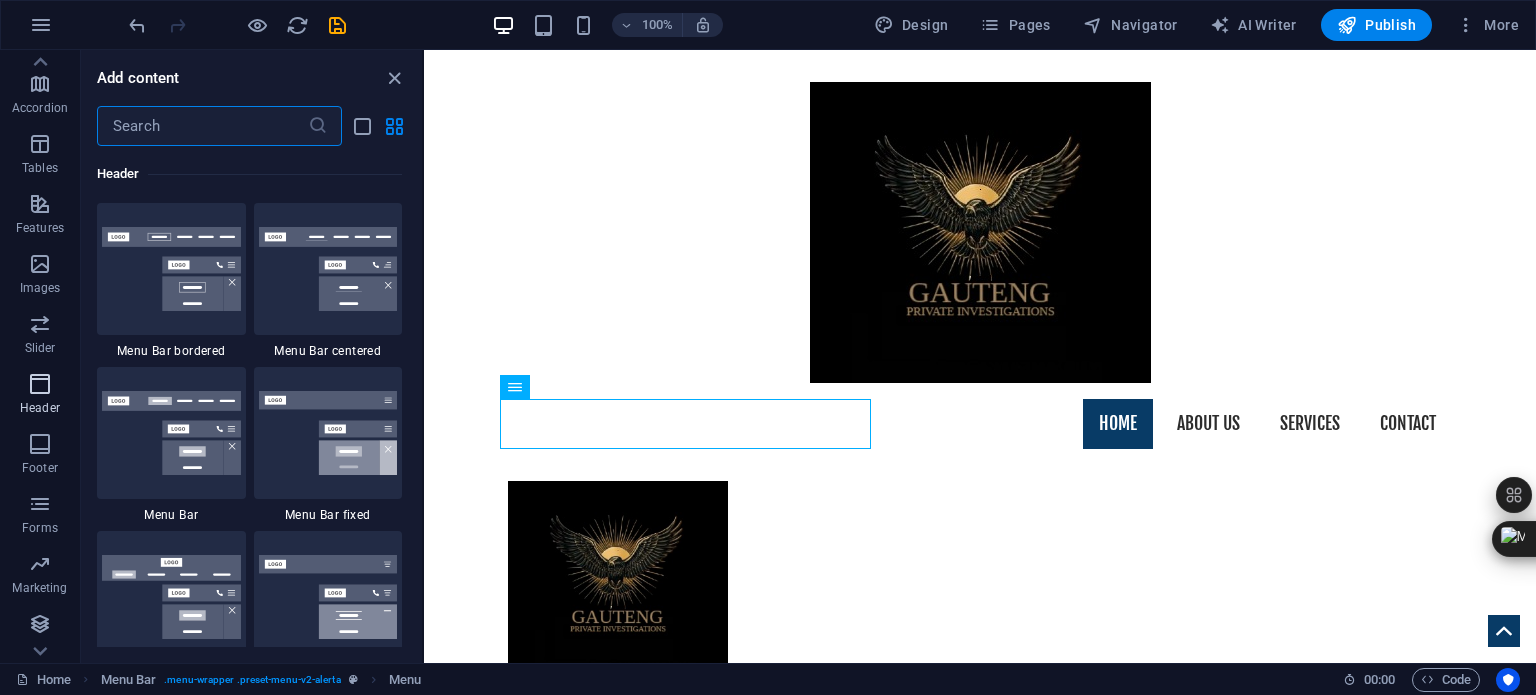 scroll, scrollTop: 12042, scrollLeft: 0, axis: vertical 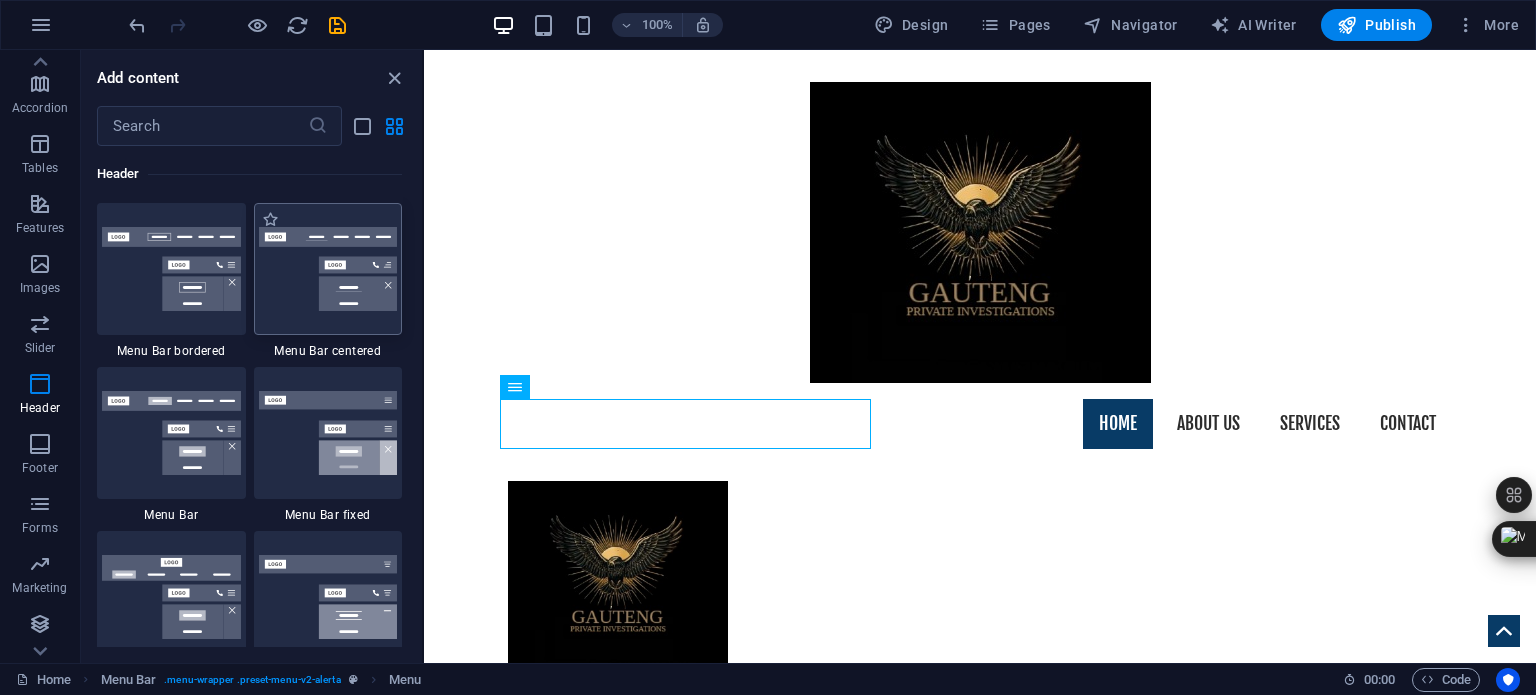 click at bounding box center [328, 269] 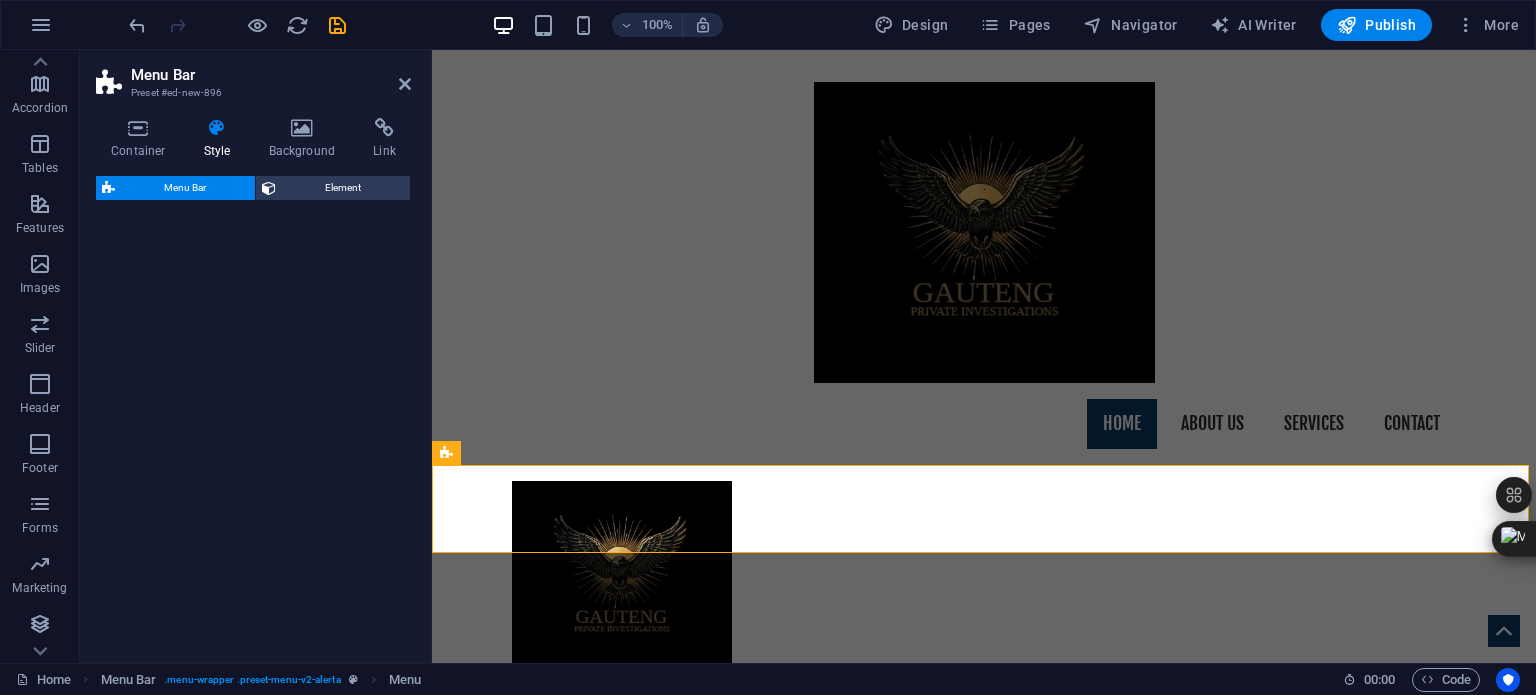 select on "rem" 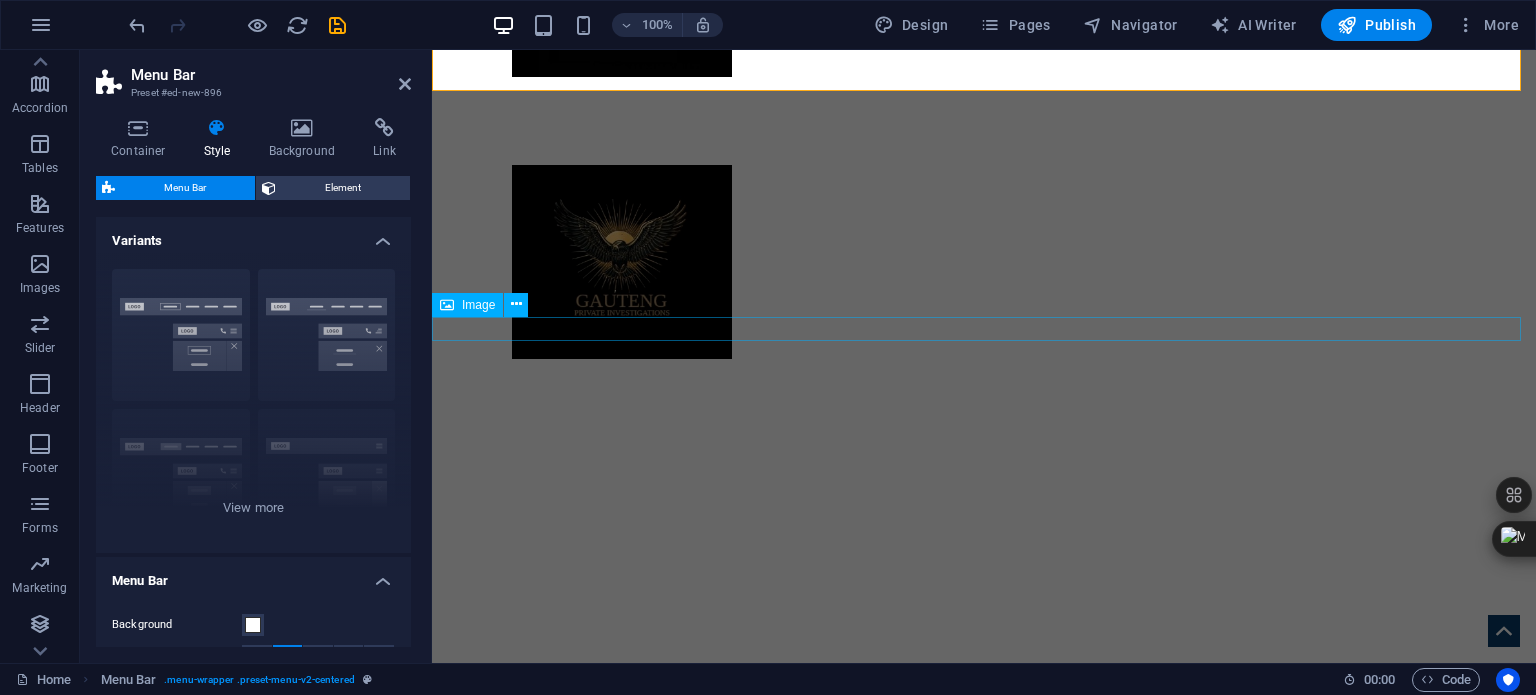 scroll, scrollTop: 600, scrollLeft: 0, axis: vertical 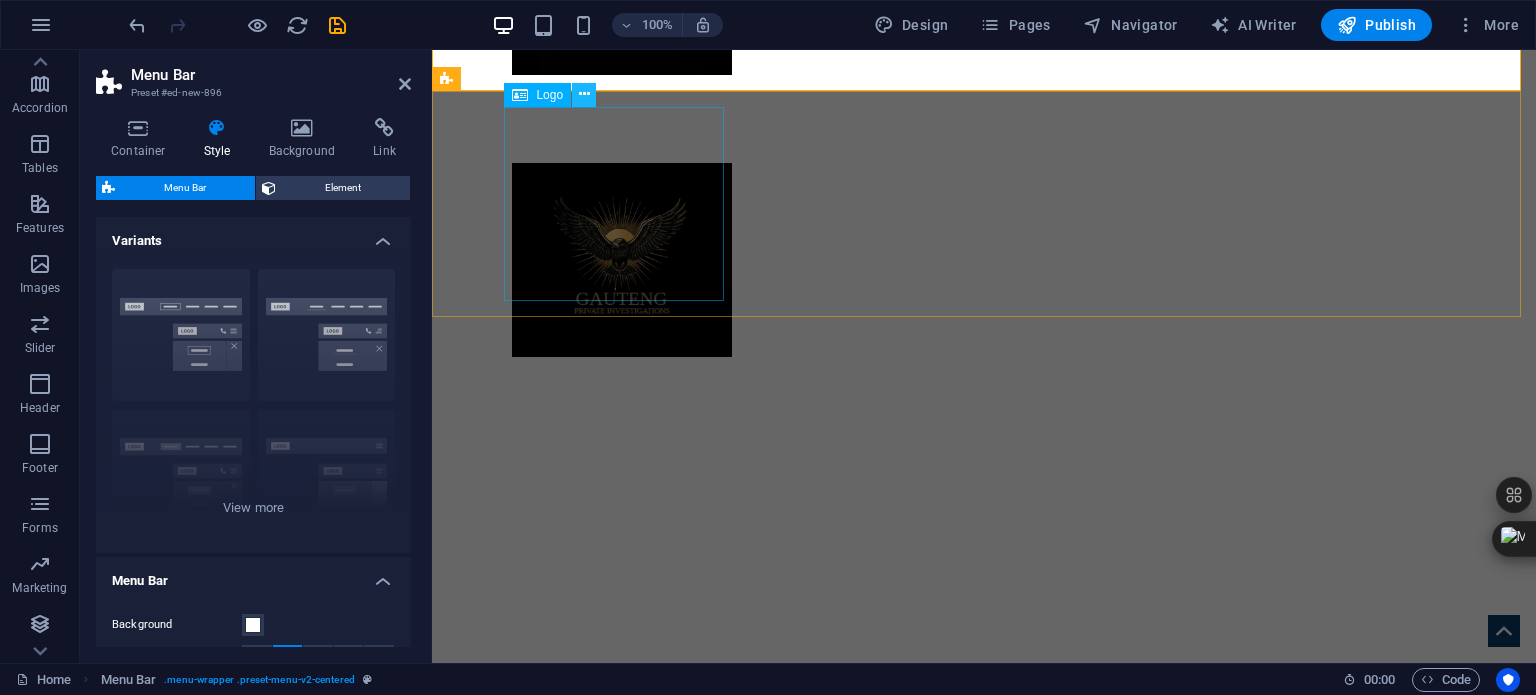 click at bounding box center [584, 94] 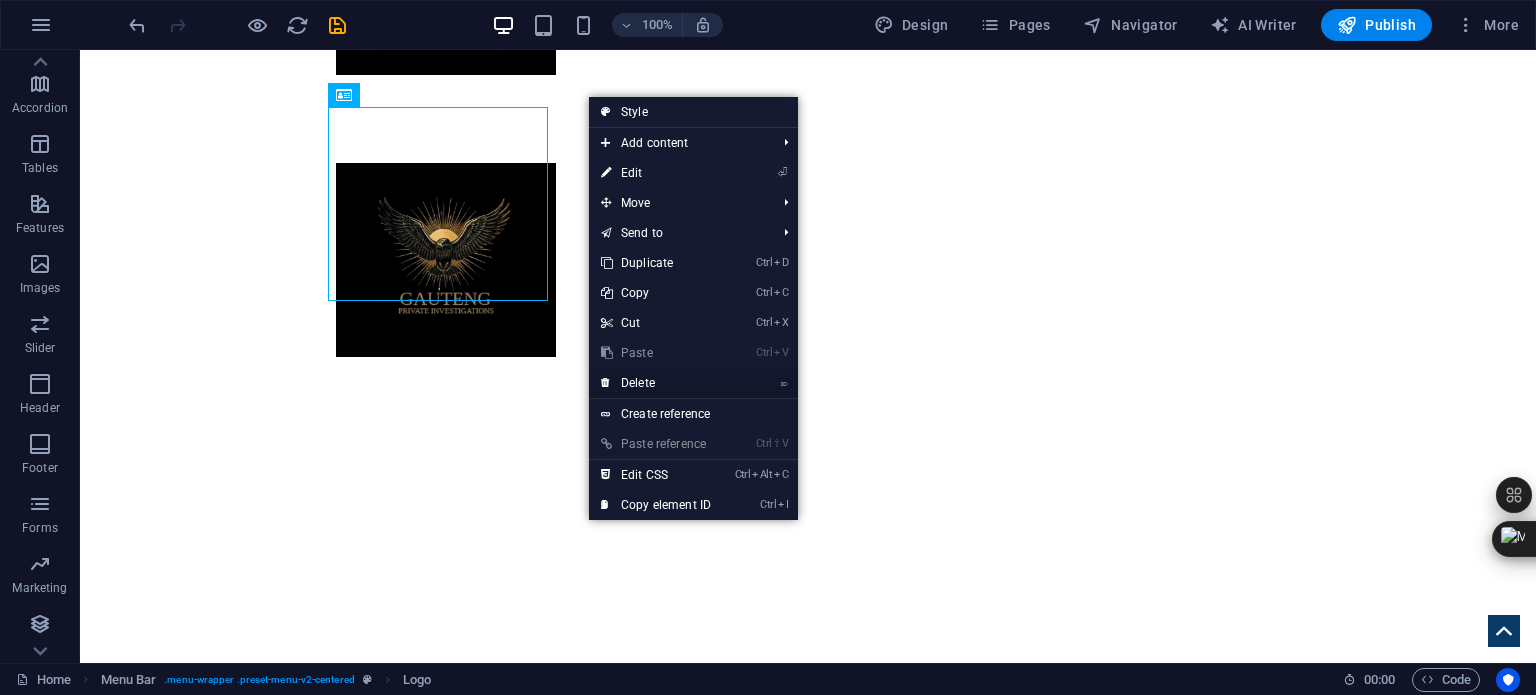 click on "⌦  Delete" at bounding box center (656, 383) 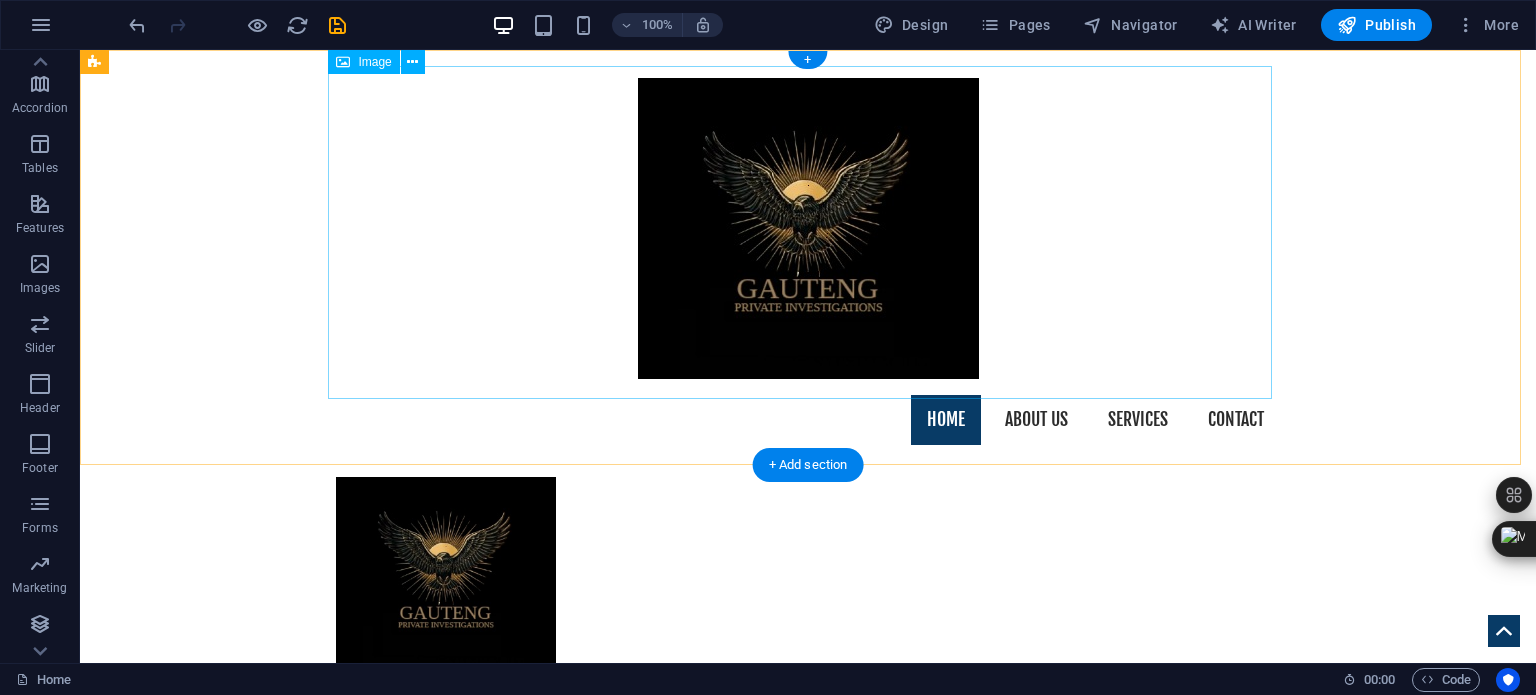 scroll, scrollTop: 0, scrollLeft: 0, axis: both 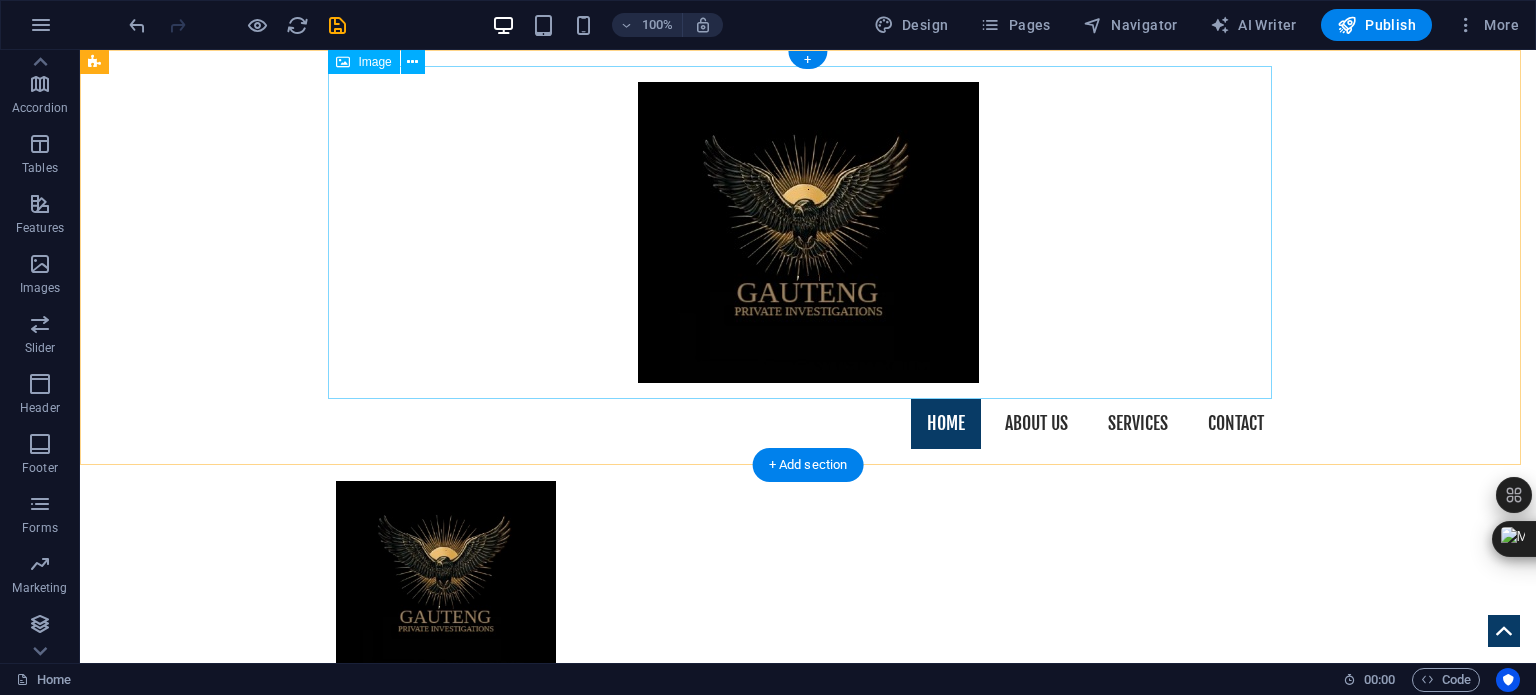 click at bounding box center (808, 232) 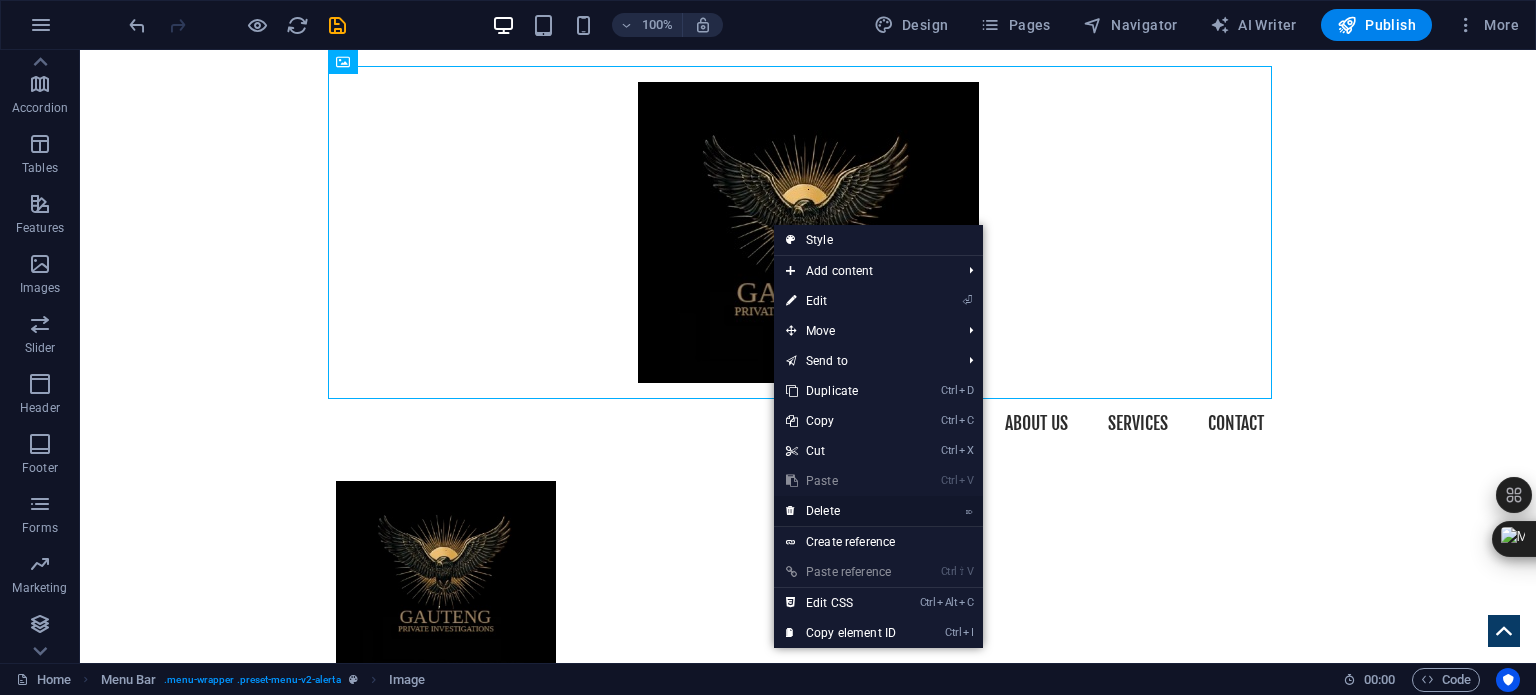 click on "⌦  Delete" at bounding box center (841, 511) 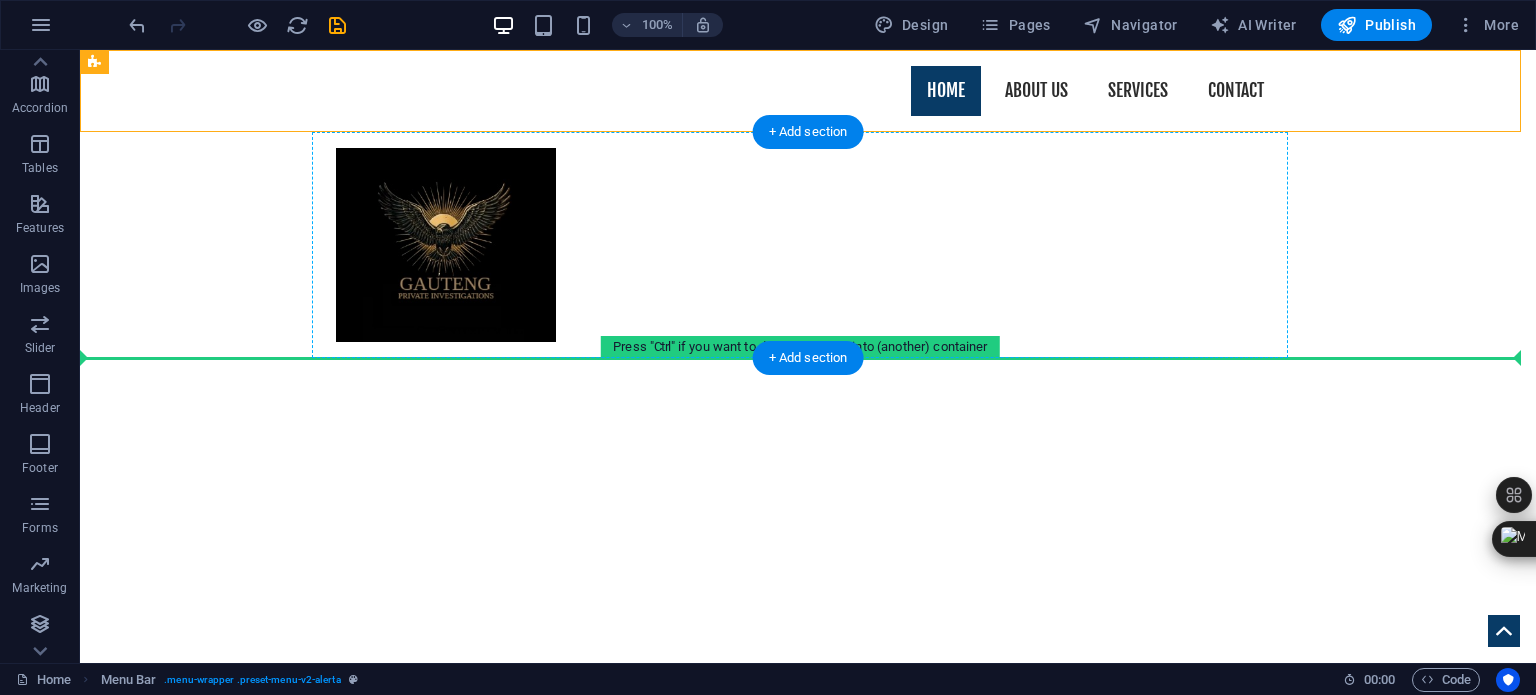 drag, startPoint x: 441, startPoint y: 113, endPoint x: 1163, endPoint y: 247, distance: 734.32965 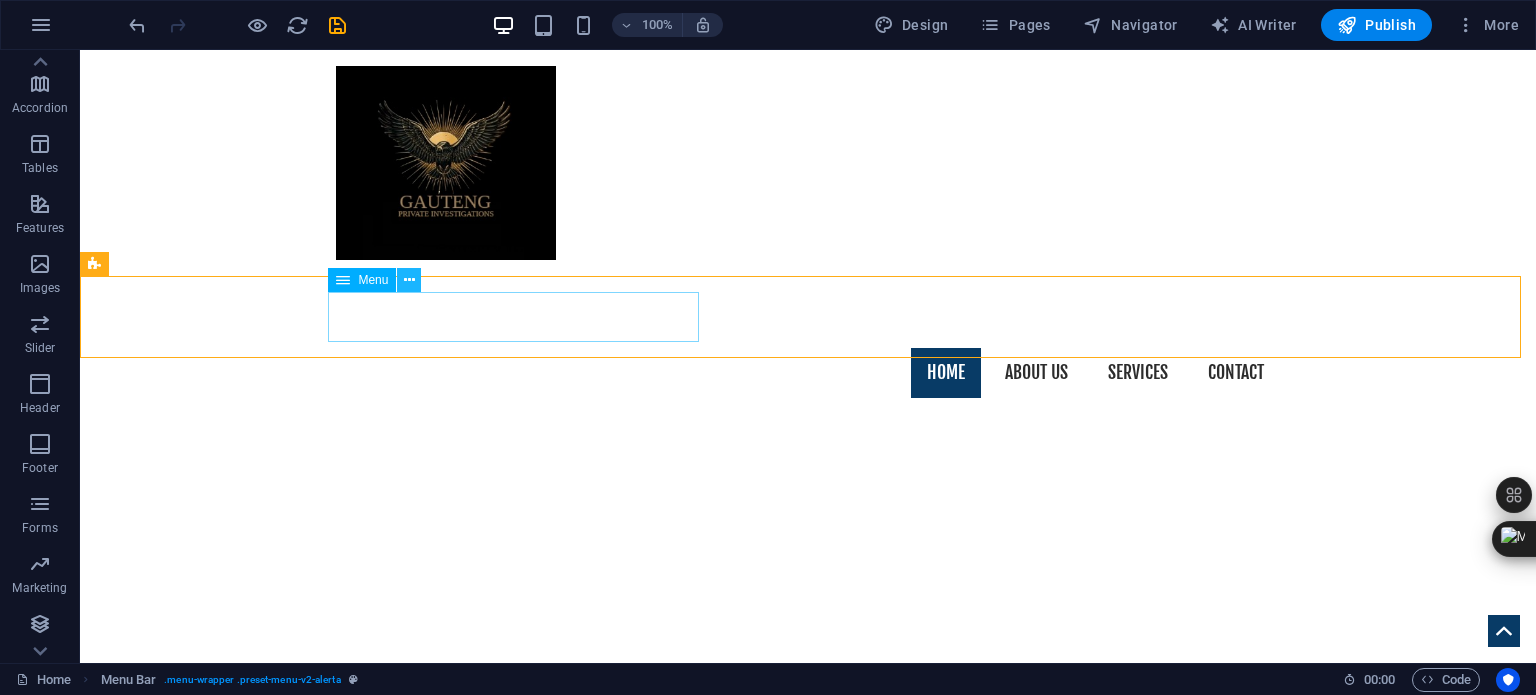 click at bounding box center (409, 280) 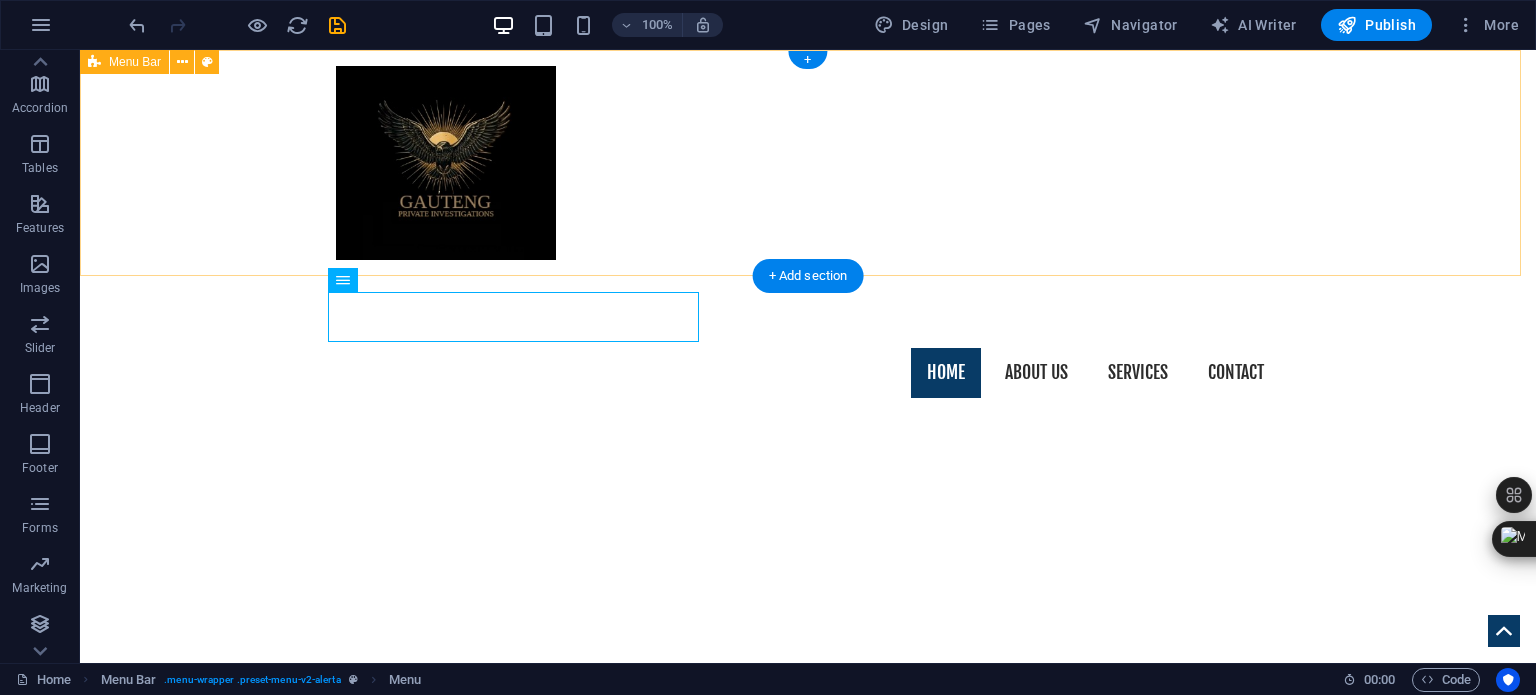 click on "Menu Home About Service Contact" at bounding box center [808, 191] 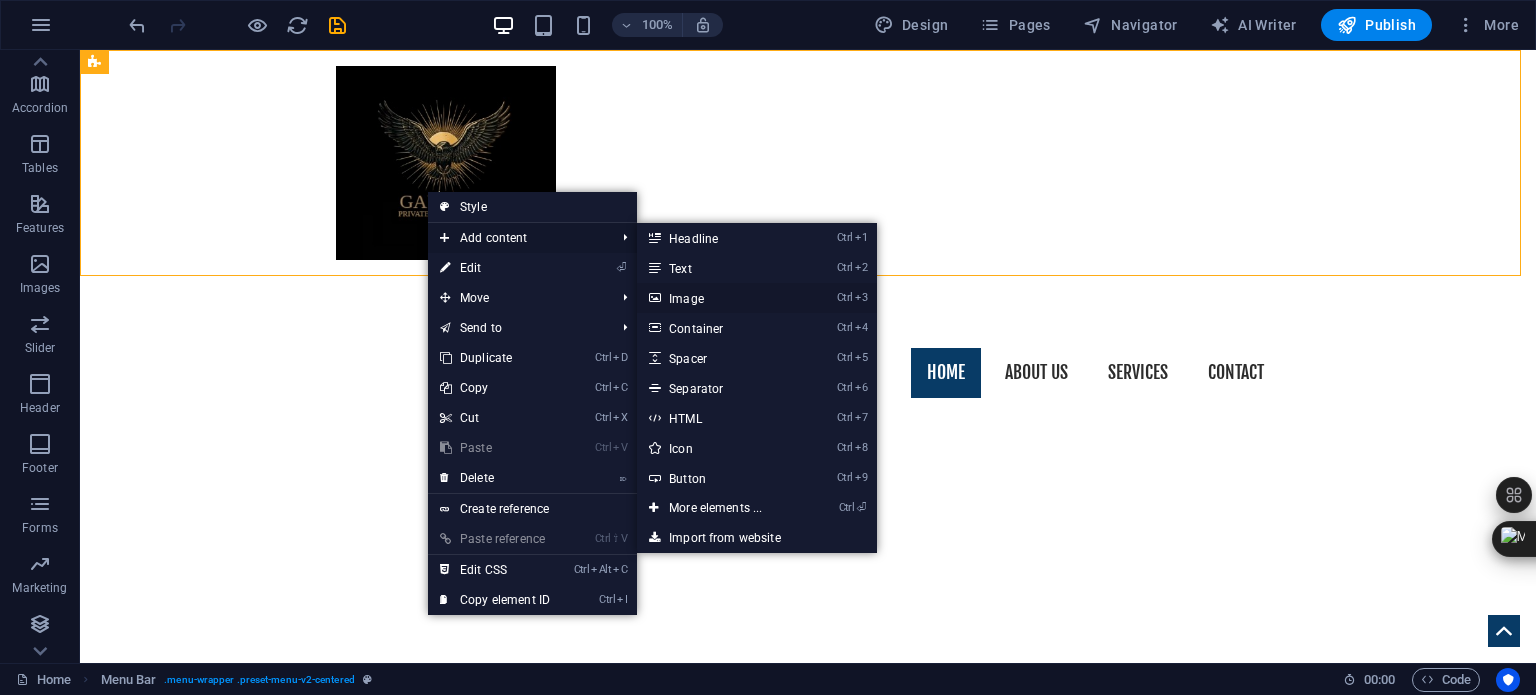 click on "Ctrl 3  Image" at bounding box center (719, 298) 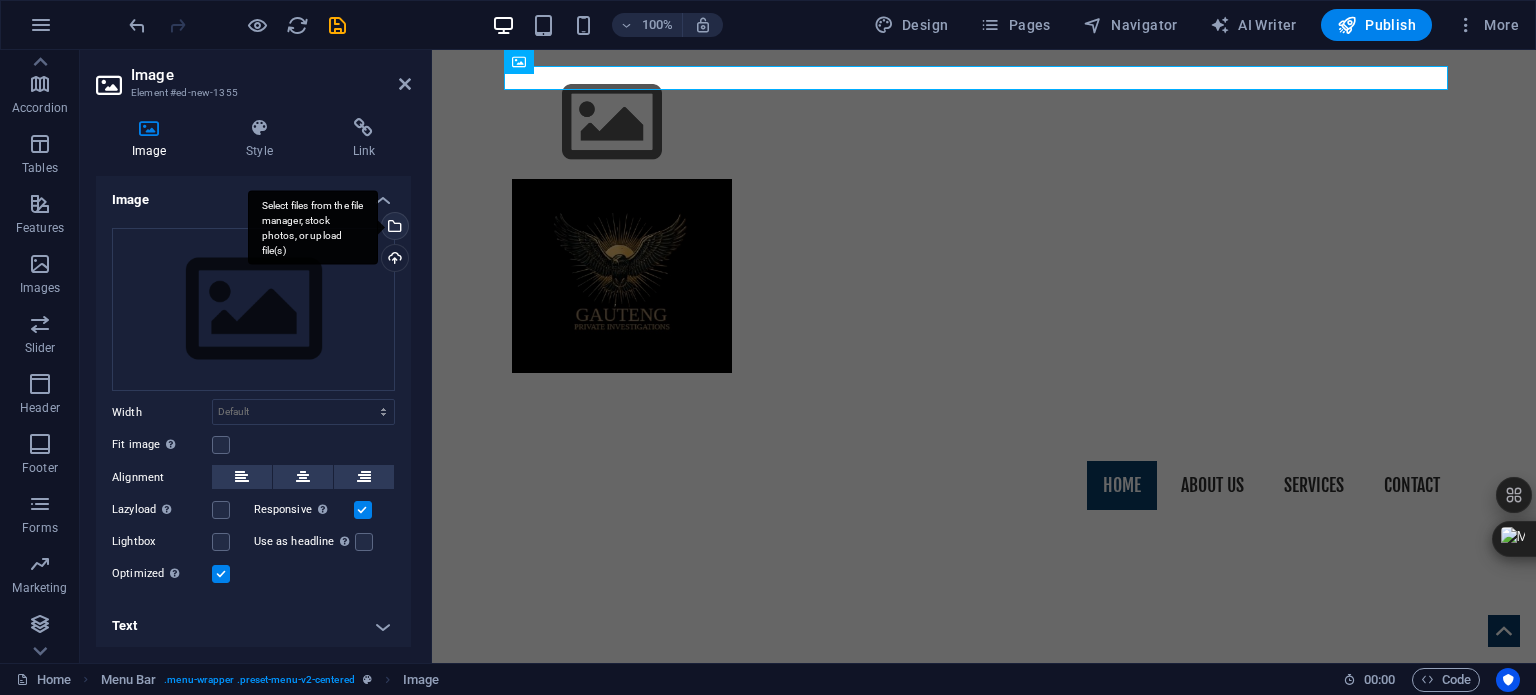 click on "Select files from the file manager, stock photos, or upload file(s)" at bounding box center [393, 228] 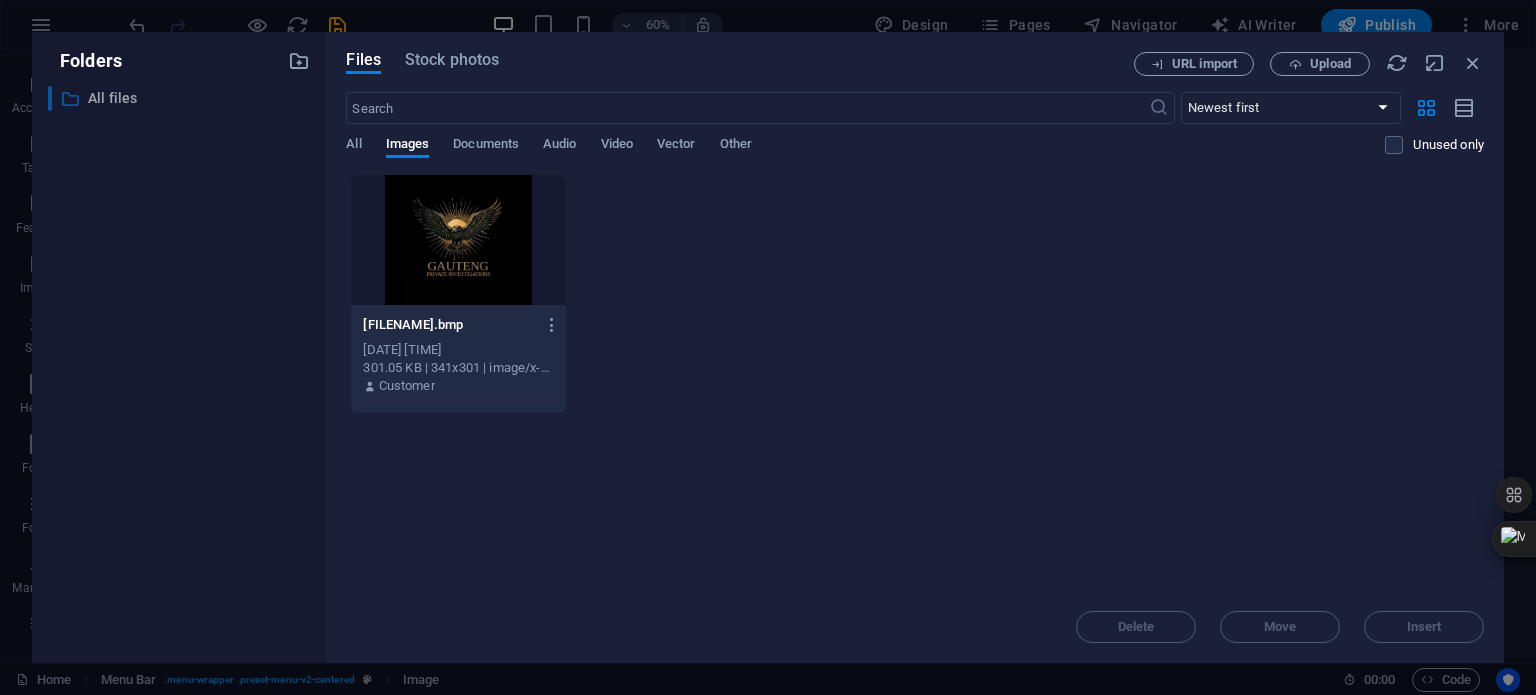 click at bounding box center [70, 99] 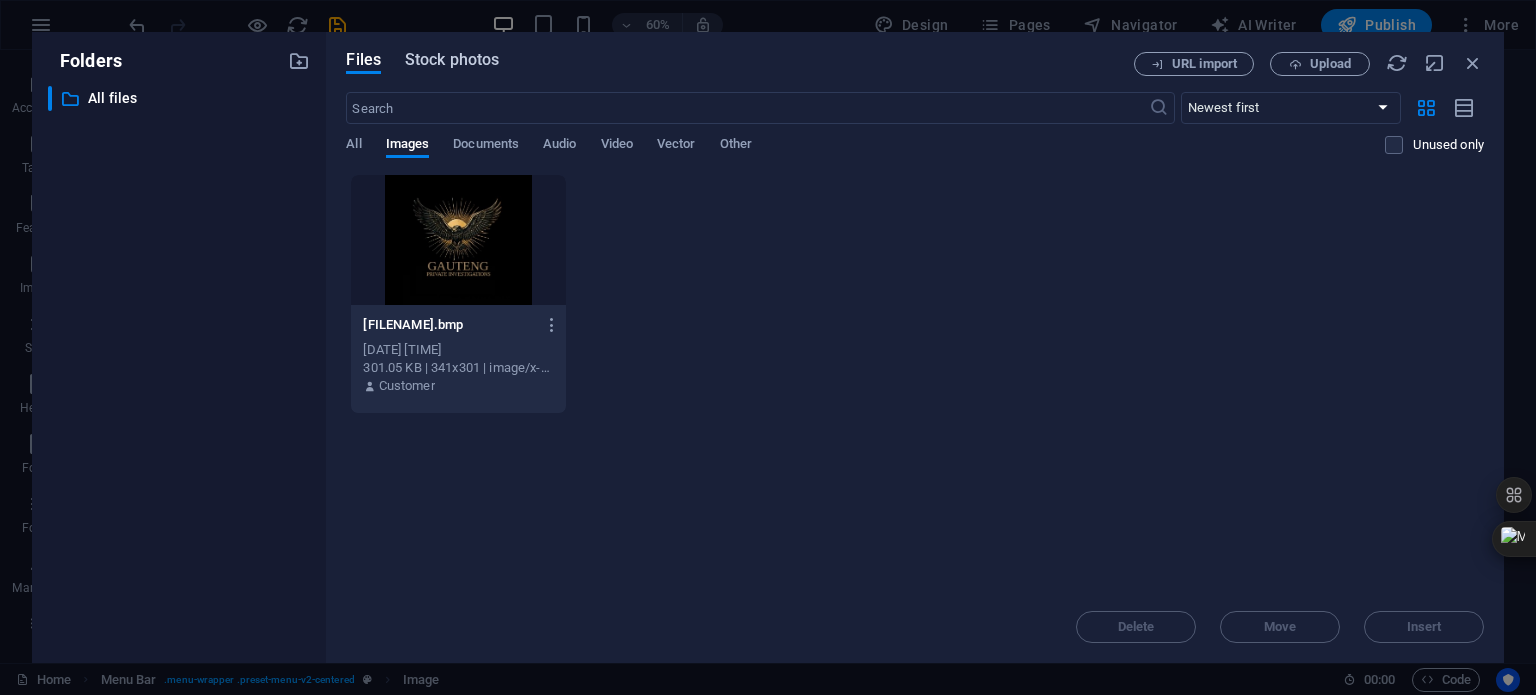 click on "Stock photos" at bounding box center (452, 60) 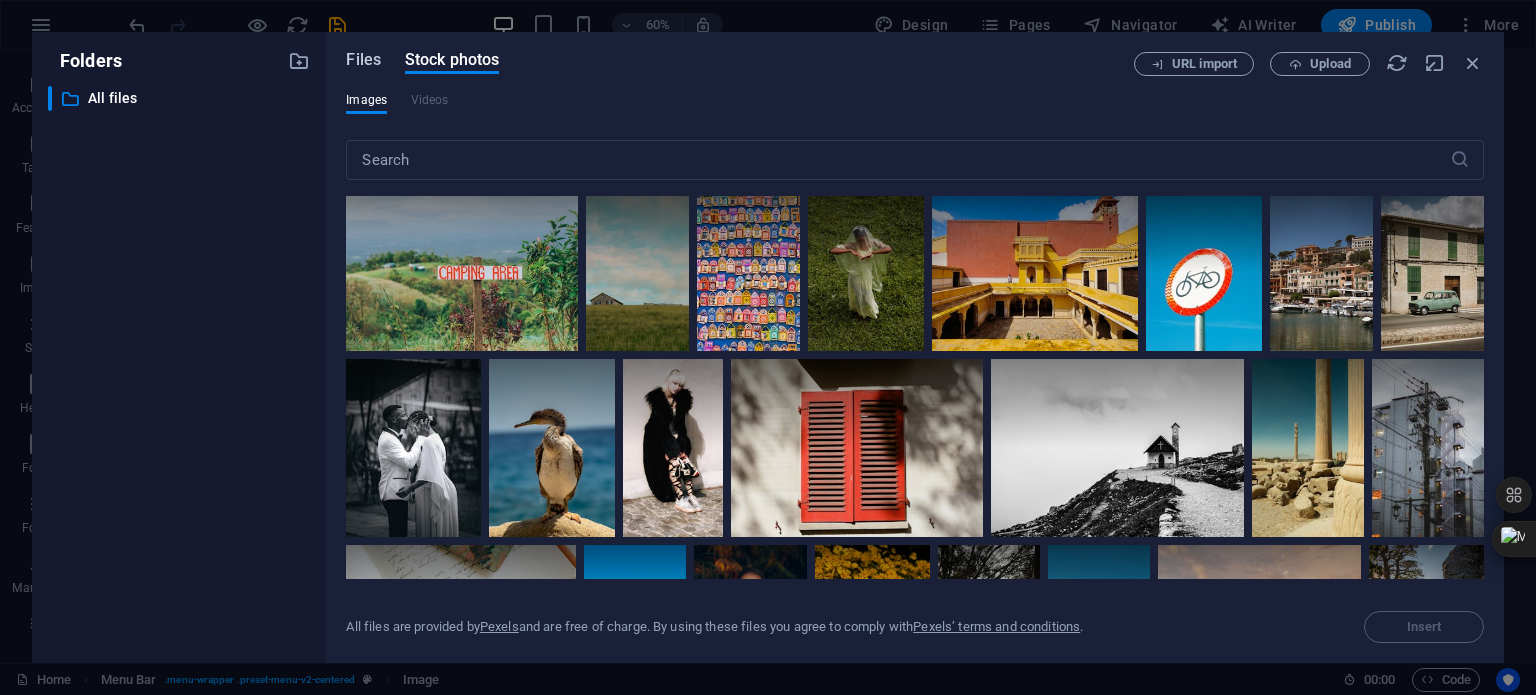 click on "Files" at bounding box center [363, 60] 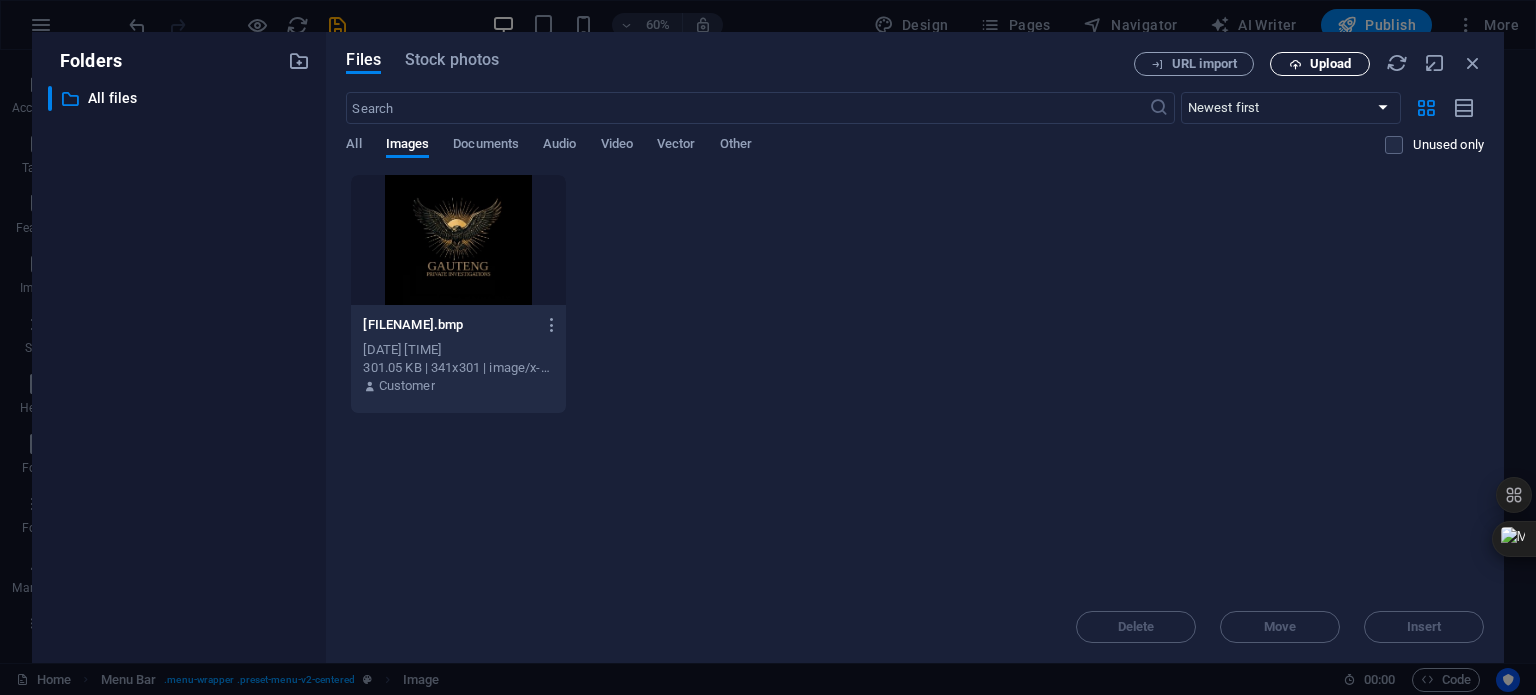 click on "Upload" at bounding box center [1330, 64] 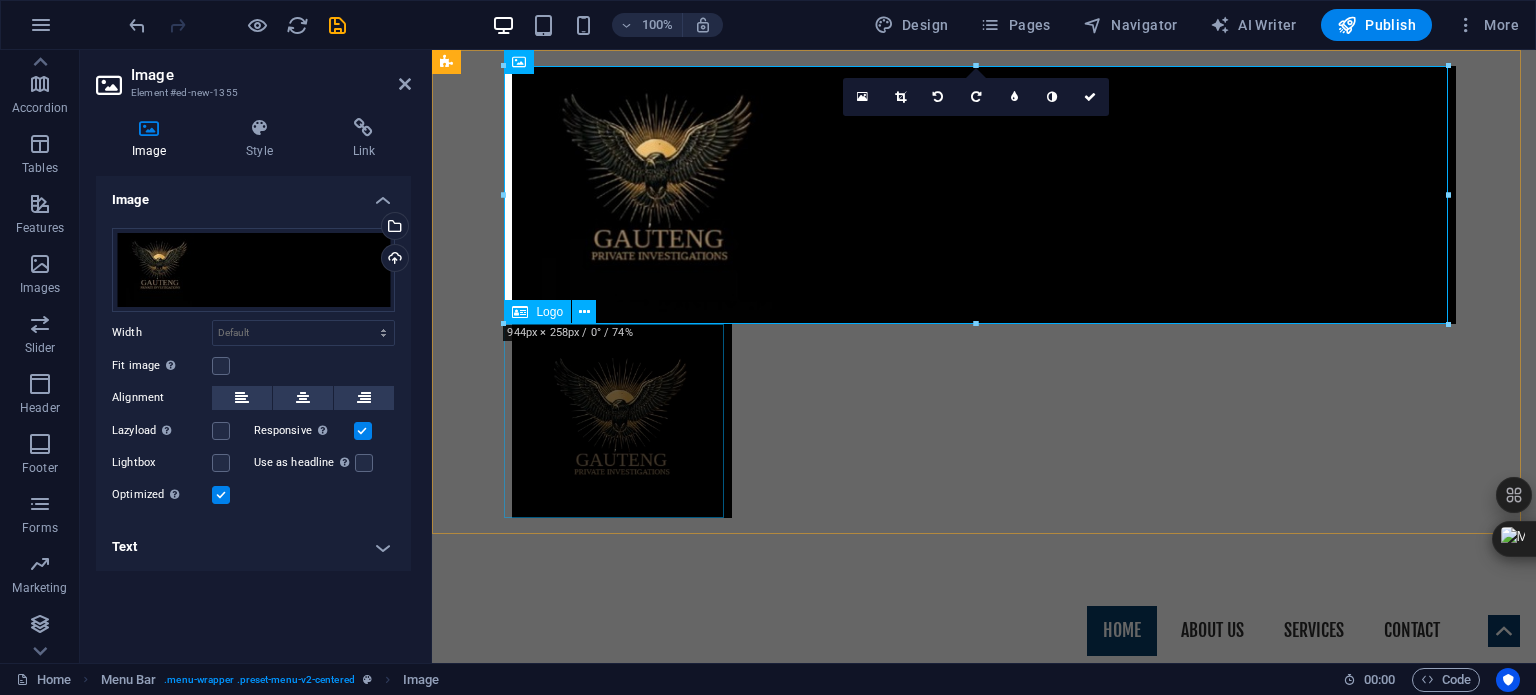 click at bounding box center (984, 421) 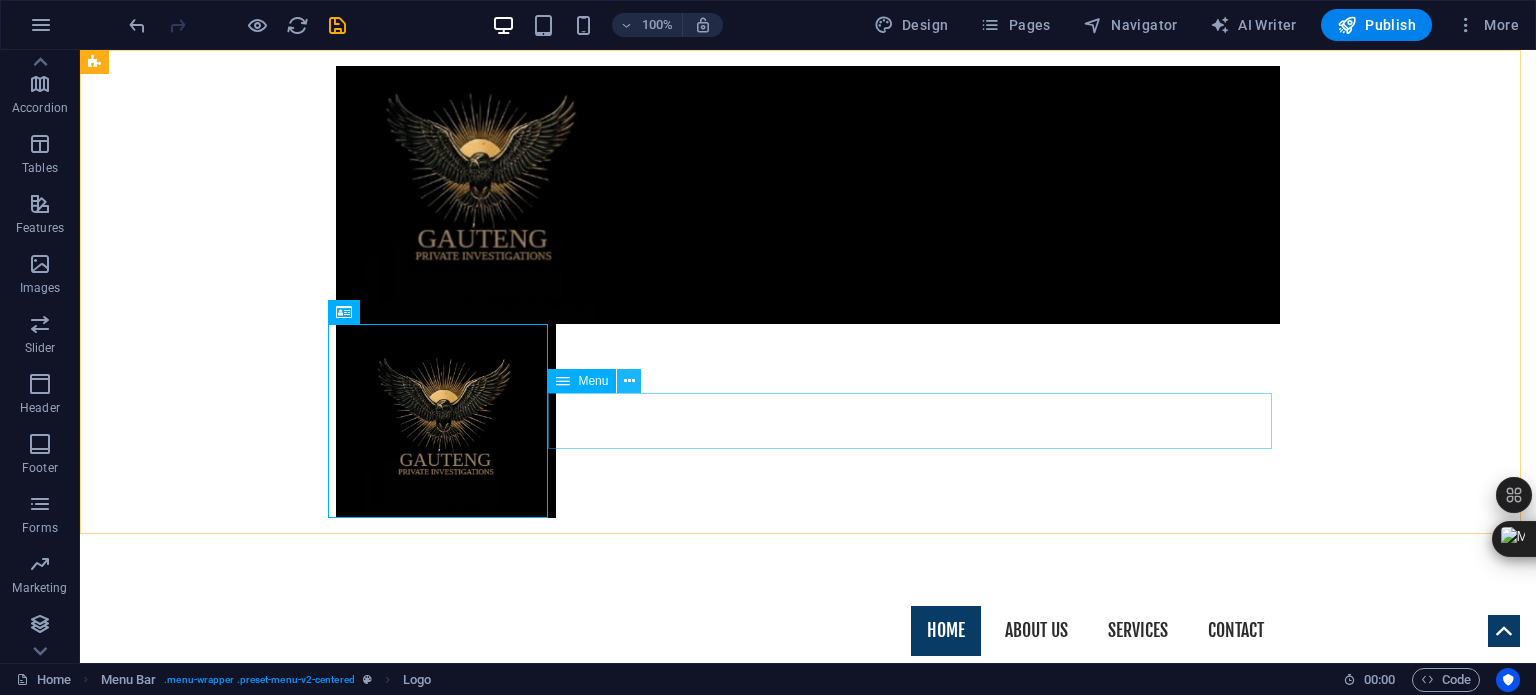 click at bounding box center [629, 381] 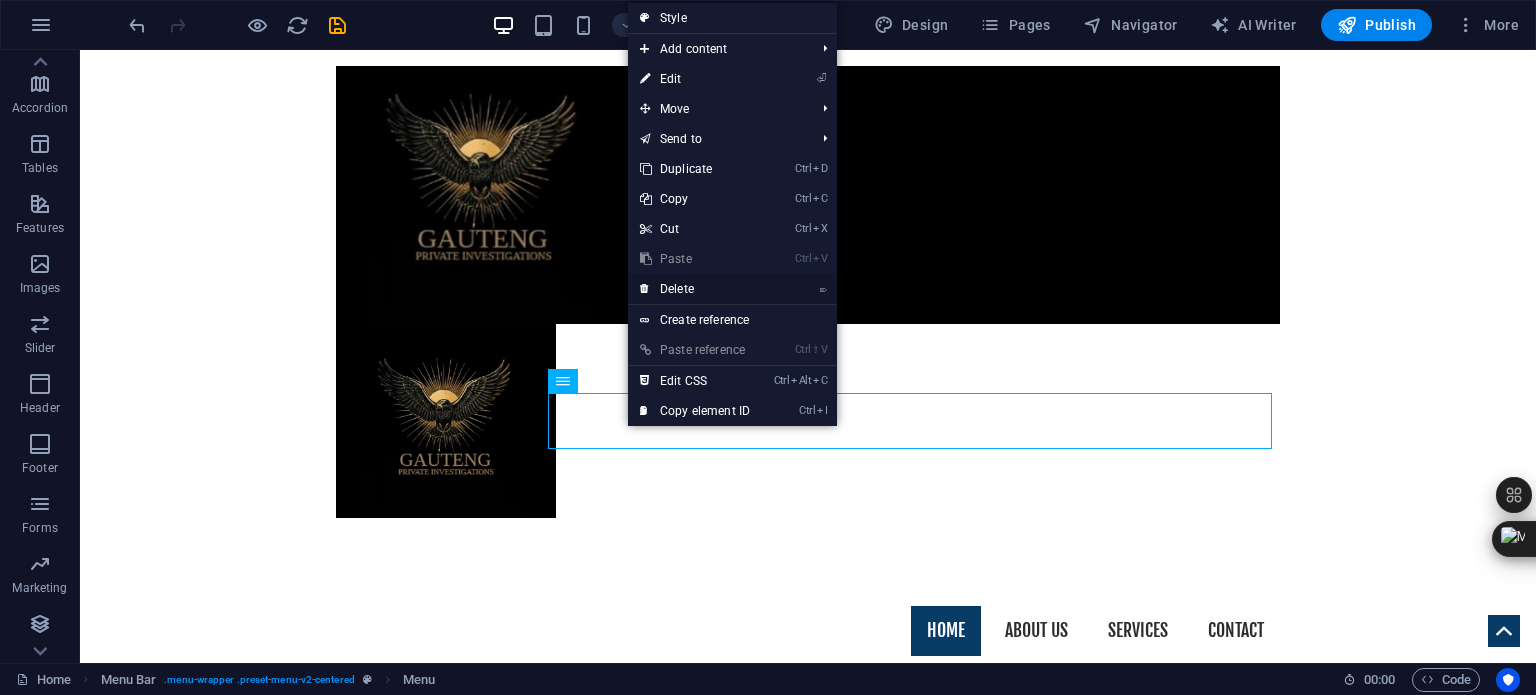 click on "⌦  Delete" at bounding box center (695, 289) 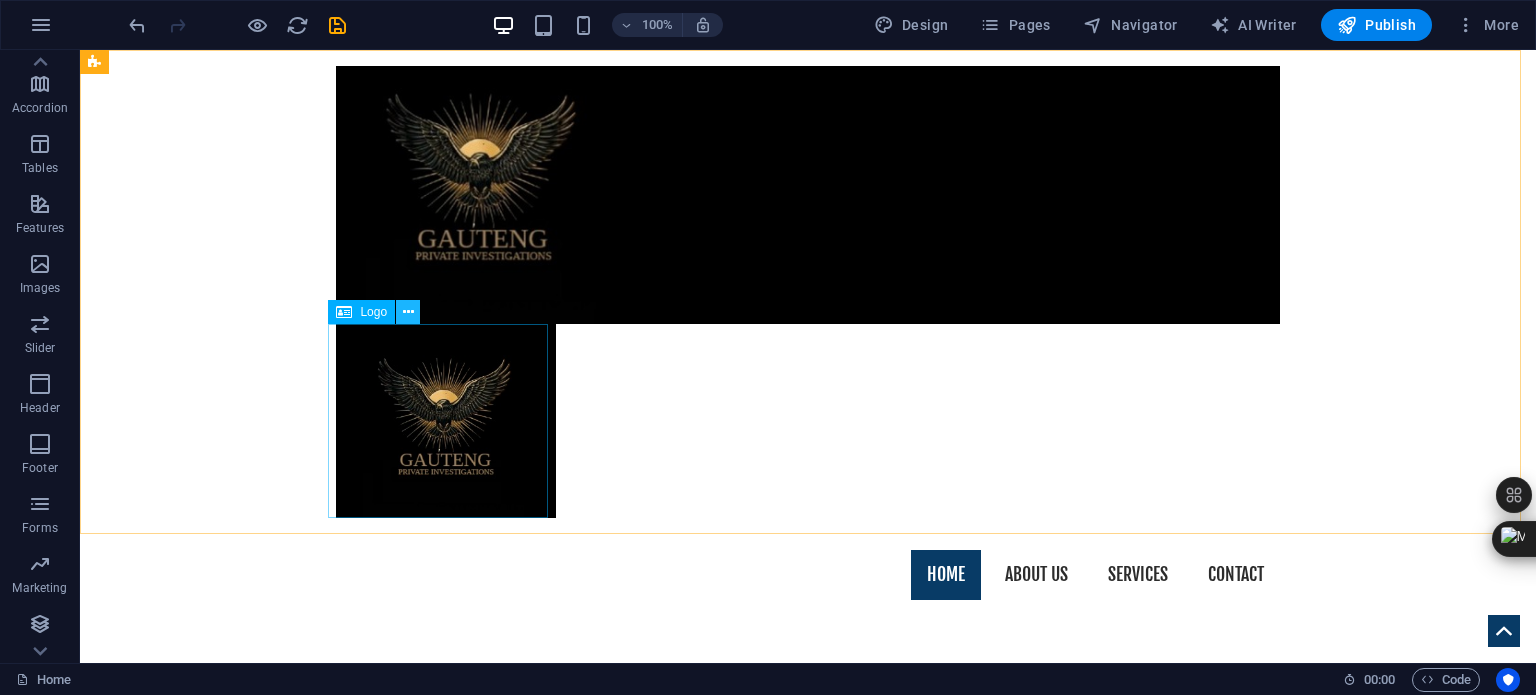 click at bounding box center (408, 312) 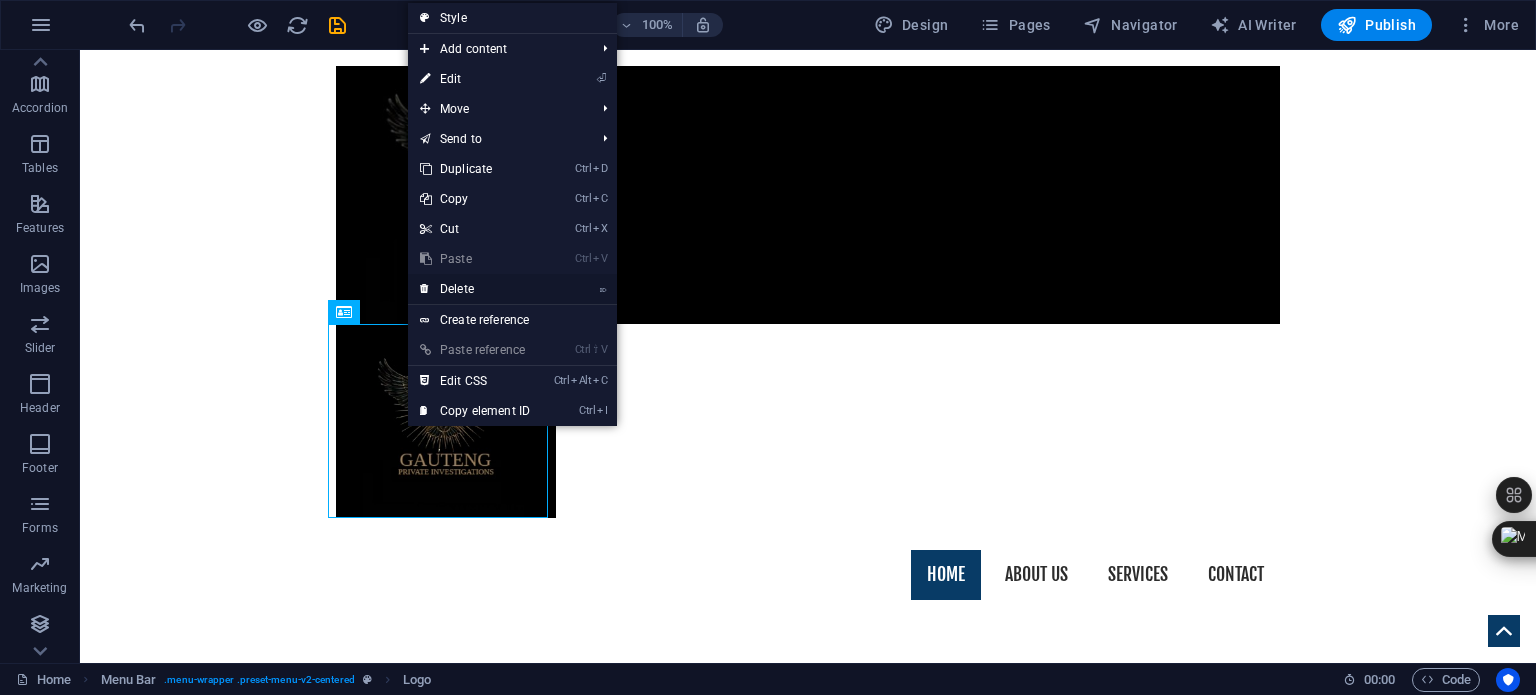 click on "⌦  Delete" at bounding box center [475, 289] 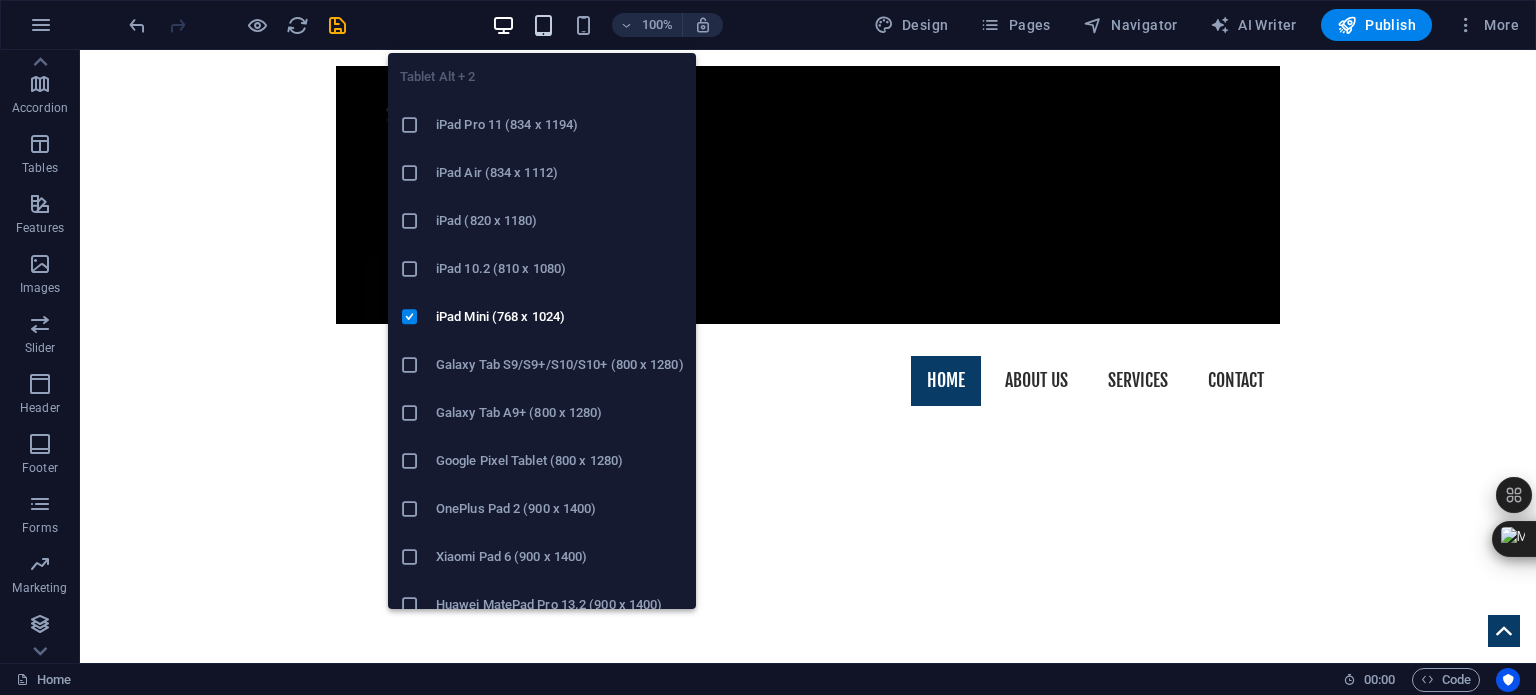 click at bounding box center (543, 25) 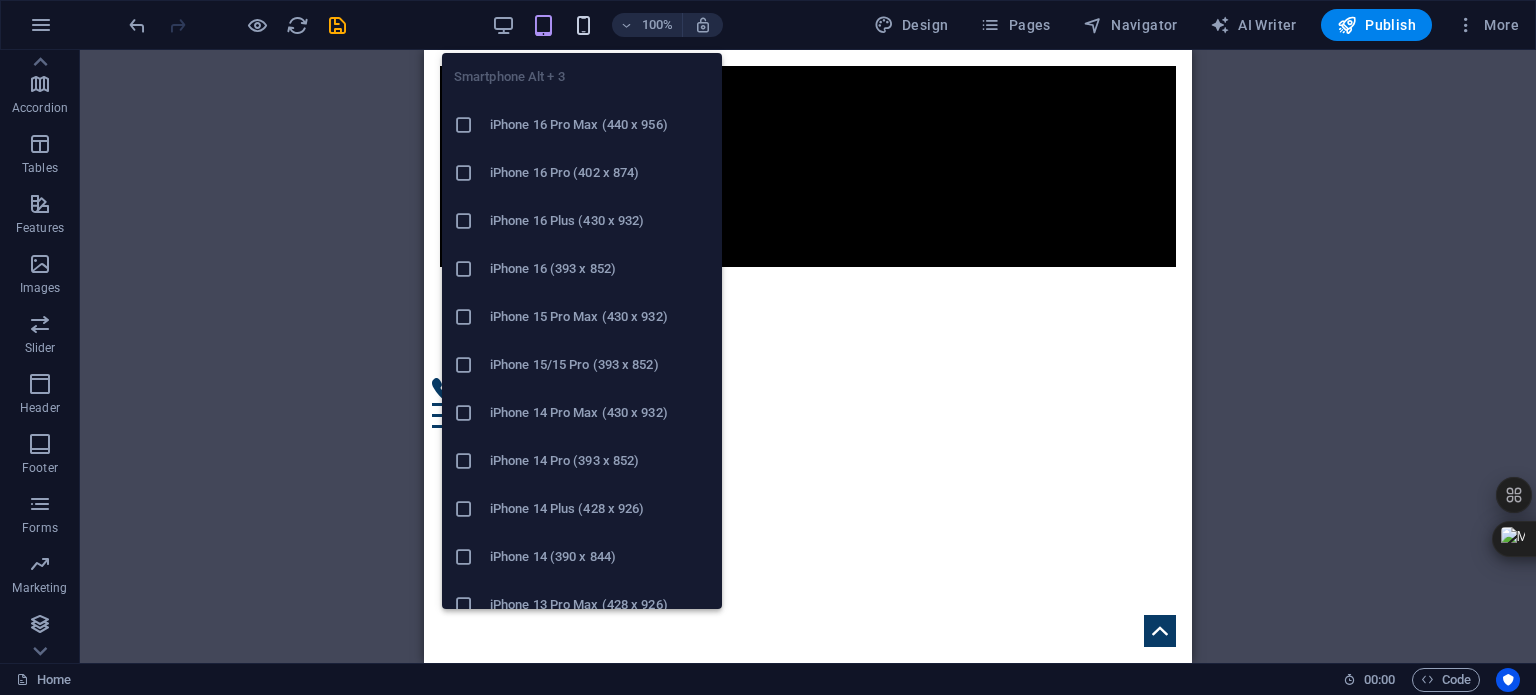 click at bounding box center (583, 25) 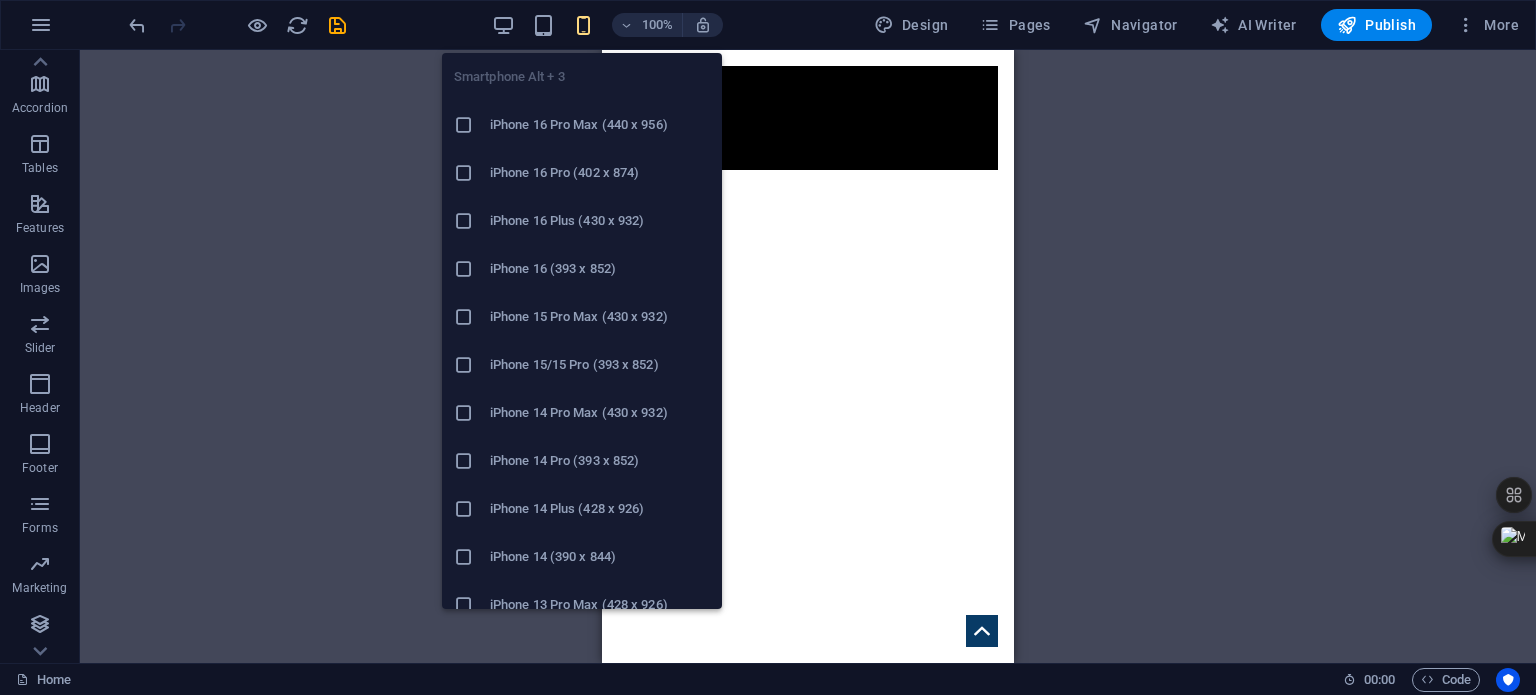 click on "iPhone 13 Pro Max (428 x 926)" at bounding box center [600, 605] 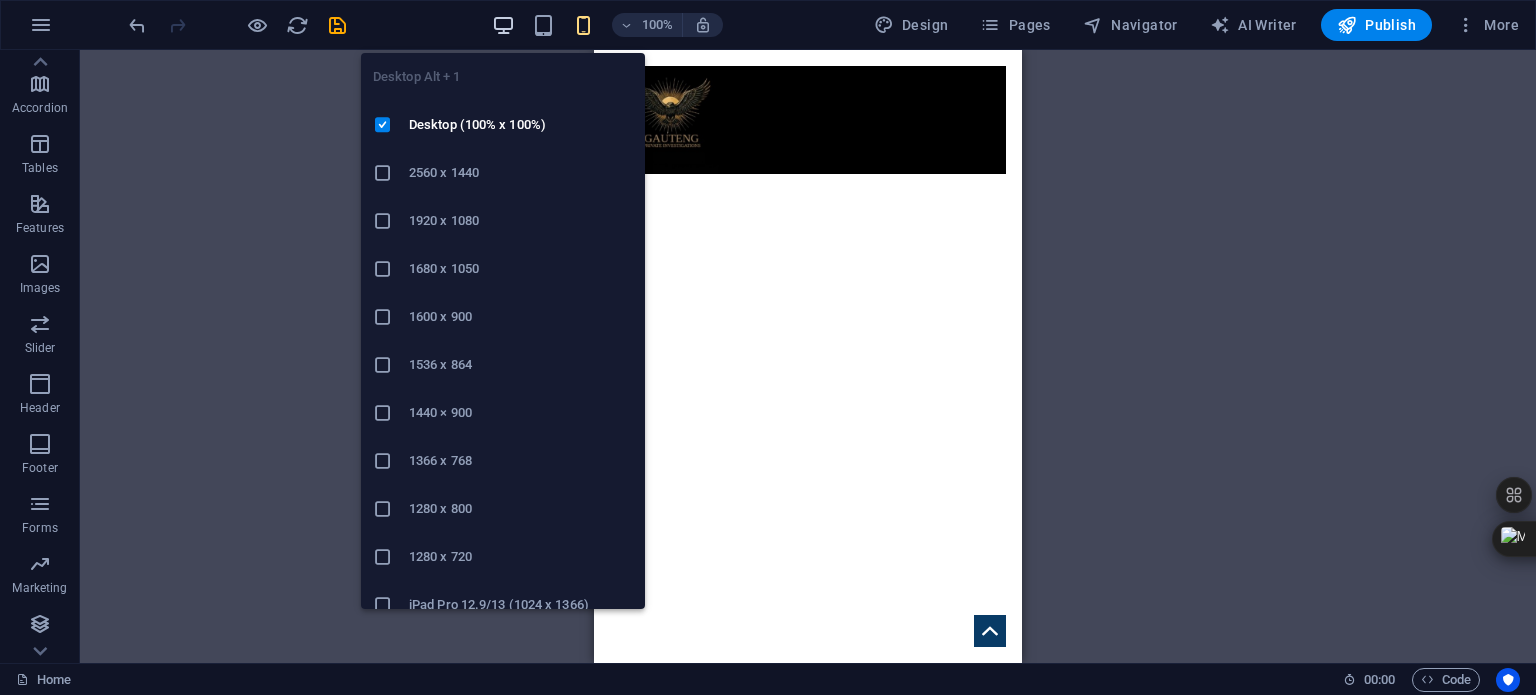 click at bounding box center [503, 25] 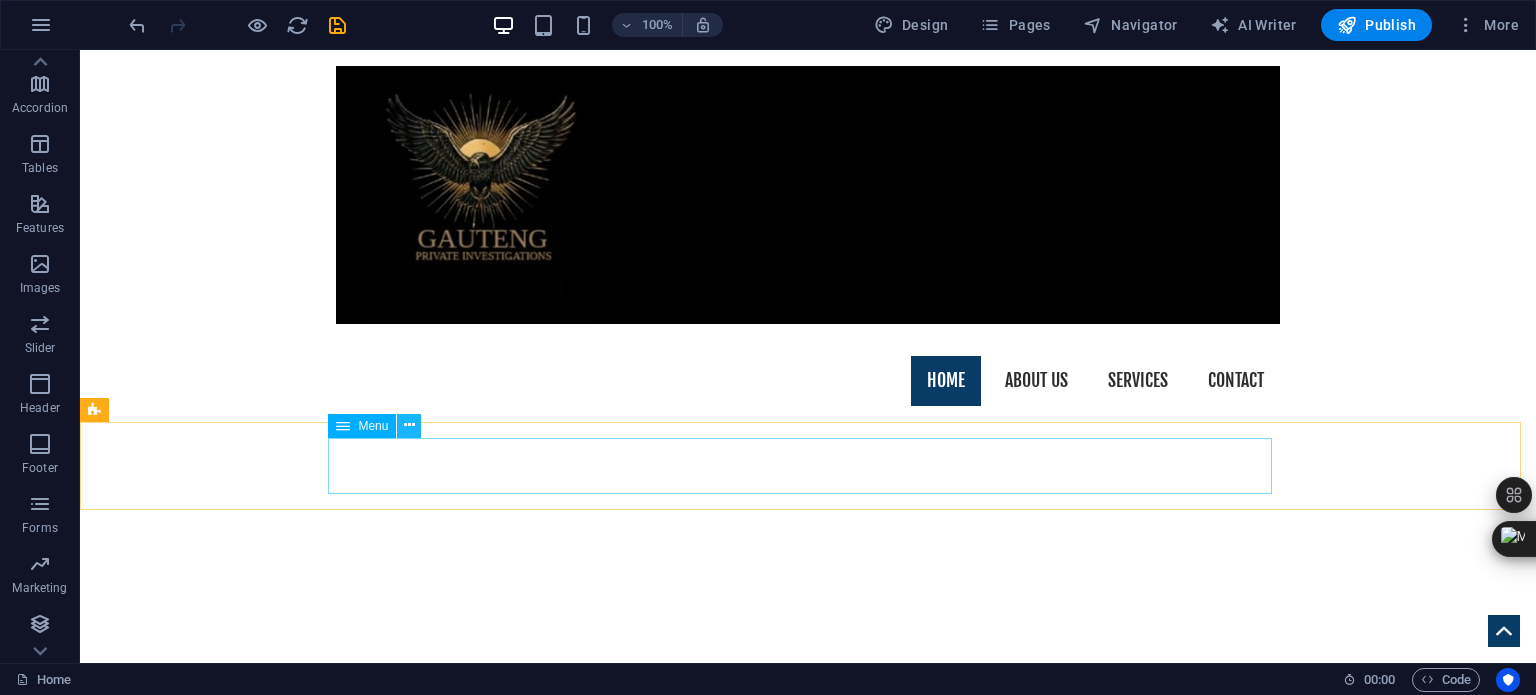 click at bounding box center [409, 425] 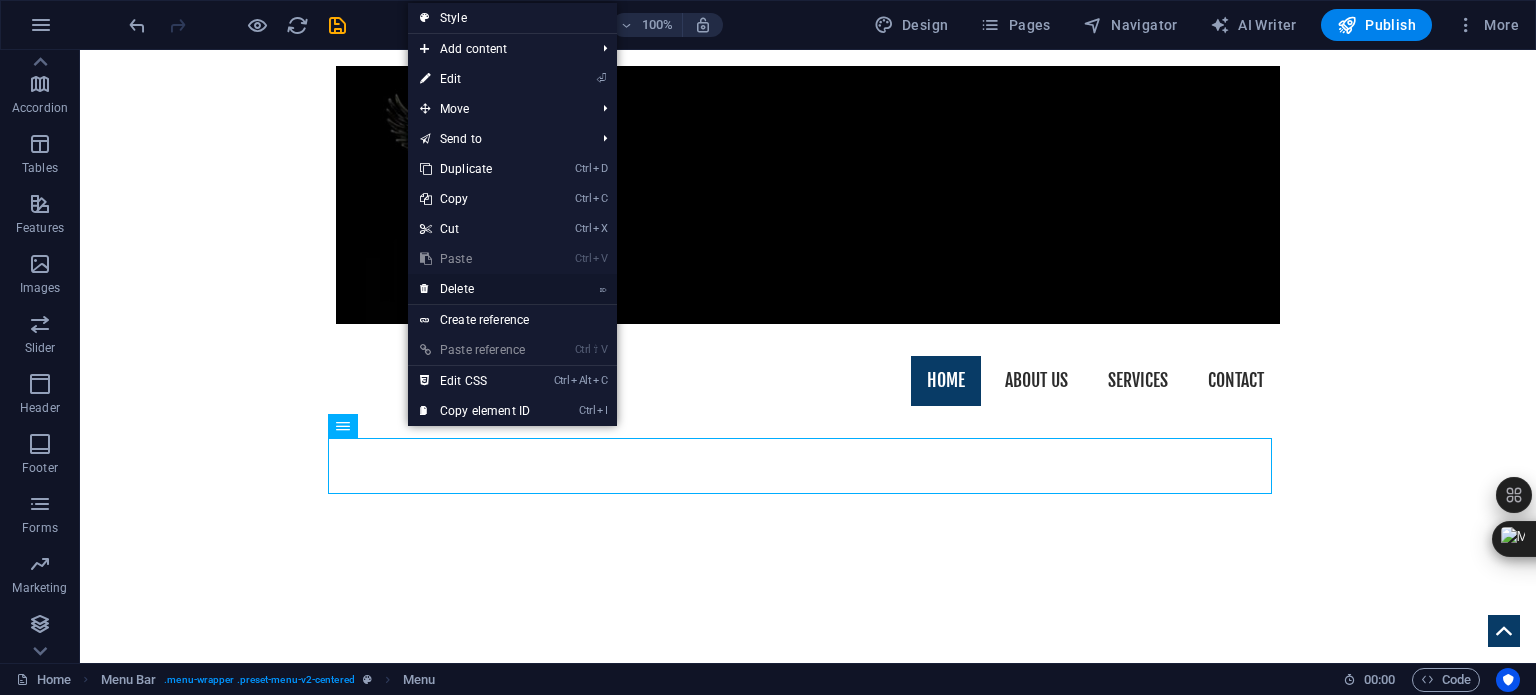 click on "⌦  Delete" at bounding box center [475, 289] 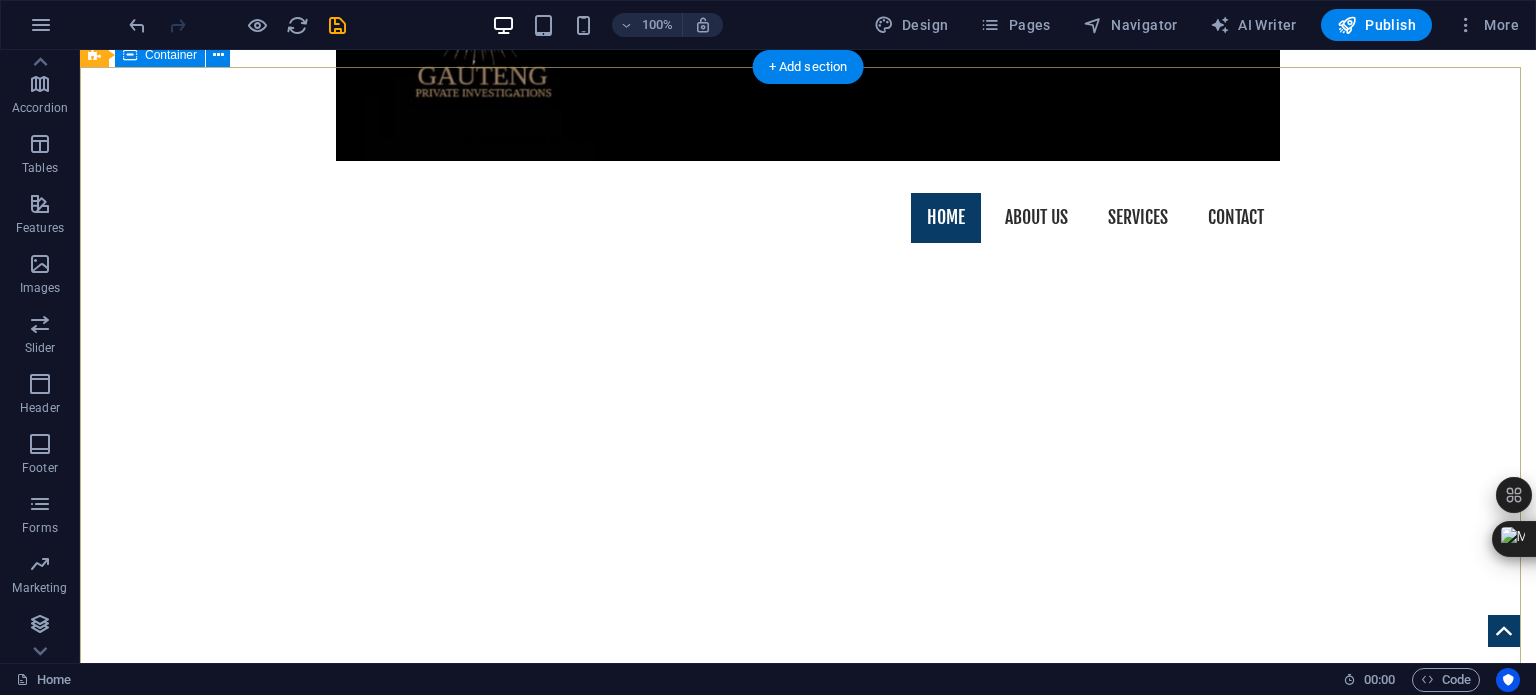 scroll, scrollTop: 130, scrollLeft: 0, axis: vertical 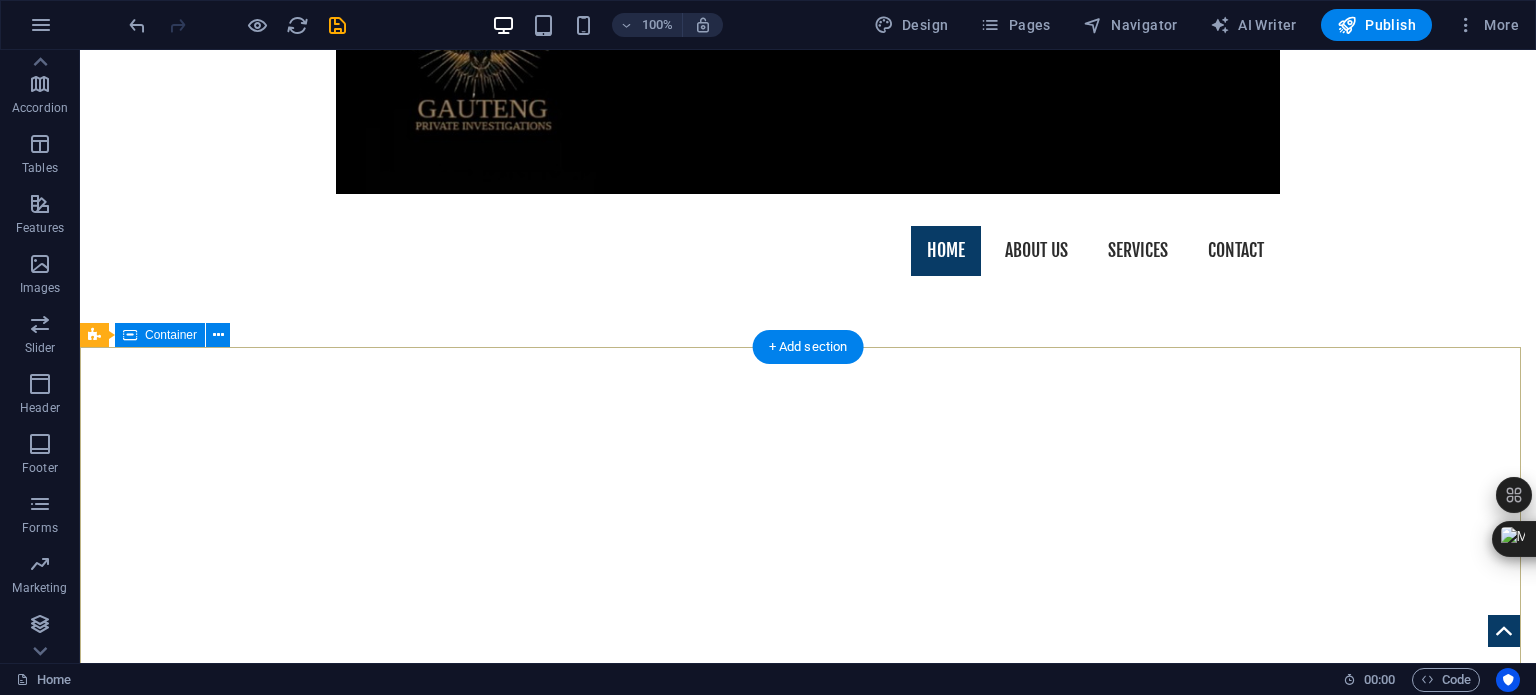 click on "[COMPANY] in all 50 states and around the world. Lorem ipsum dolor sit amet, consetetur sadipscing elitr, sed diam nonumy eirmod tempor invidunt ut labore et dolore magna aliquyam erat, sed diam voluptua. At vero eos et accusam et justo duo dolores et ea rebum. Stet clita kasd gubergren, no sea takimata sanctus est Lorem ipsum dolor sit amet.Lorem ipsum dolor sit amet, consetetur sadipscing elitr, sed diam nonumy eirmod tempor invidunt ut labore et dolore magna aliquyam erat, sed diam voluptua. Learn more ​​​​ REQUEST A QUOTE   I have read and understand the privacy policy. Unreadable? Load new Send" at bounding box center [808, 2054] 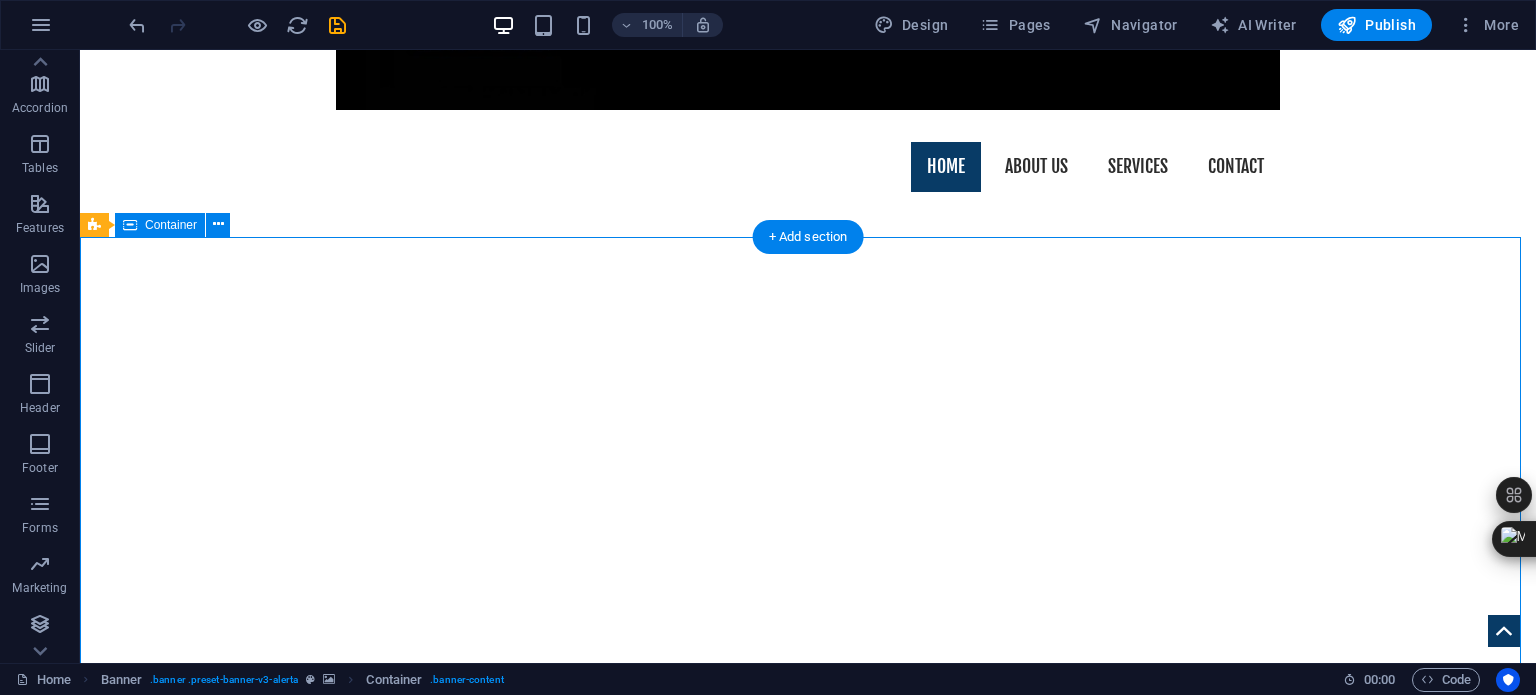 scroll, scrollTop: 259, scrollLeft: 0, axis: vertical 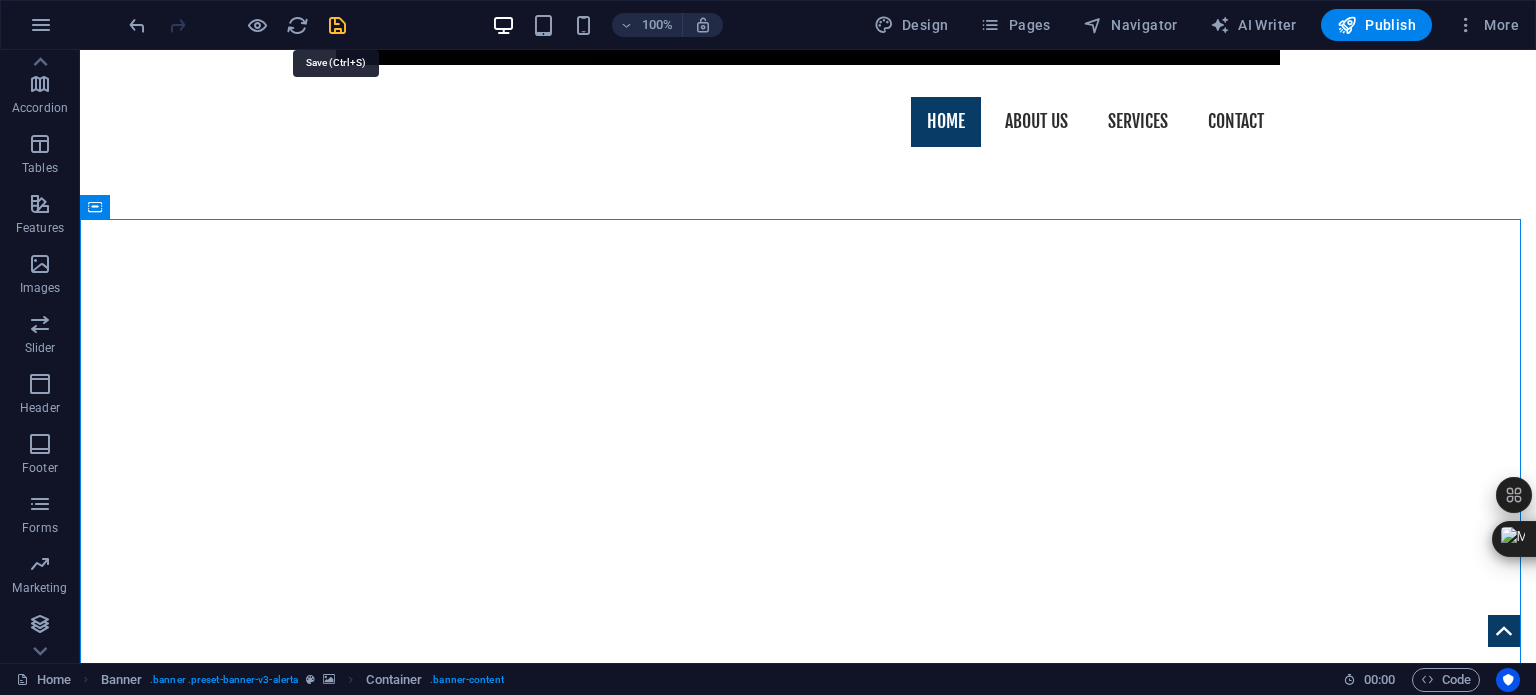 click at bounding box center (337, 25) 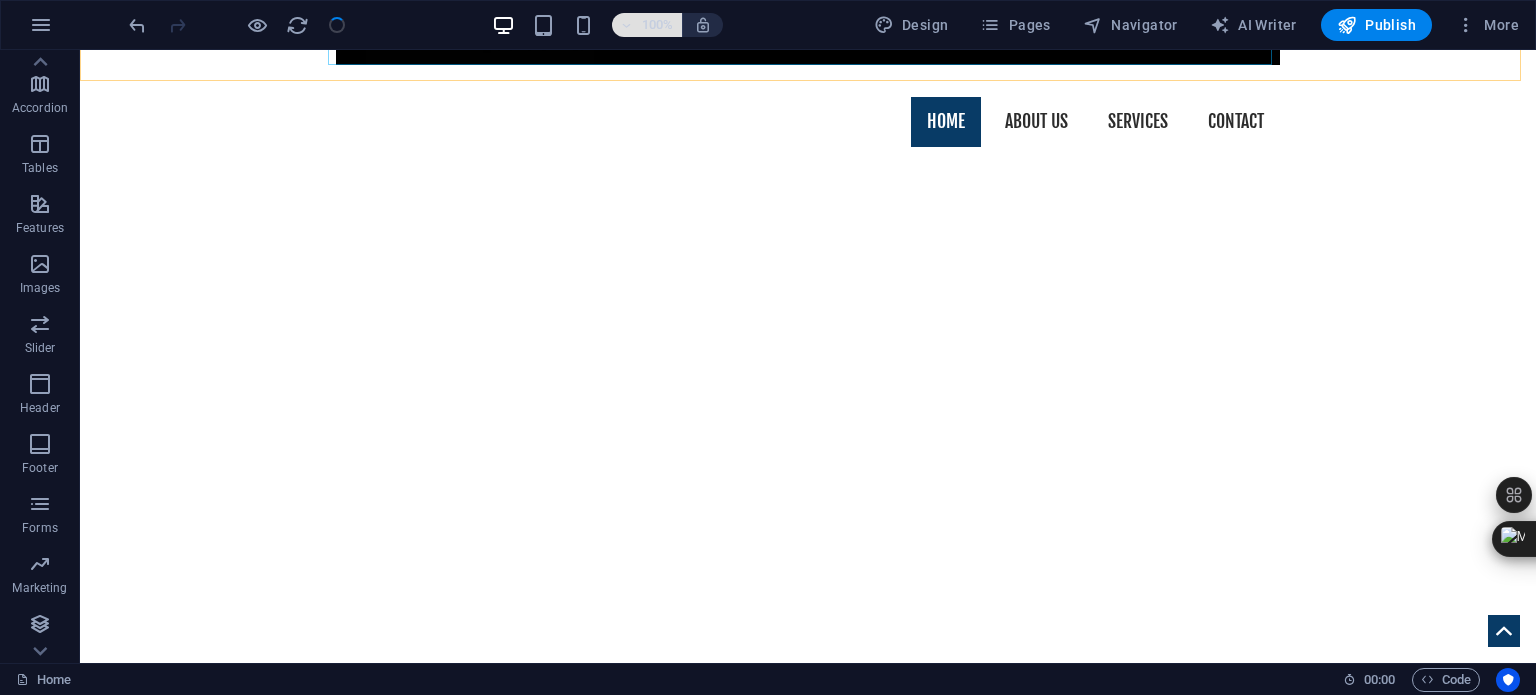 click at bounding box center (627, 25) 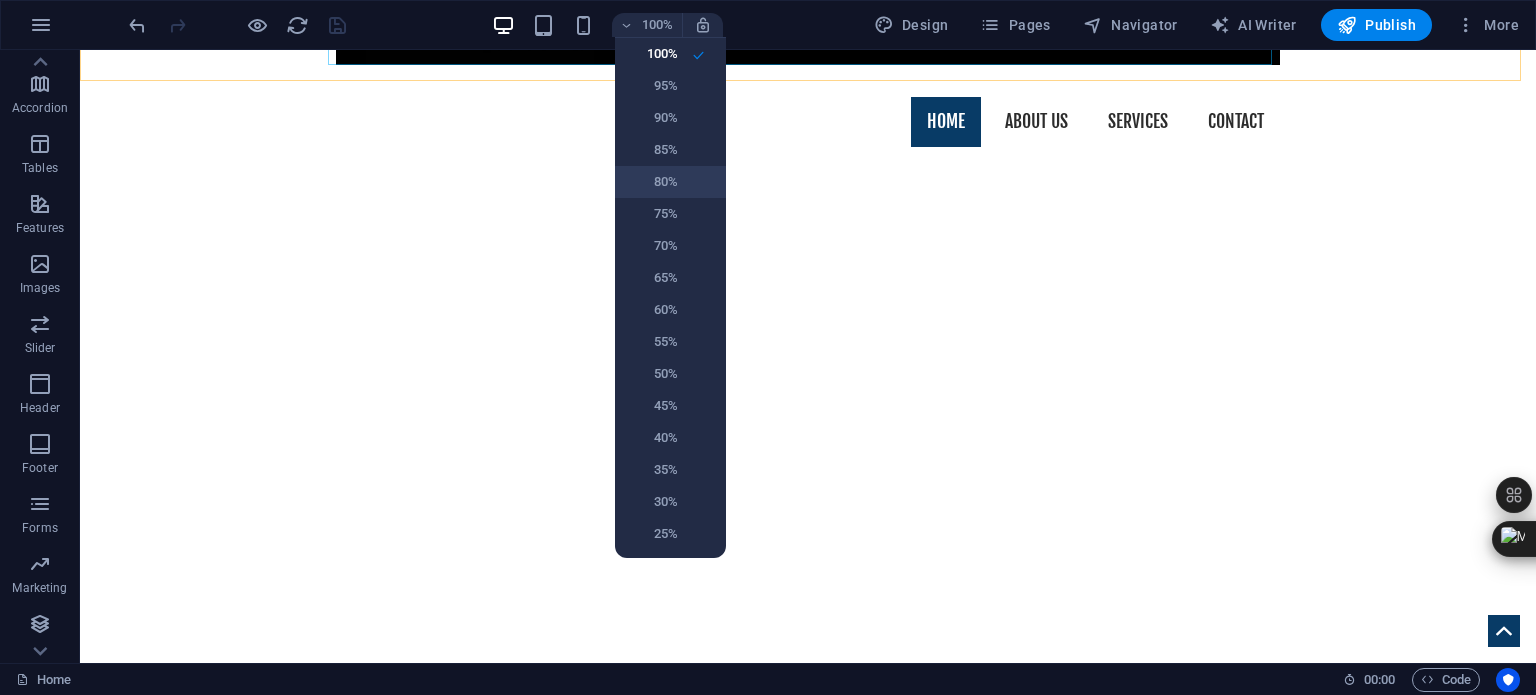 click on "80%" at bounding box center [652, 182] 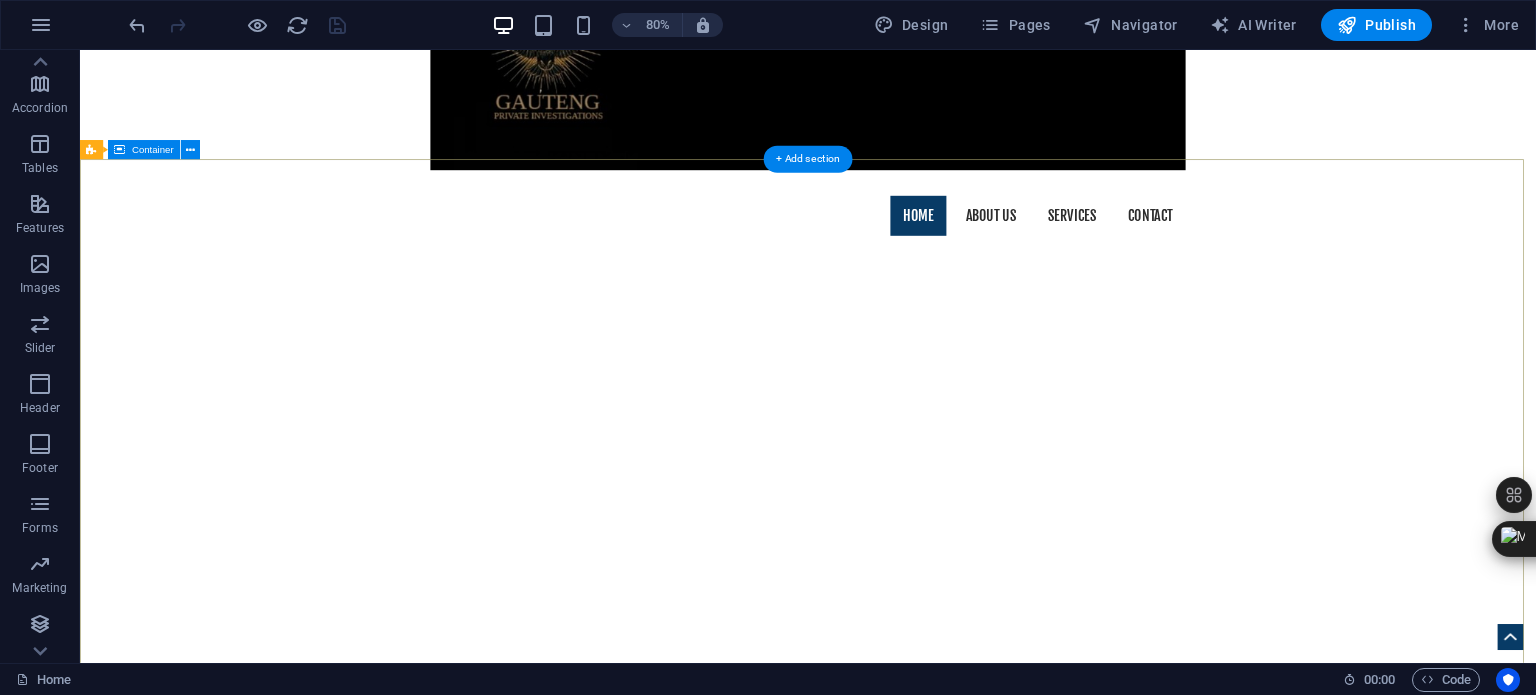 scroll, scrollTop: 131, scrollLeft: 0, axis: vertical 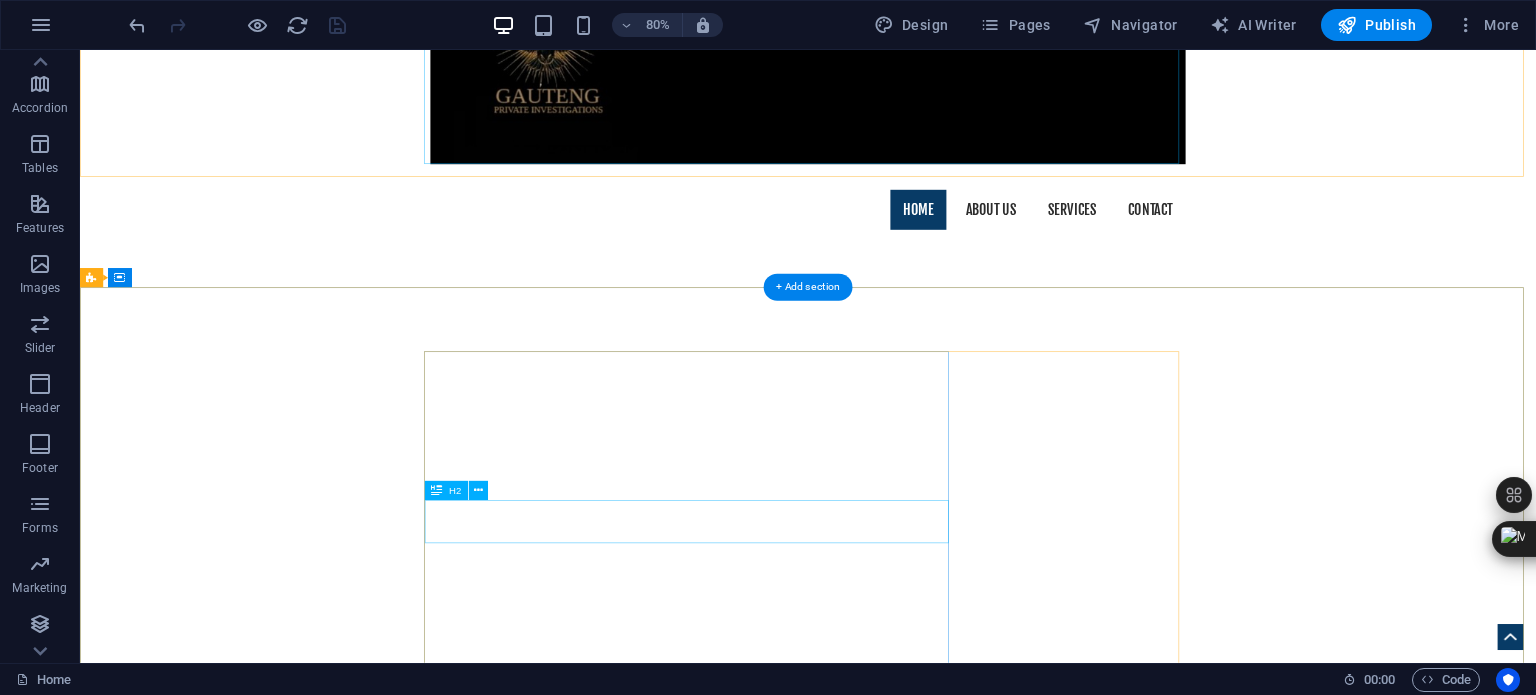 click on "in all 50 states and around the world." at bounding box center (990, 2044) 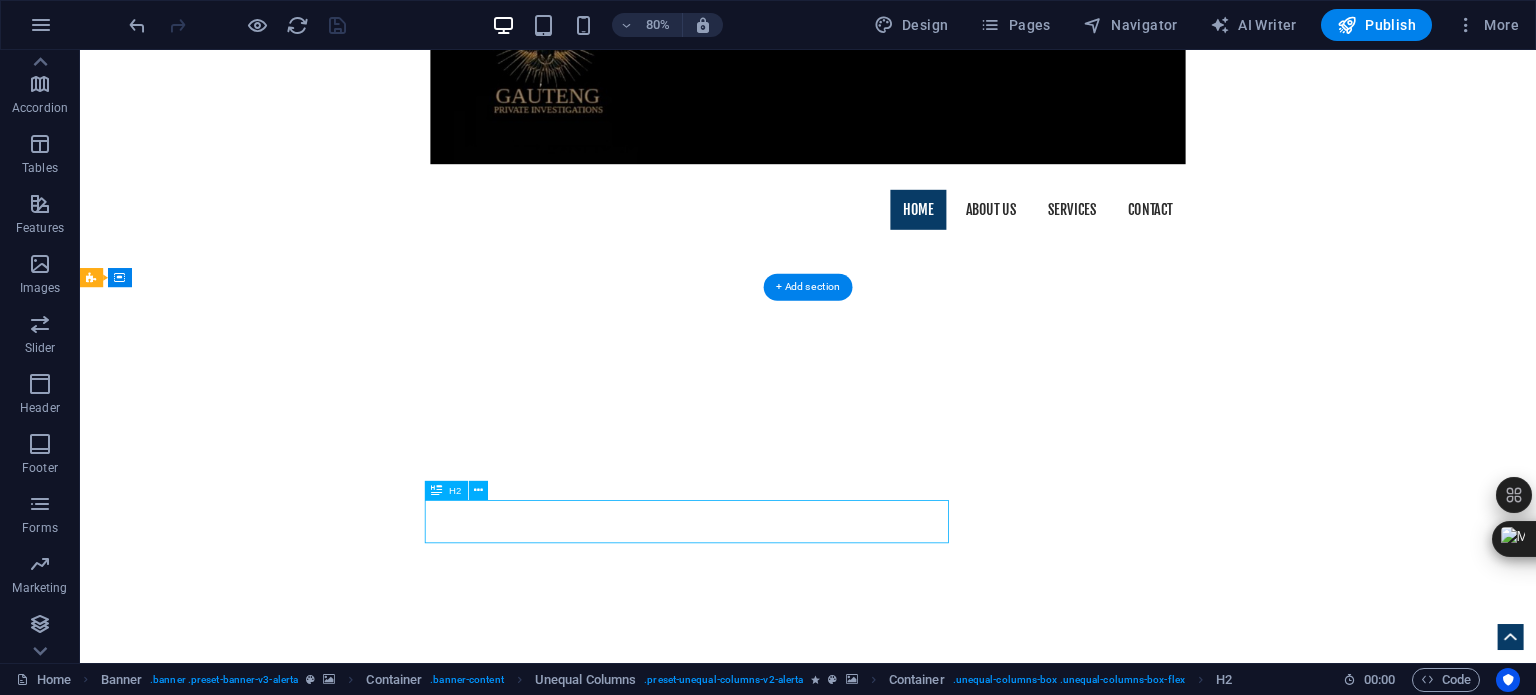 click on "in all 50 states and around the world." at bounding box center [990, 2044] 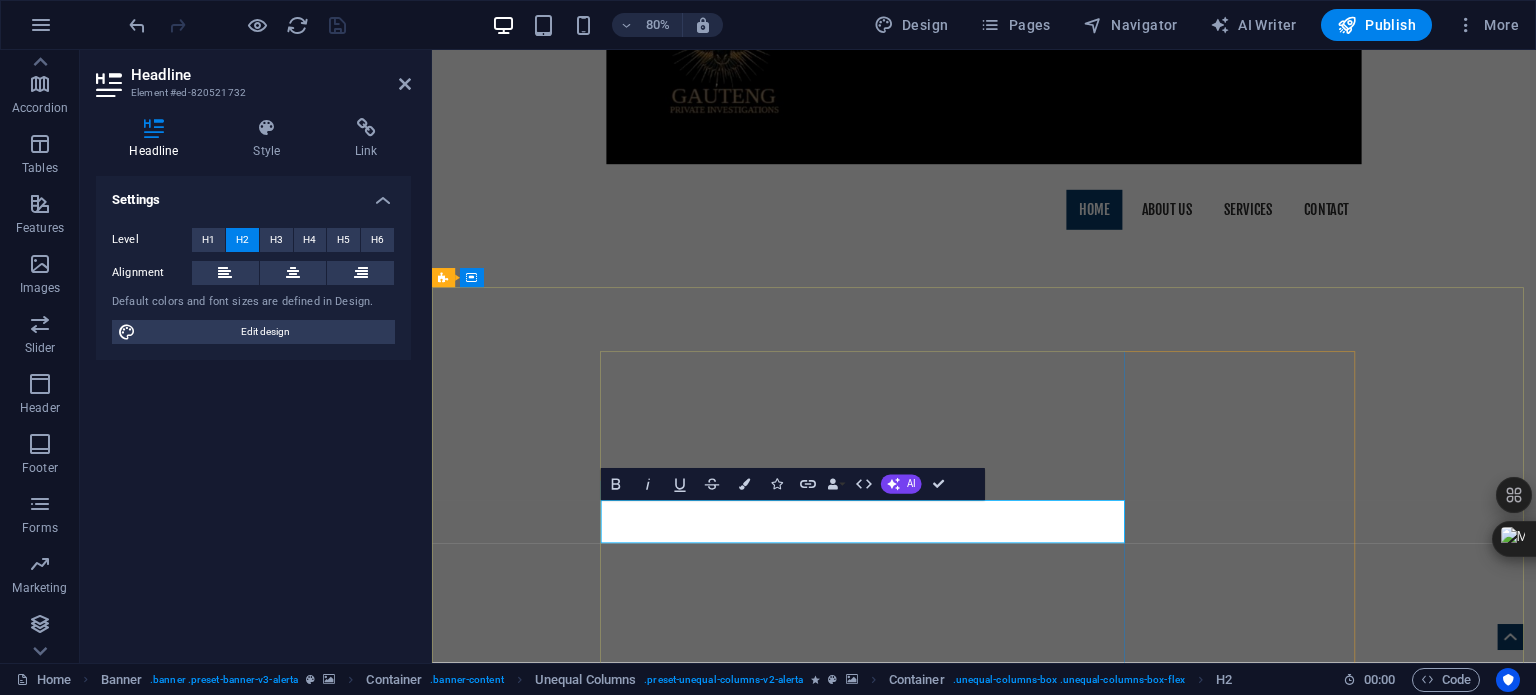 click on "in all 50 states and around the world." at bounding box center [914, 2044] 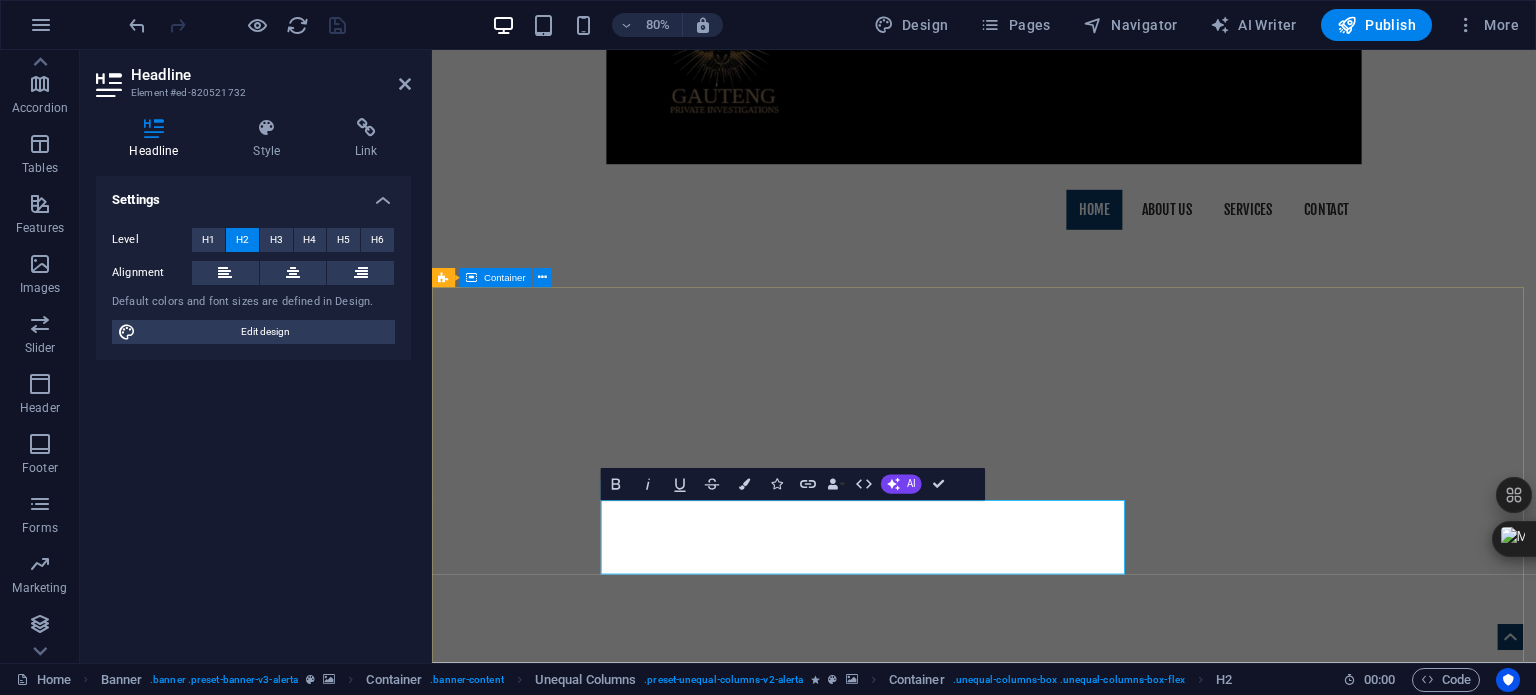 click on "[COMPANY] [COMPANY] | Licensed Private Investigator. Lorem ipsum dolor sit amet, consetetur sadipscing elitr, sed diam nonumy eirmod tempor invidunt ut labore et dolore magna aliquyam erat, sed diam voluptua. At vero eos et accusam et justo duo dolores et ea rebum. Stet clita kasd gubergren, no sea takimata sanctus est Lorem ipsum dolor sit amet.Lorem ipsum dolor sit amet, consetetur sadipscing elitr, sed diam nonumy eirmod tempor invidunt ut labore et dolore magna aliquyam erat, sed diam voluptua. Learn more ​​​​ REQUEST A QUOTE   I have read and understand the privacy policy. Unreadable? Load new Send" at bounding box center (1122, 2053) 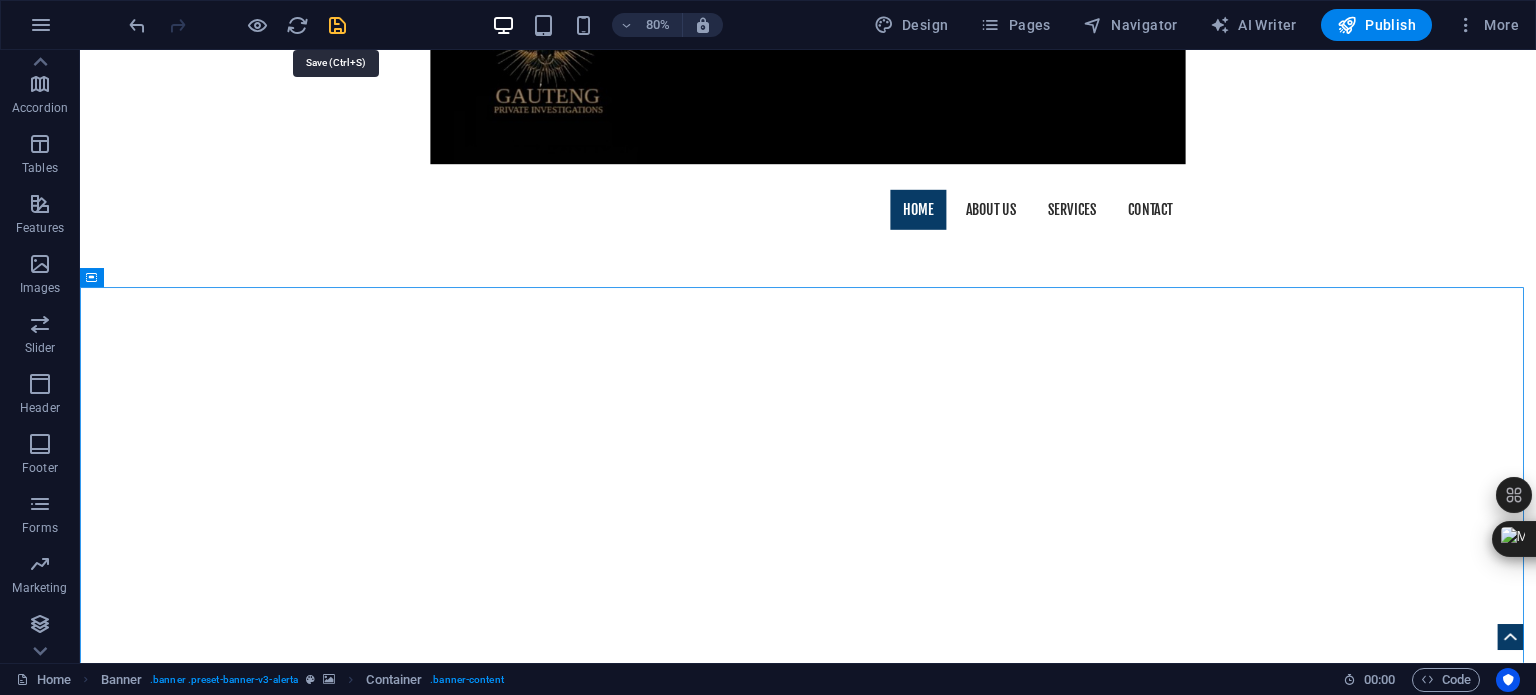 click at bounding box center (337, 25) 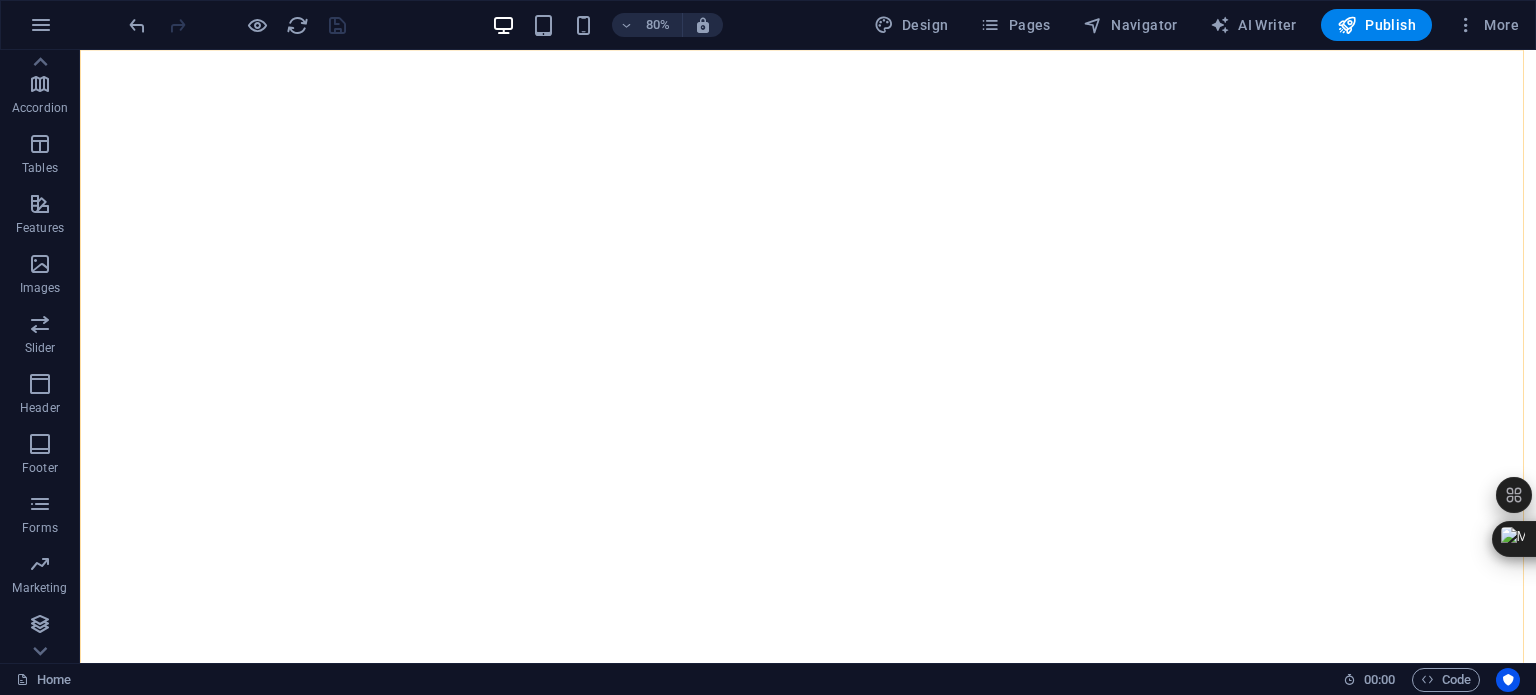 scroll, scrollTop: 4229, scrollLeft: 0, axis: vertical 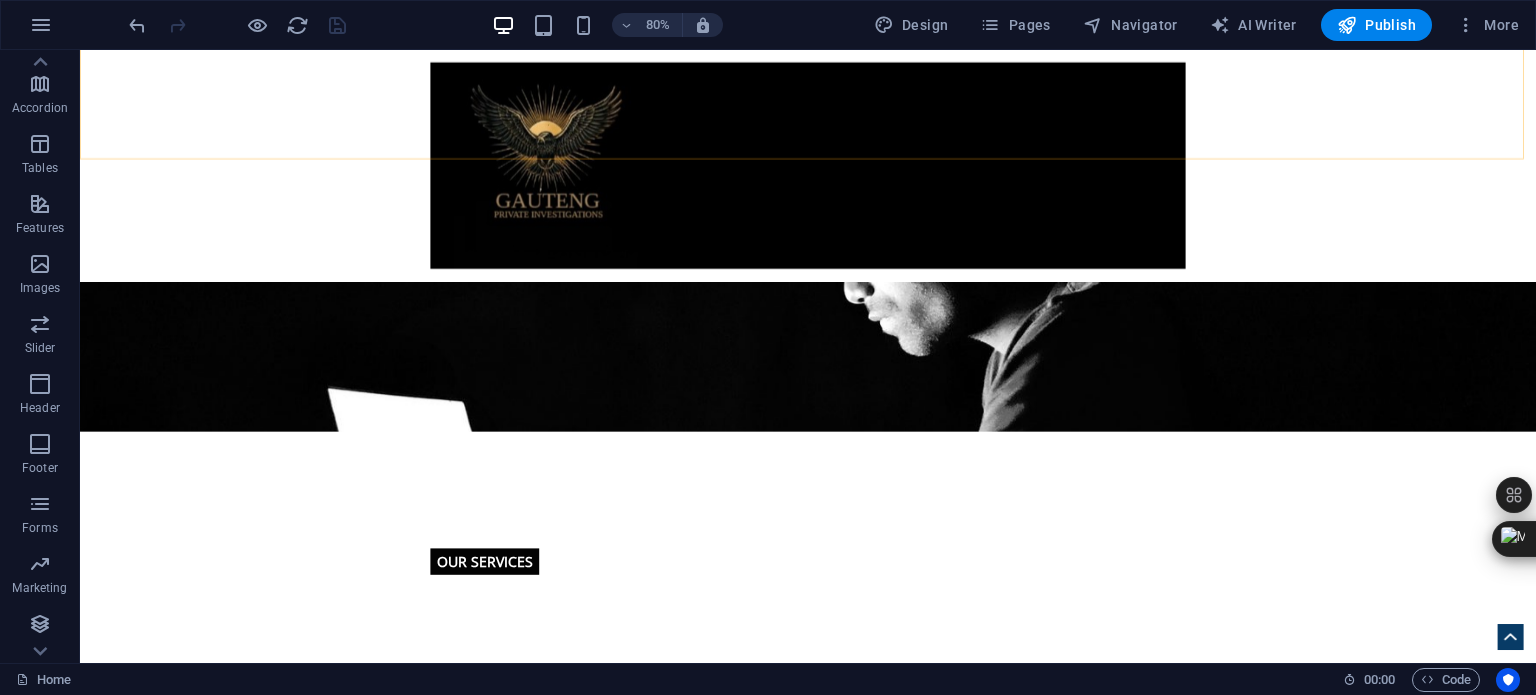 click on "Menu" at bounding box center [990, -3976] 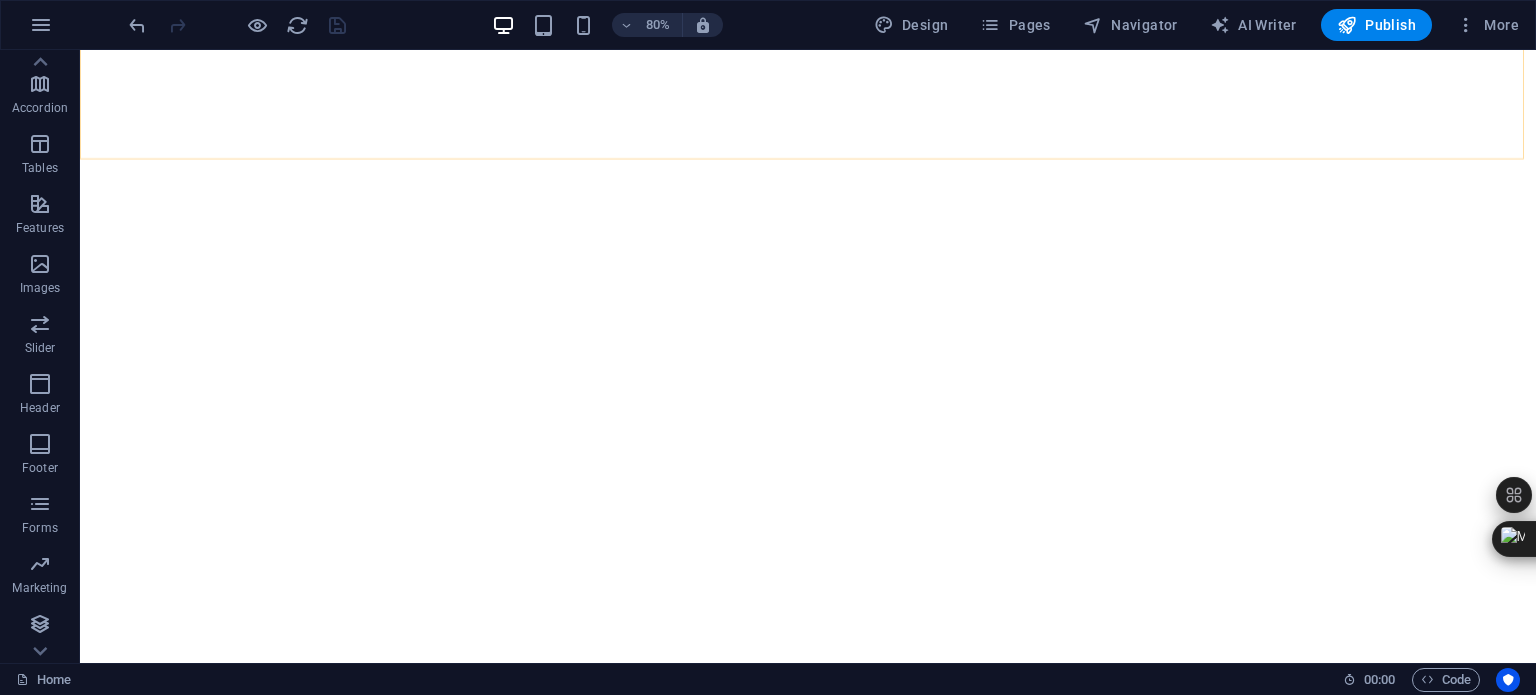 click on "Menu" at bounding box center (990, 624) 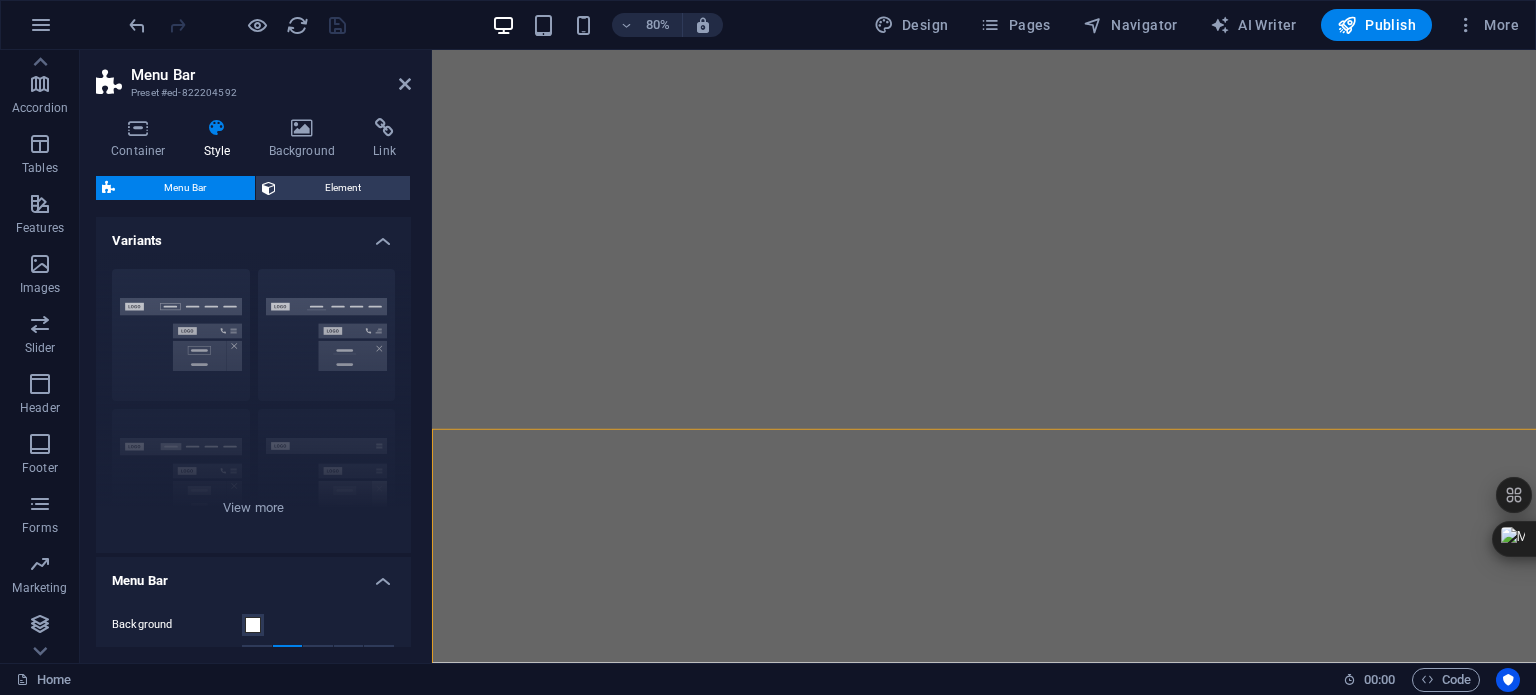 click on "Menu" at bounding box center [1122, 624] 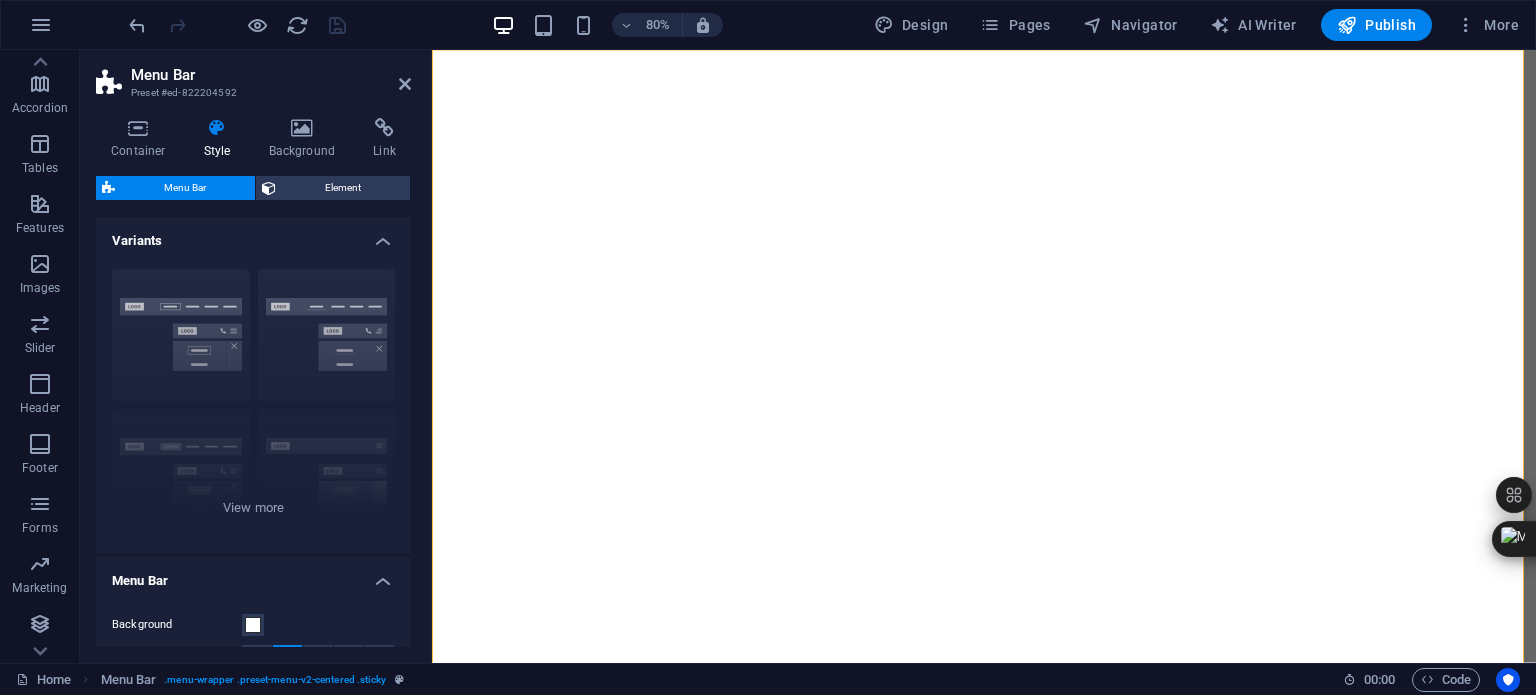 scroll, scrollTop: 3217, scrollLeft: 0, axis: vertical 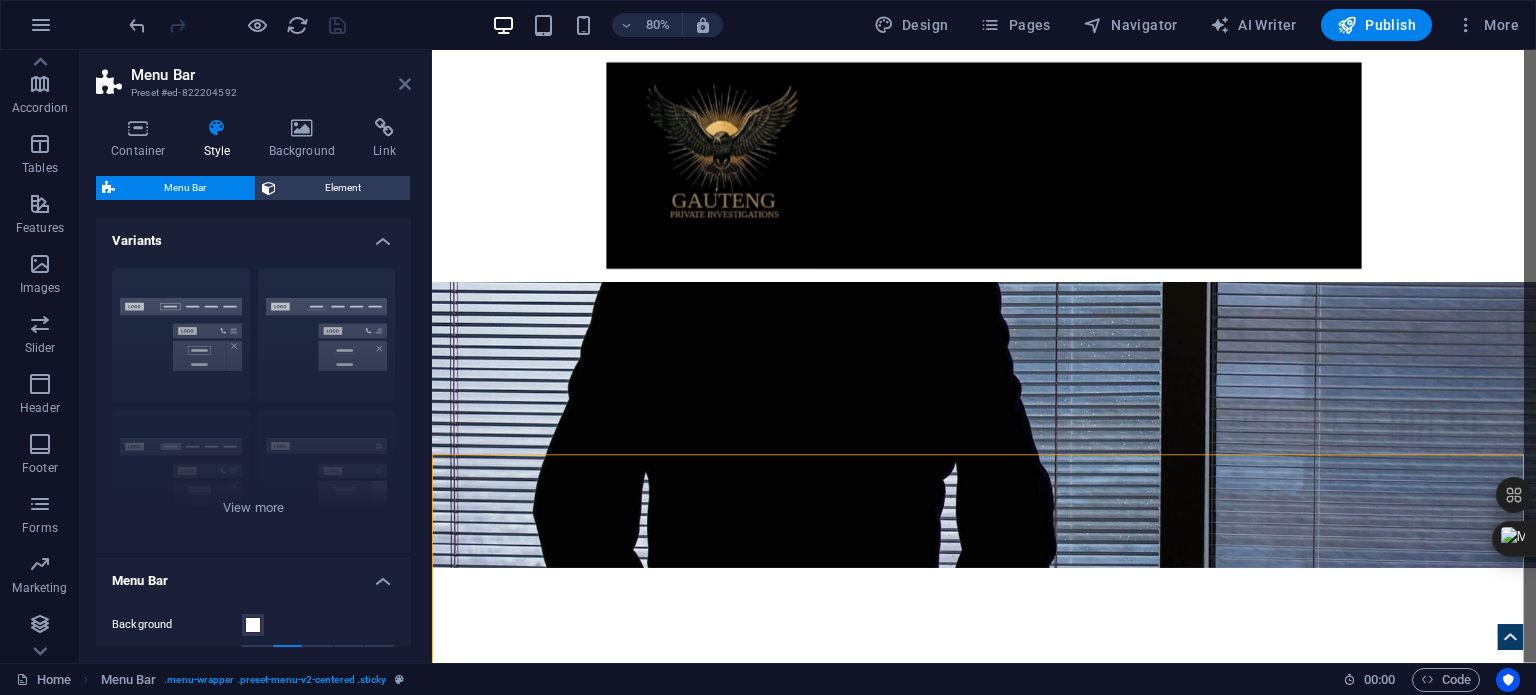 click at bounding box center [405, 84] 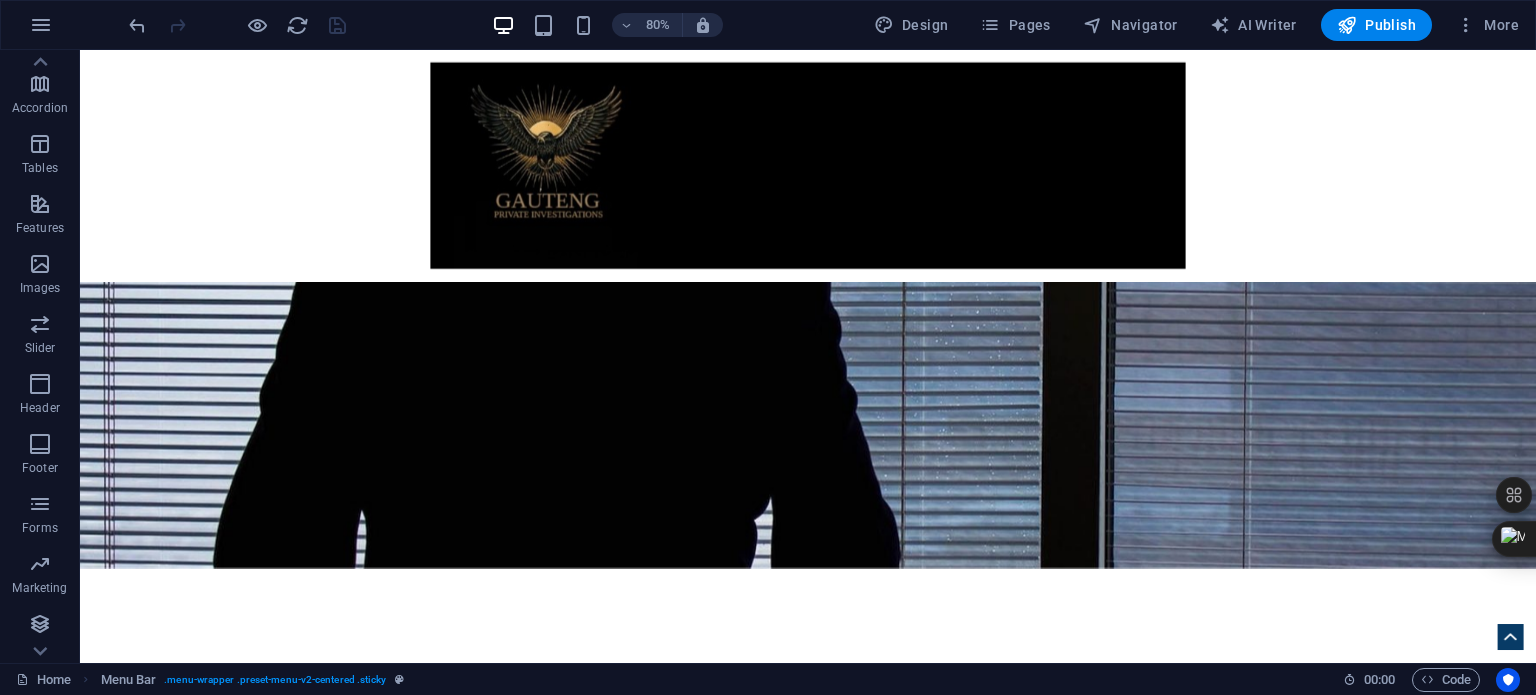 scroll, scrollTop: 3250, scrollLeft: 0, axis: vertical 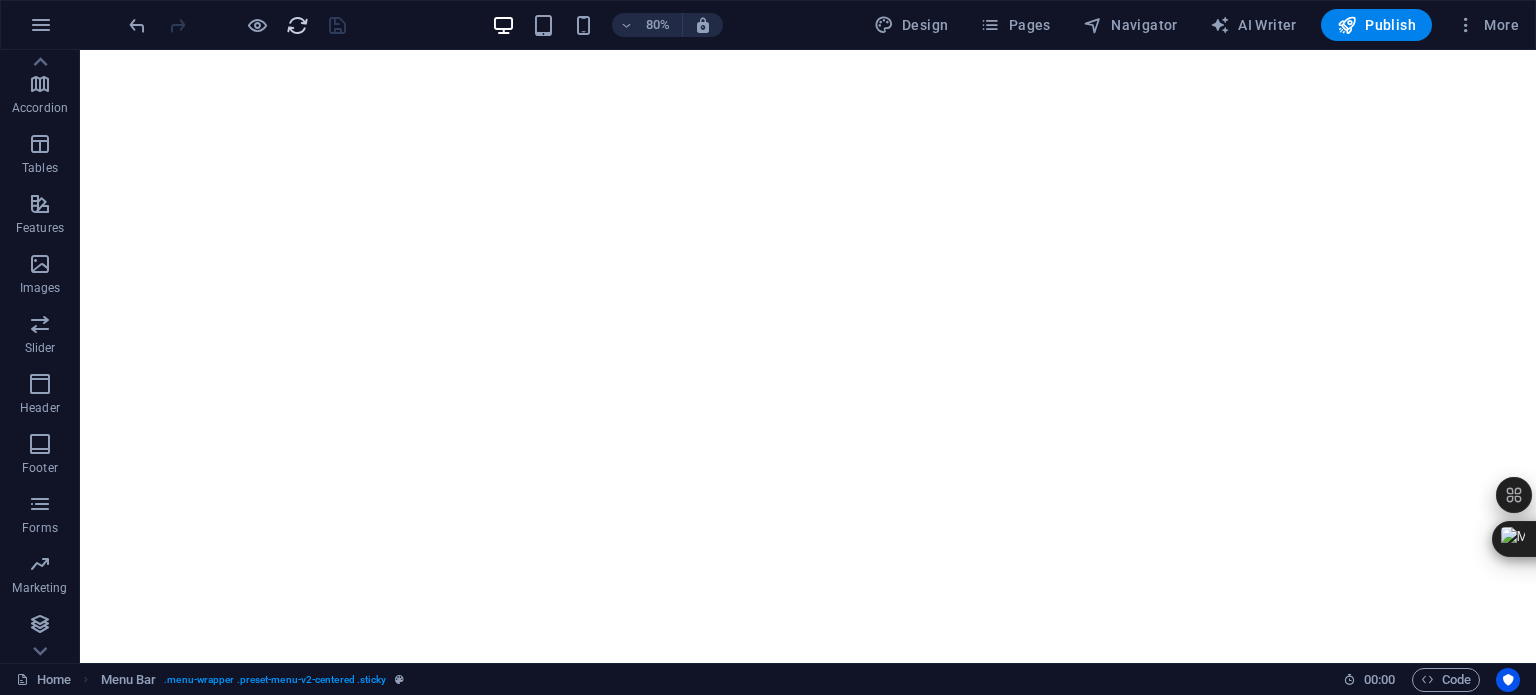 click at bounding box center [297, 25] 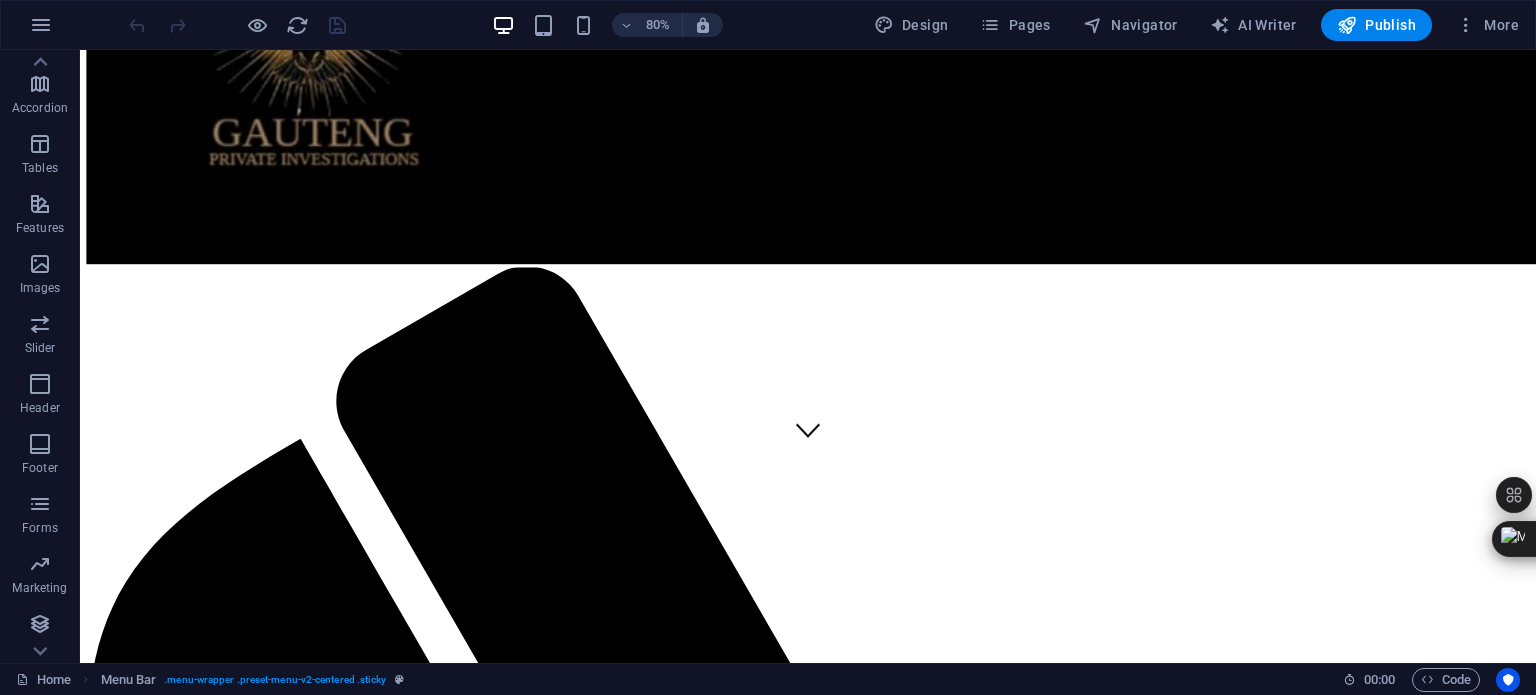 scroll, scrollTop: 257, scrollLeft: 0, axis: vertical 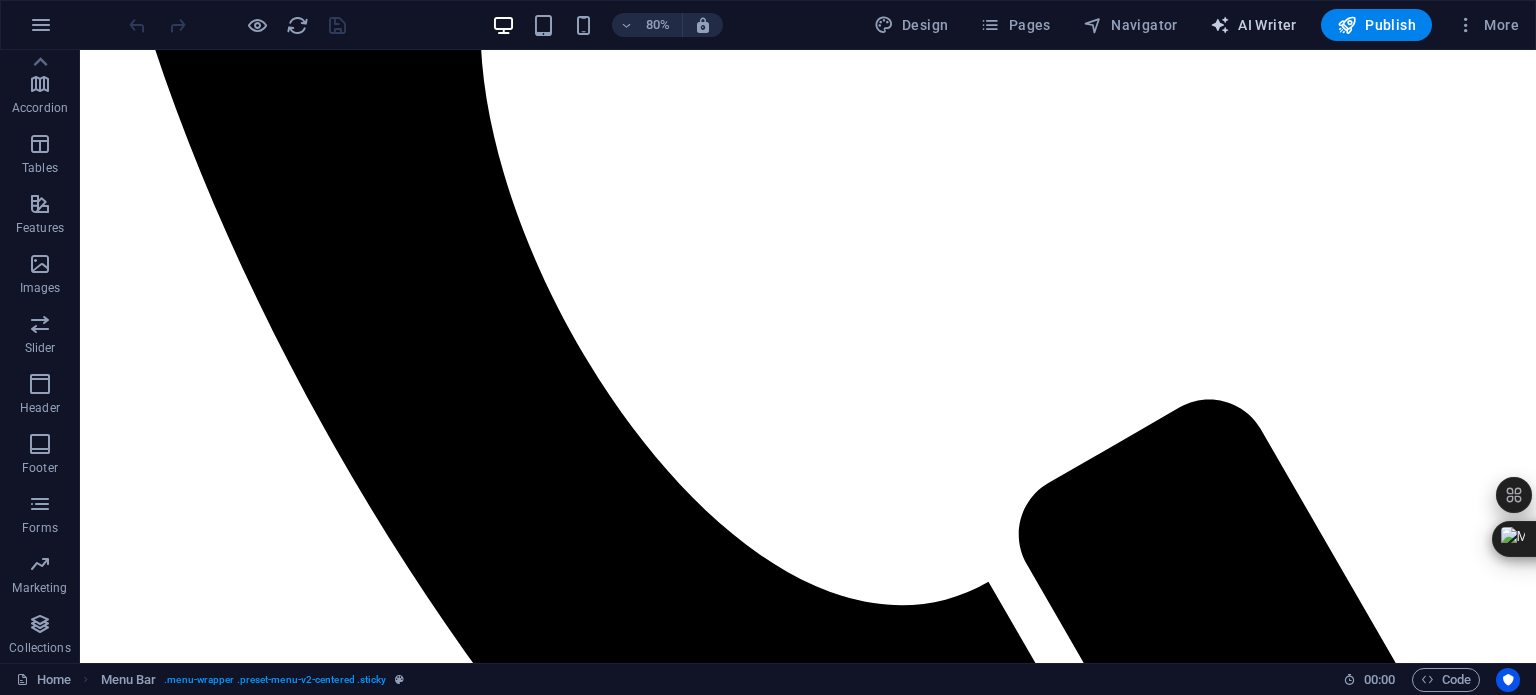 click on "AI Writer" at bounding box center [1253, 25] 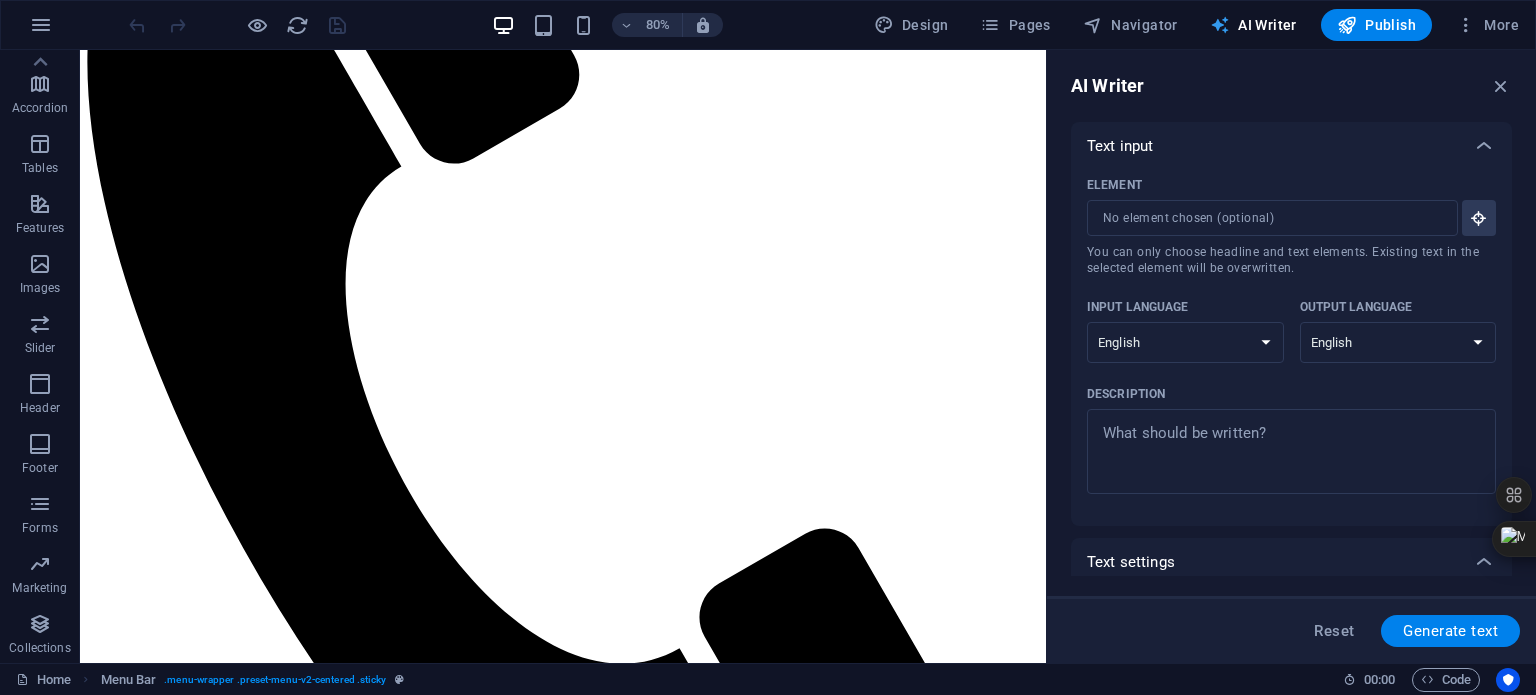 scroll, scrollTop: 0, scrollLeft: 0, axis: both 